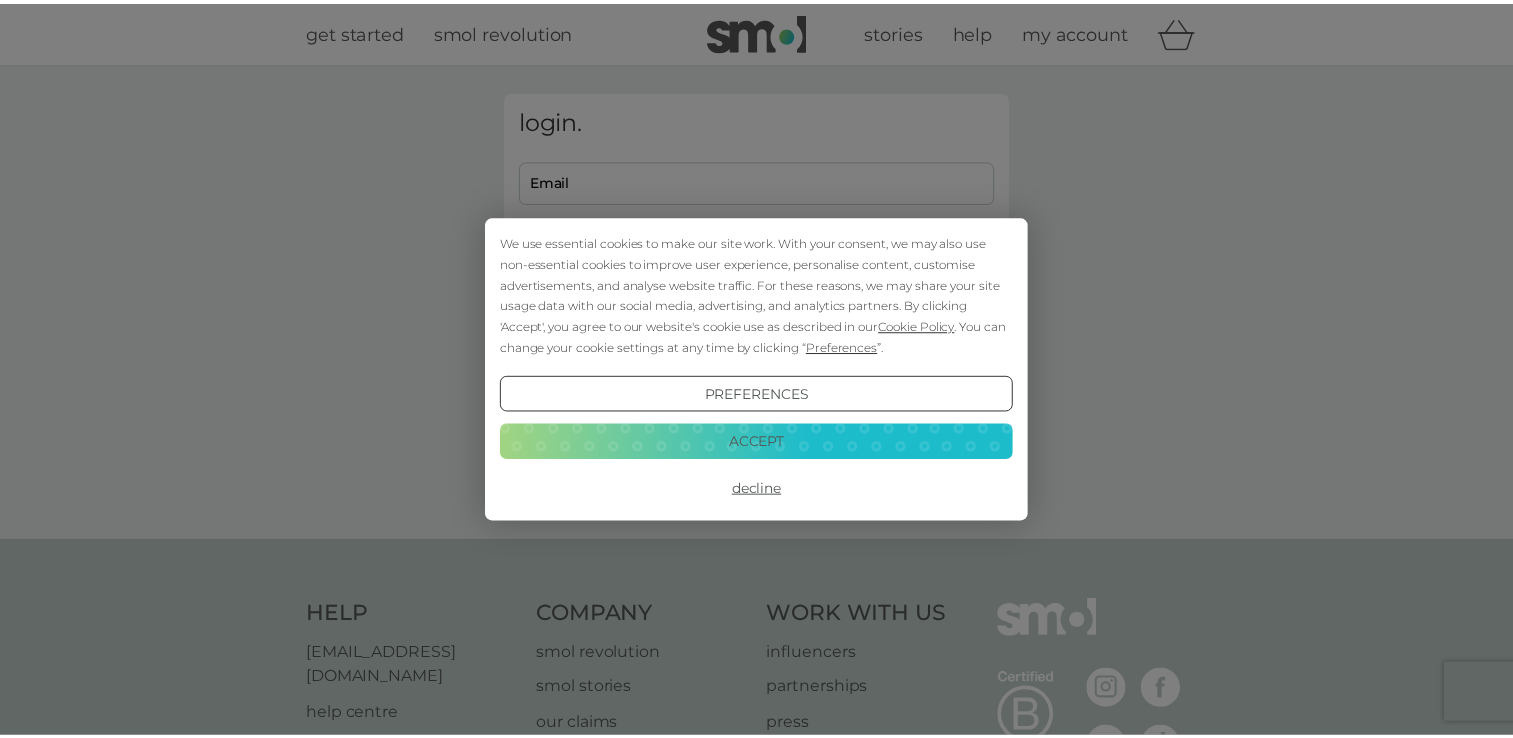 scroll, scrollTop: 0, scrollLeft: 0, axis: both 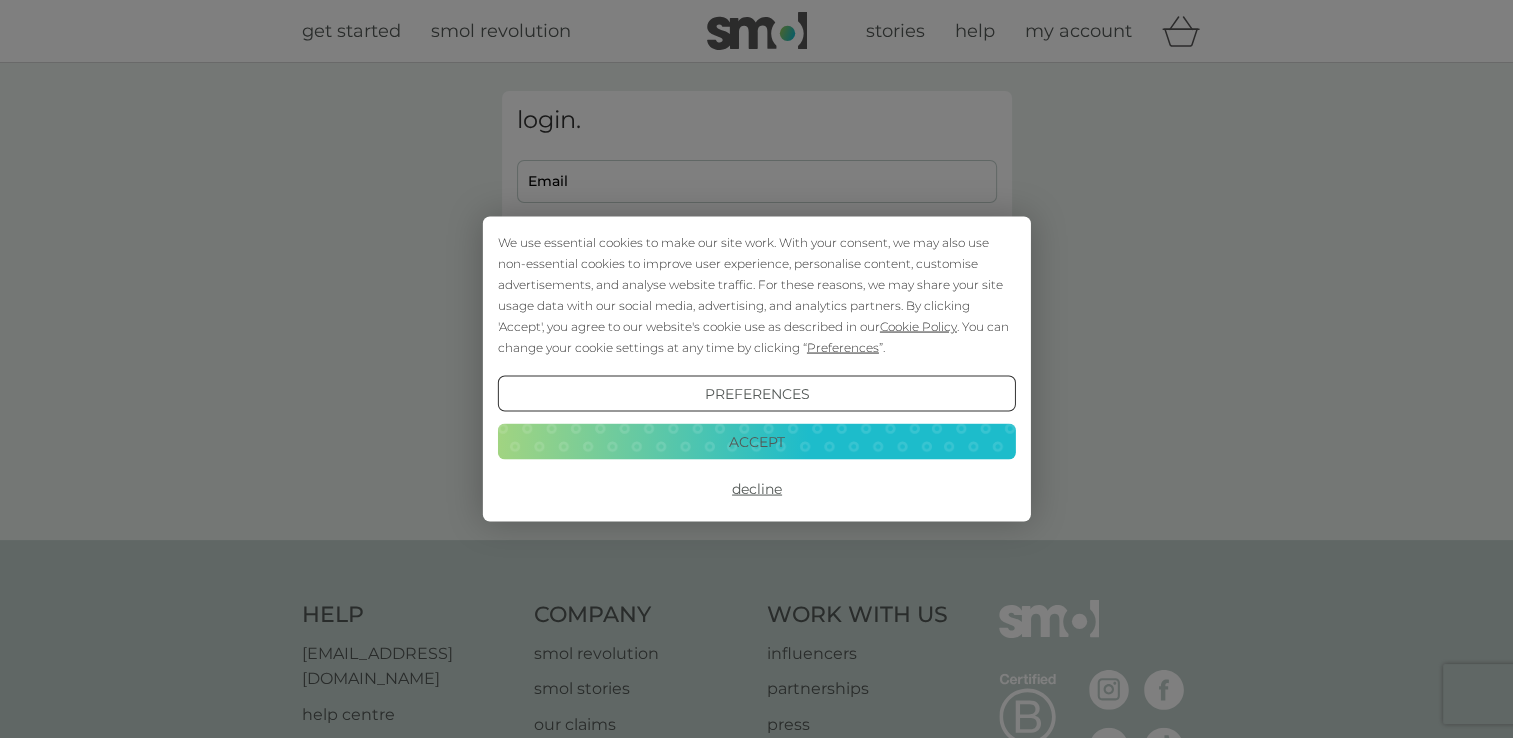 click on "Accept" at bounding box center (756, 441) 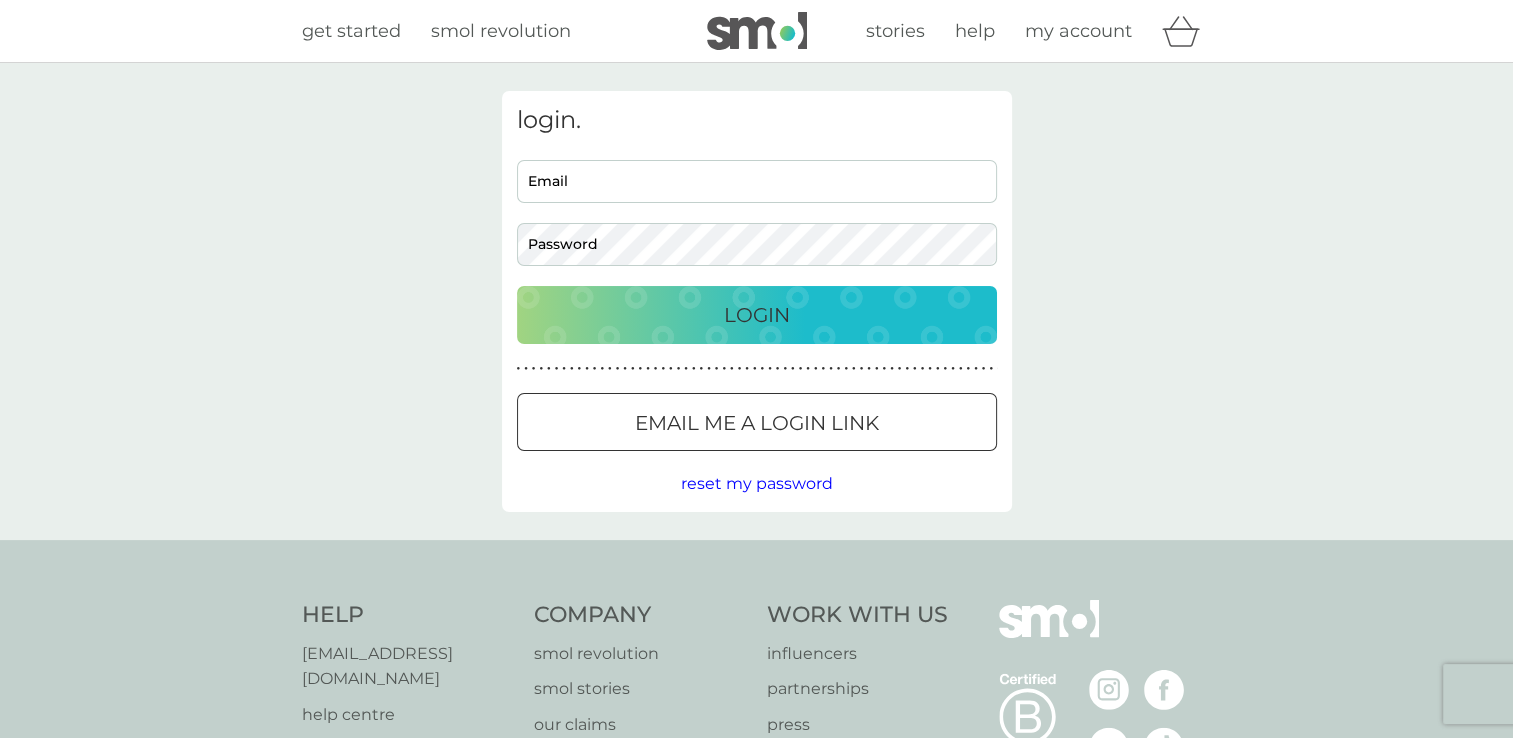 click on "Email" at bounding box center (757, 181) 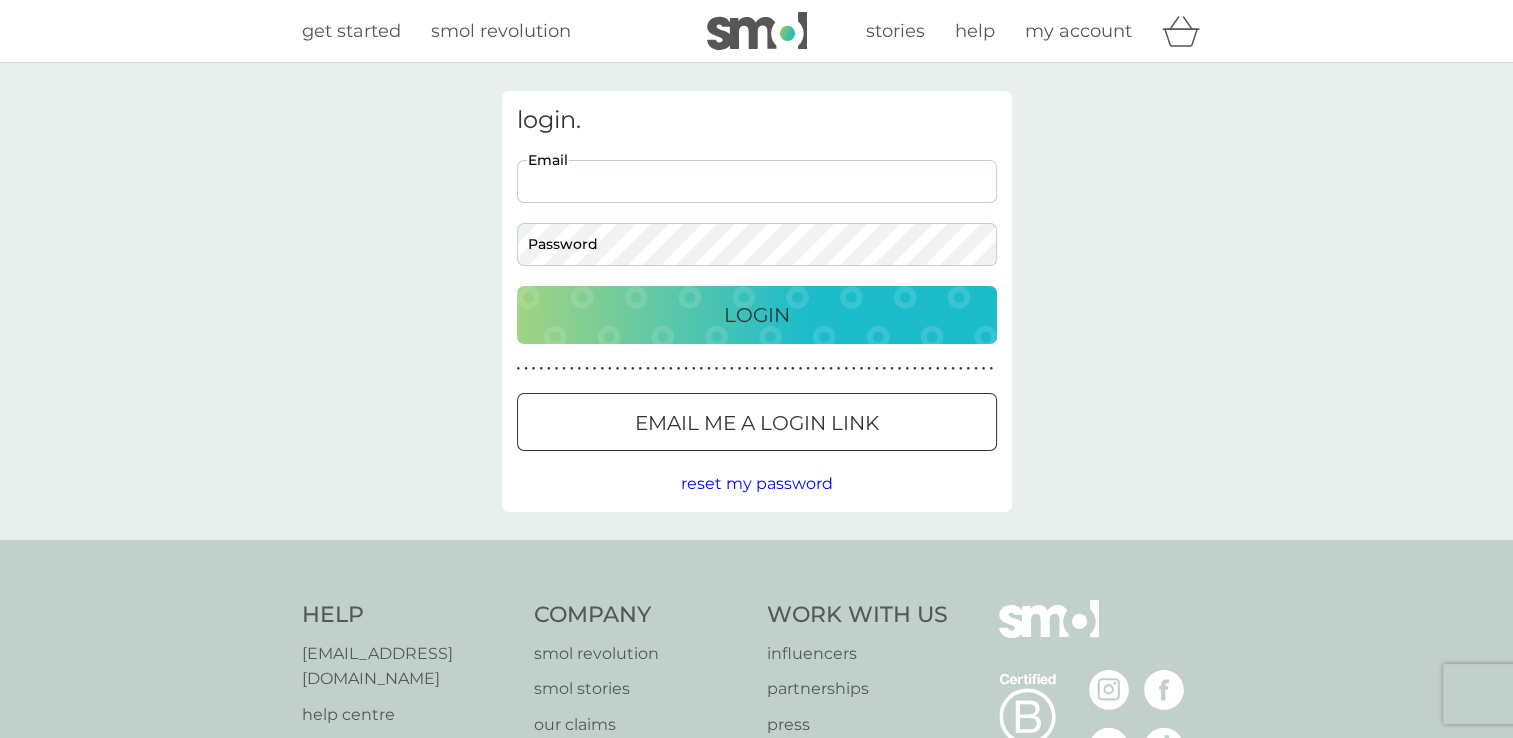 type on "mazmontgomerie@outlook.com" 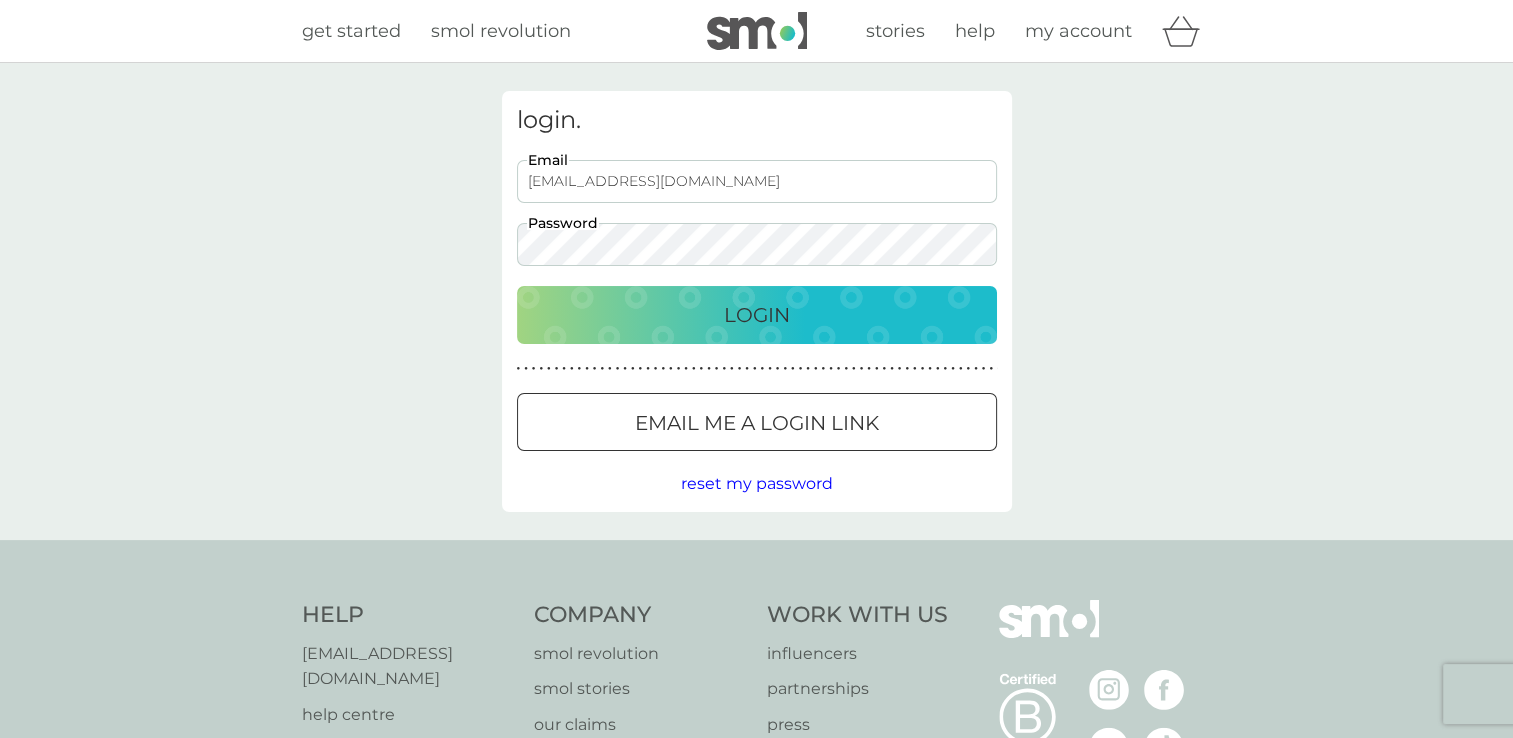 click on "Login" at bounding box center [757, 315] 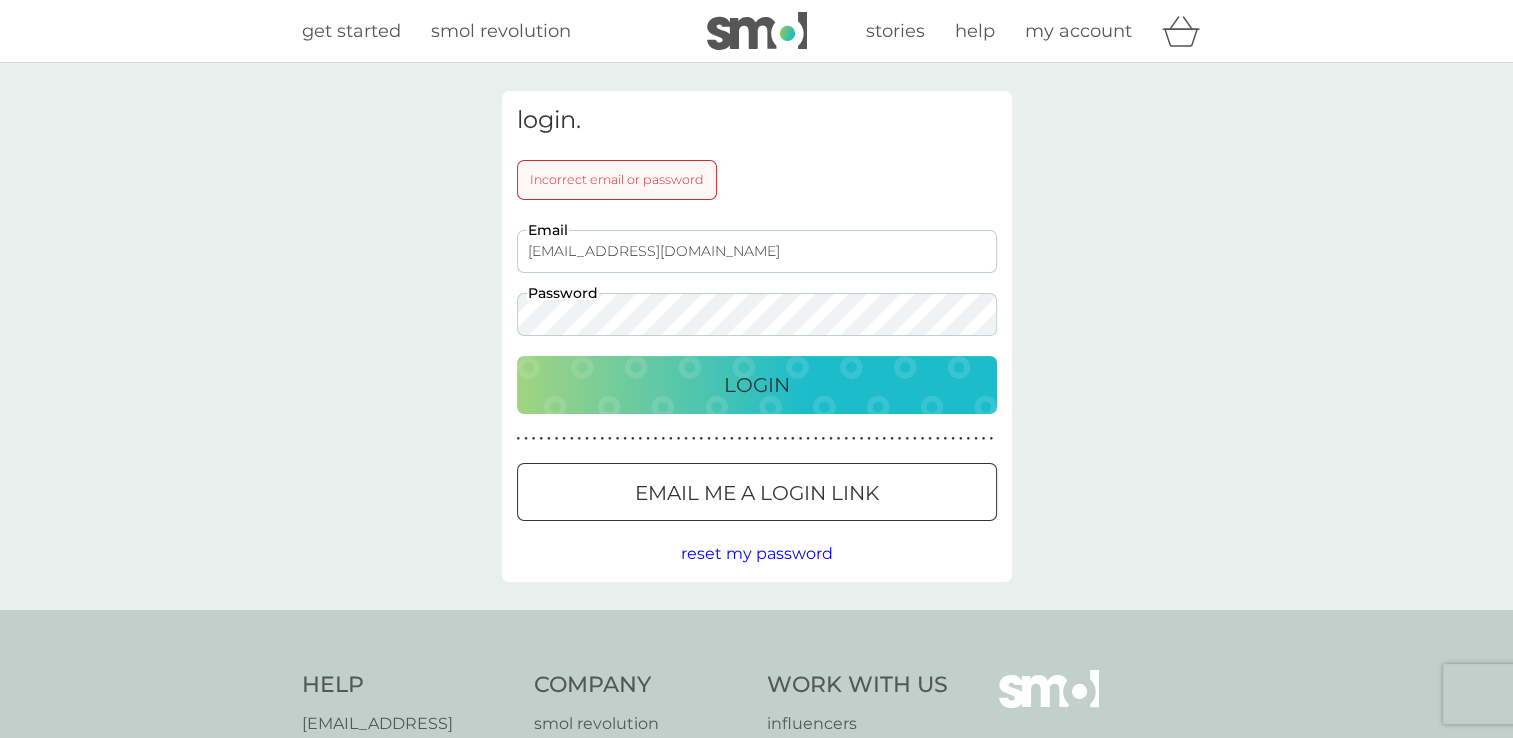 click on "Email me a login link" at bounding box center (757, 493) 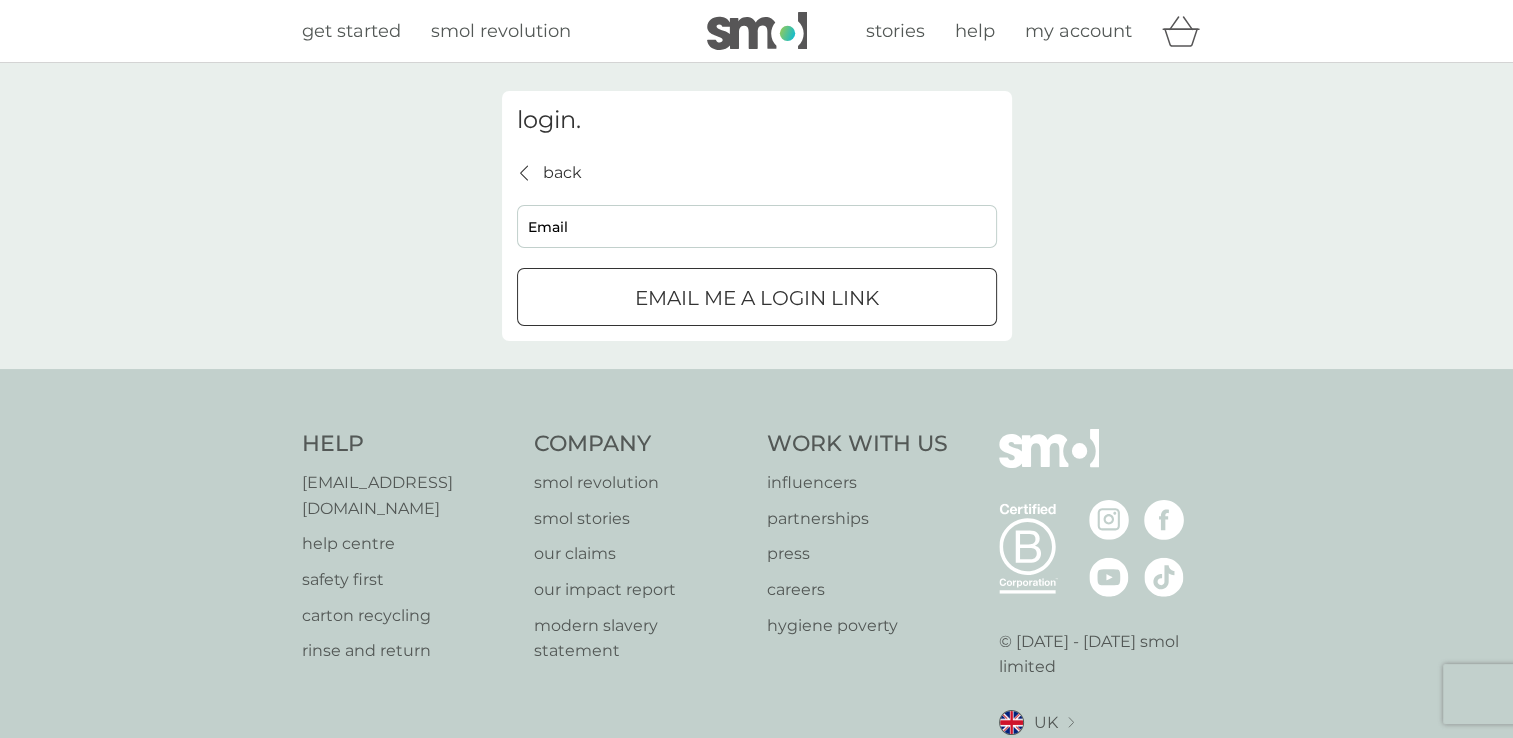 click on "Email" at bounding box center (757, 226) 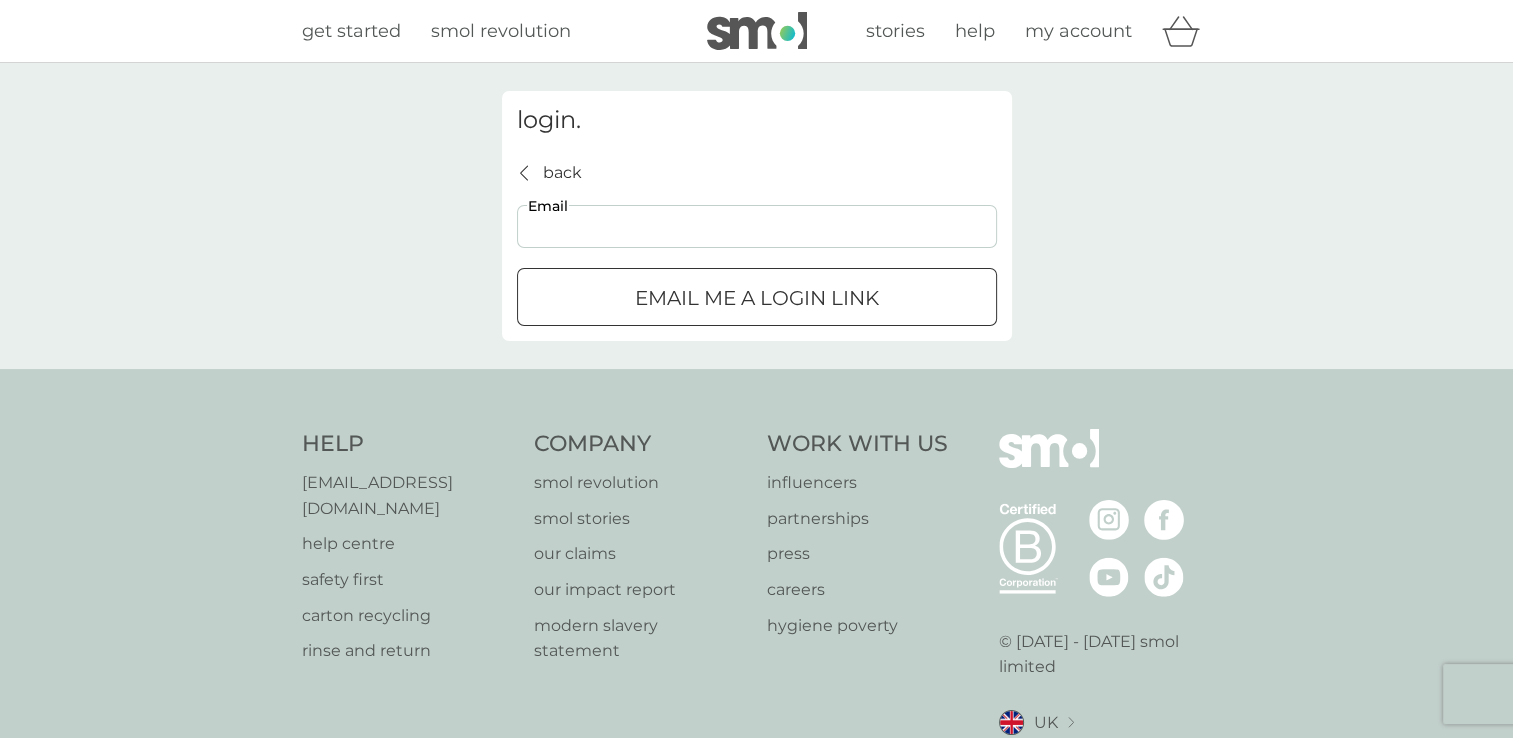 type on "mazmontgomerie@outlook.com" 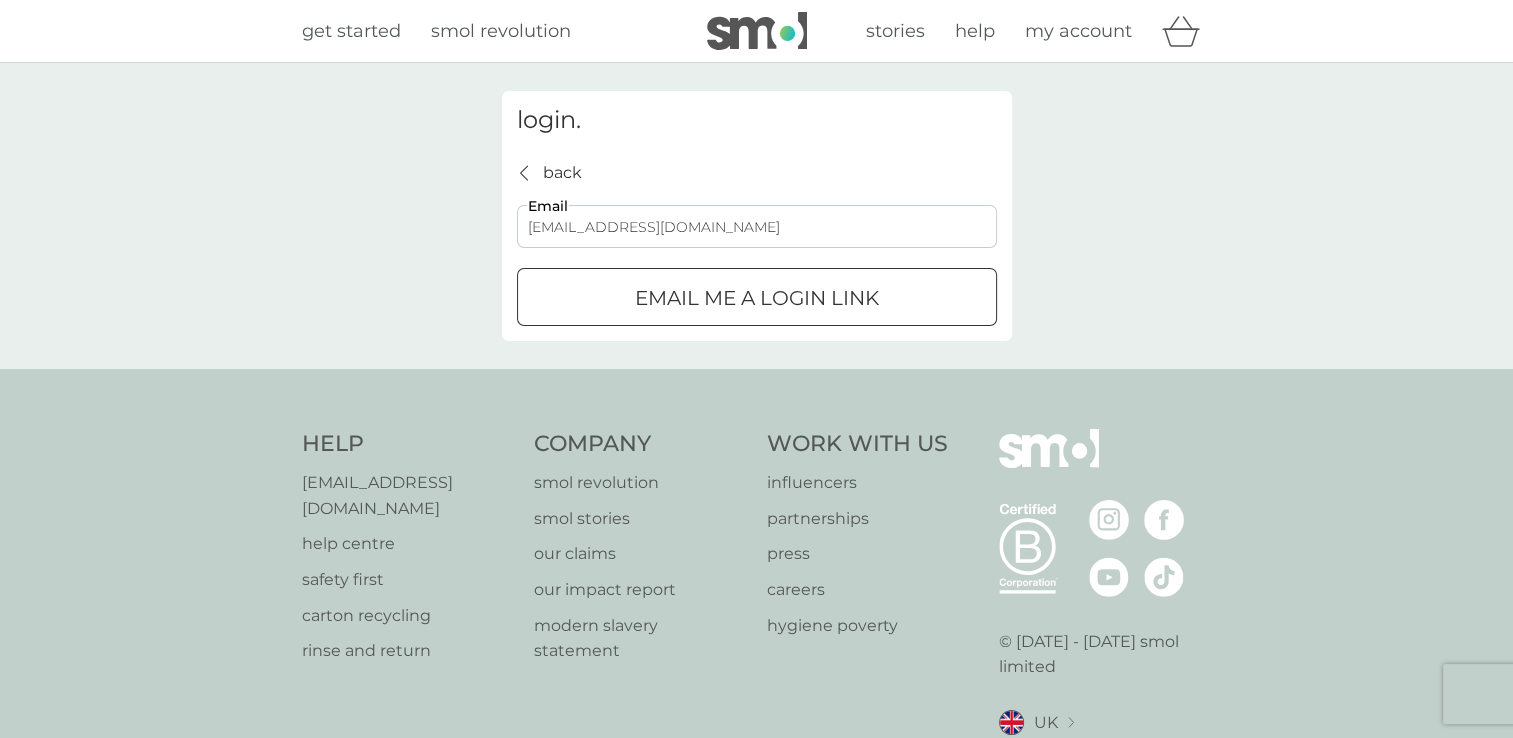 click on "Email me a login link" at bounding box center [757, 298] 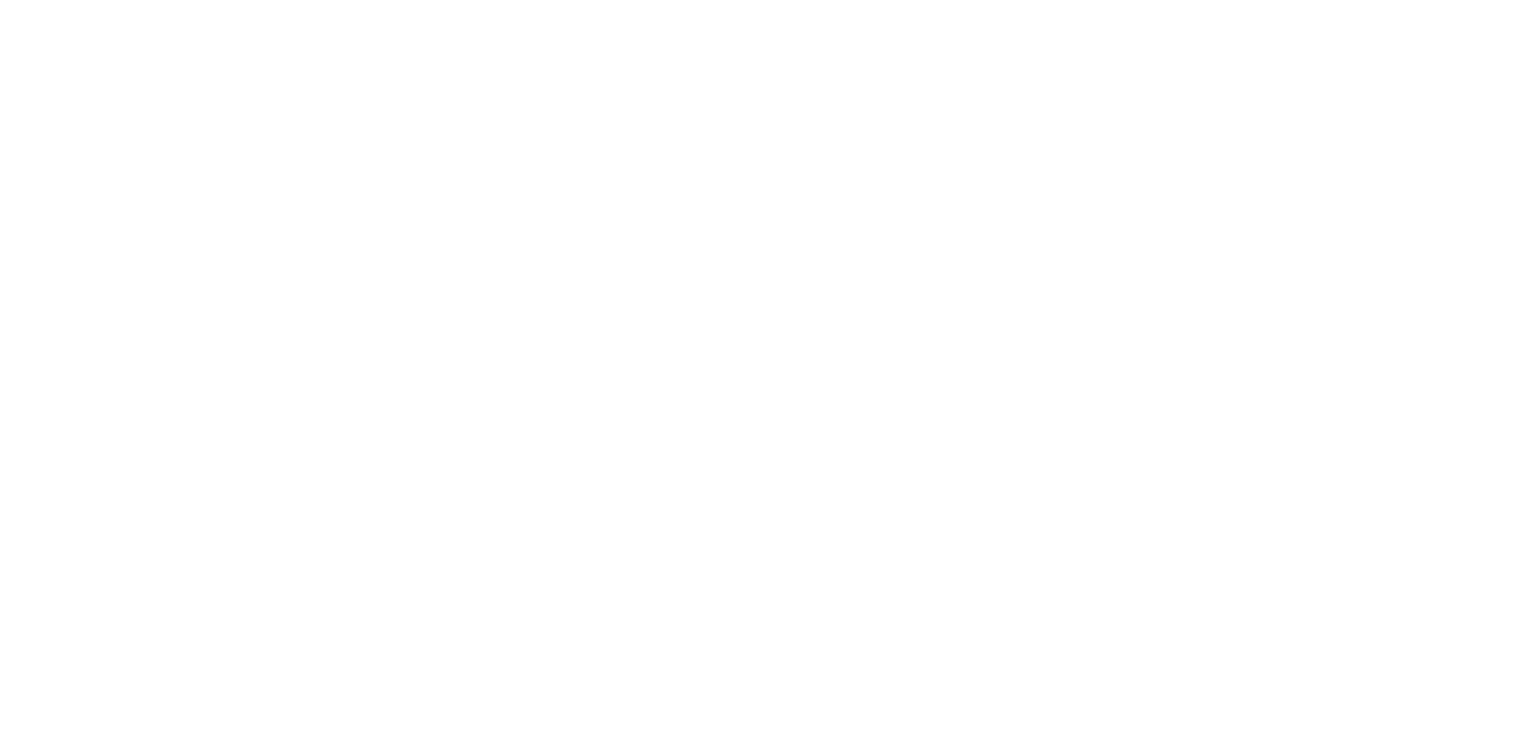 scroll, scrollTop: 0, scrollLeft: 0, axis: both 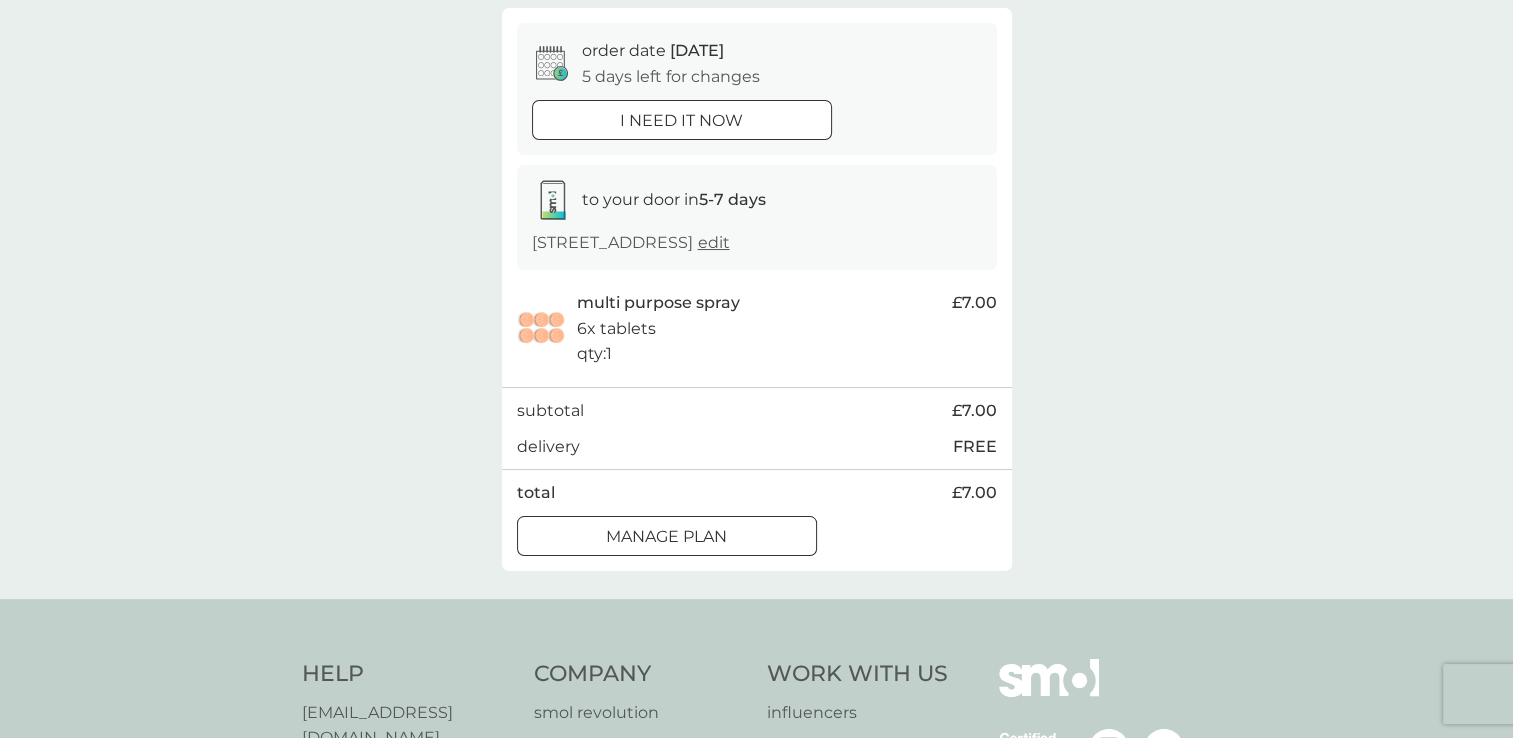 click on "Manage plan" at bounding box center (666, 537) 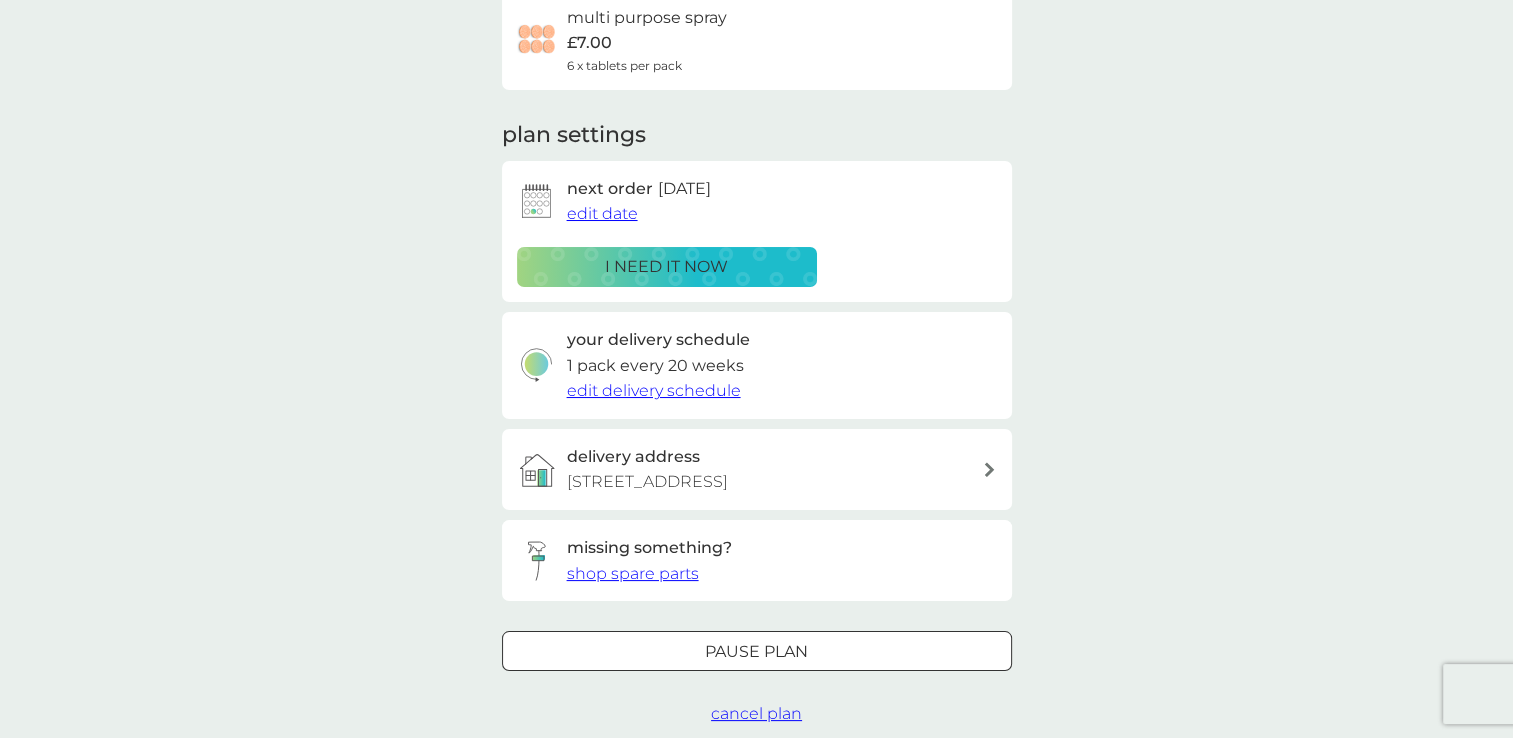 scroll, scrollTop: 0, scrollLeft: 0, axis: both 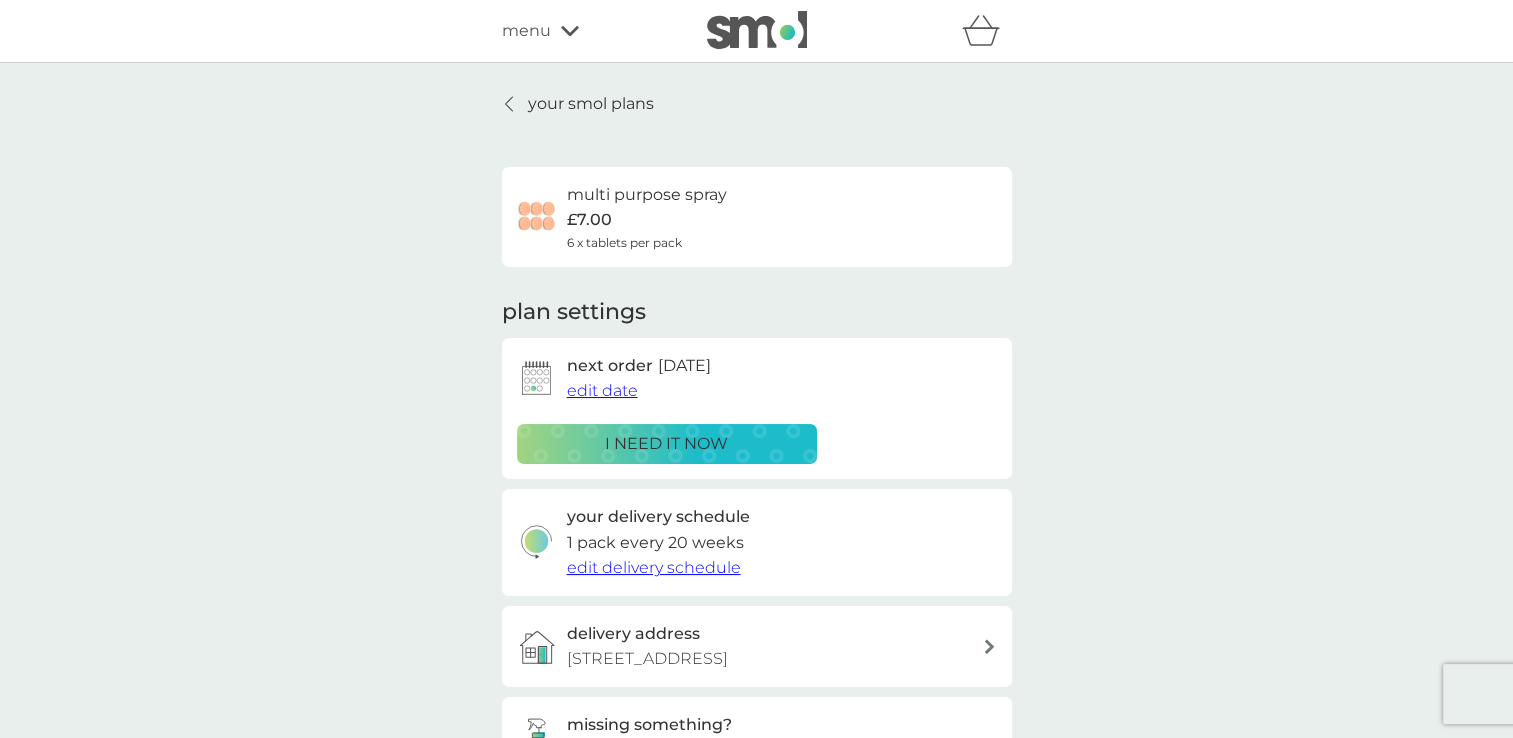 click on "edit date" at bounding box center (602, 390) 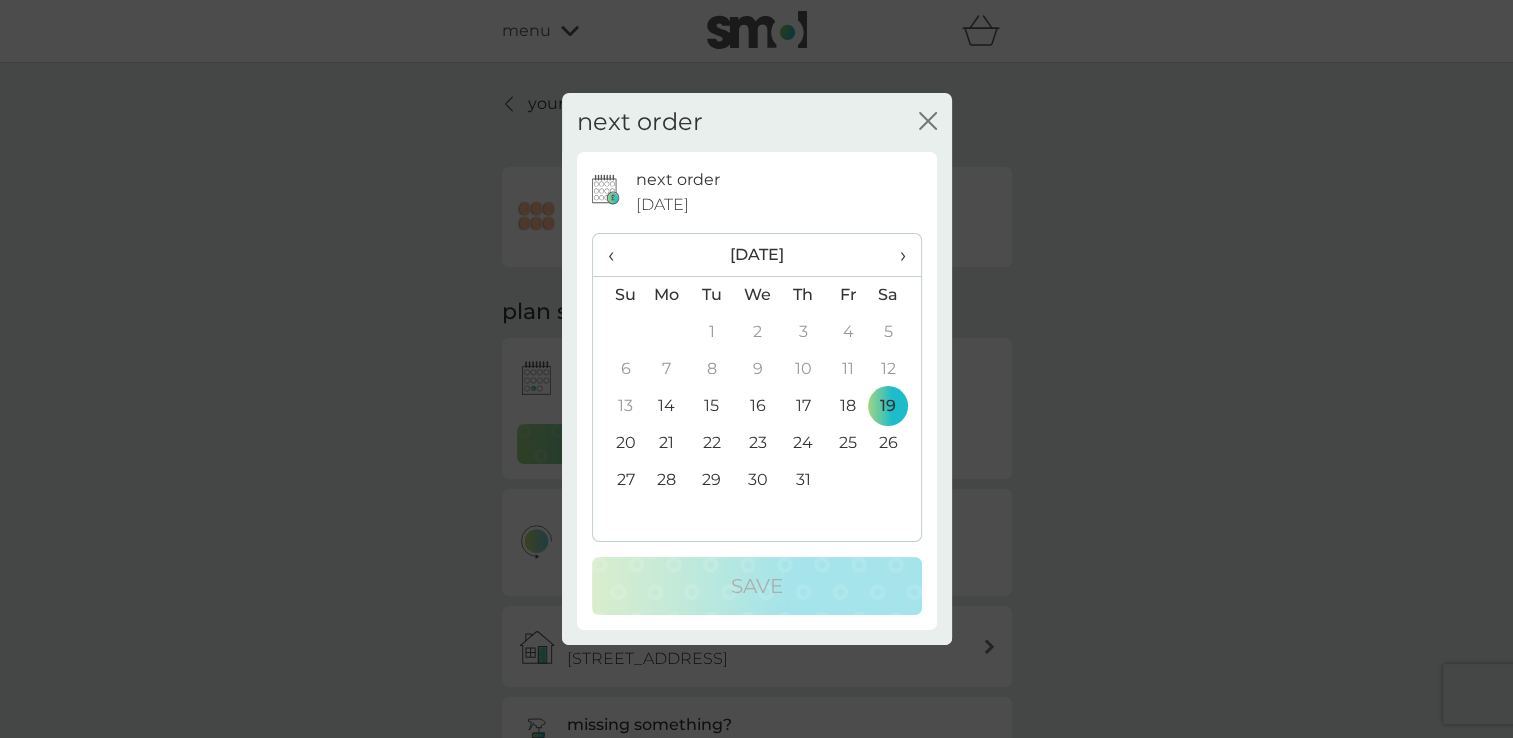 click on "›" at bounding box center (895, 255) 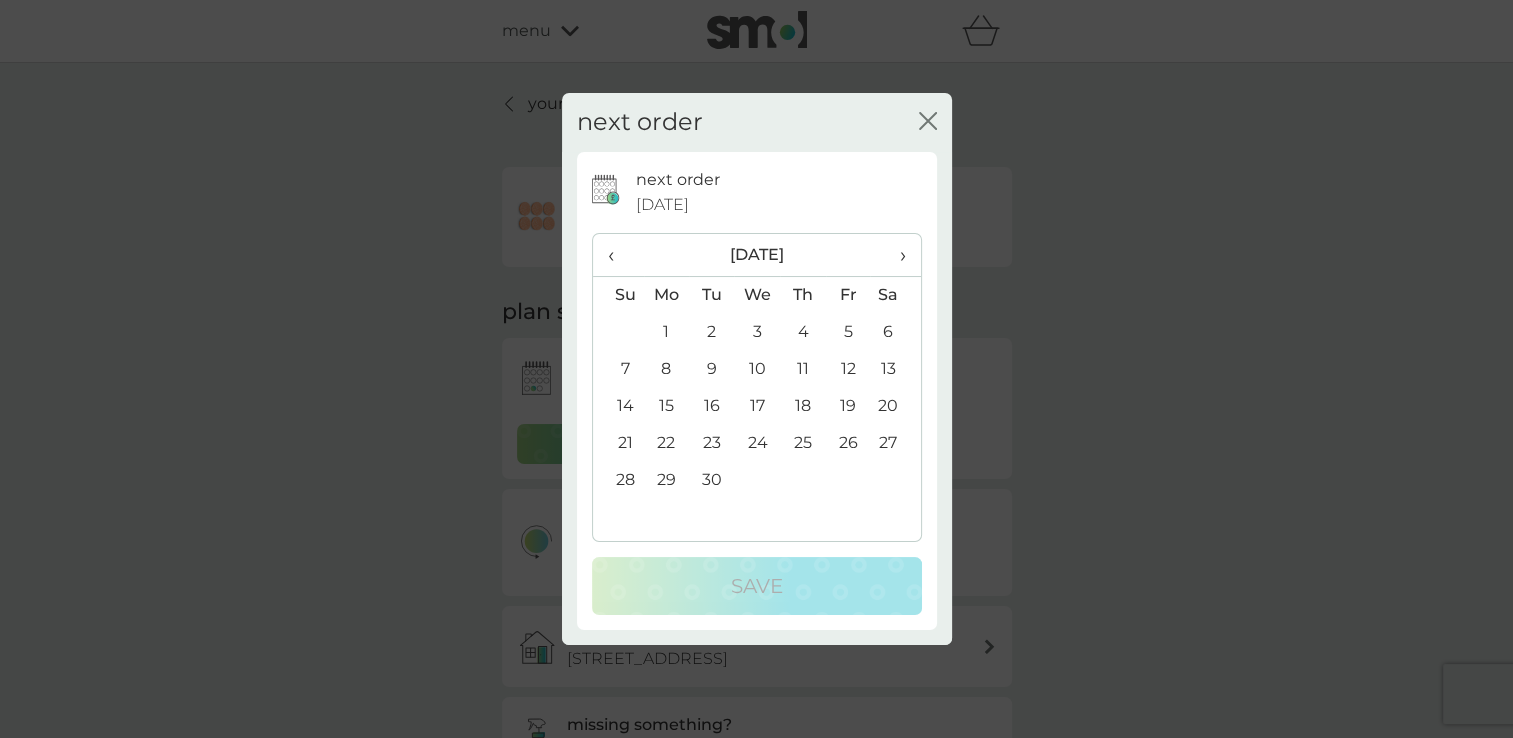 click on "›" at bounding box center (895, 255) 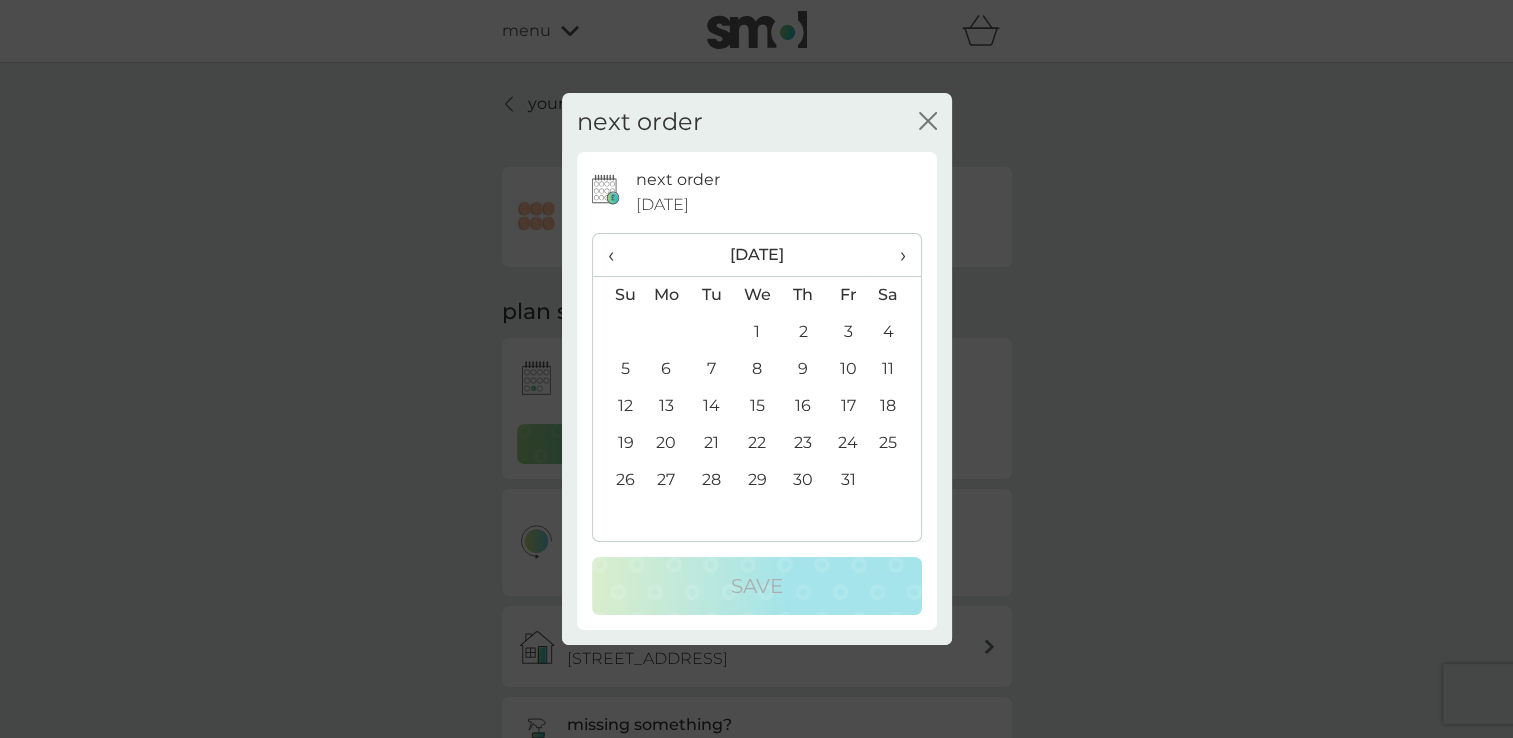 click on "›" at bounding box center [895, 255] 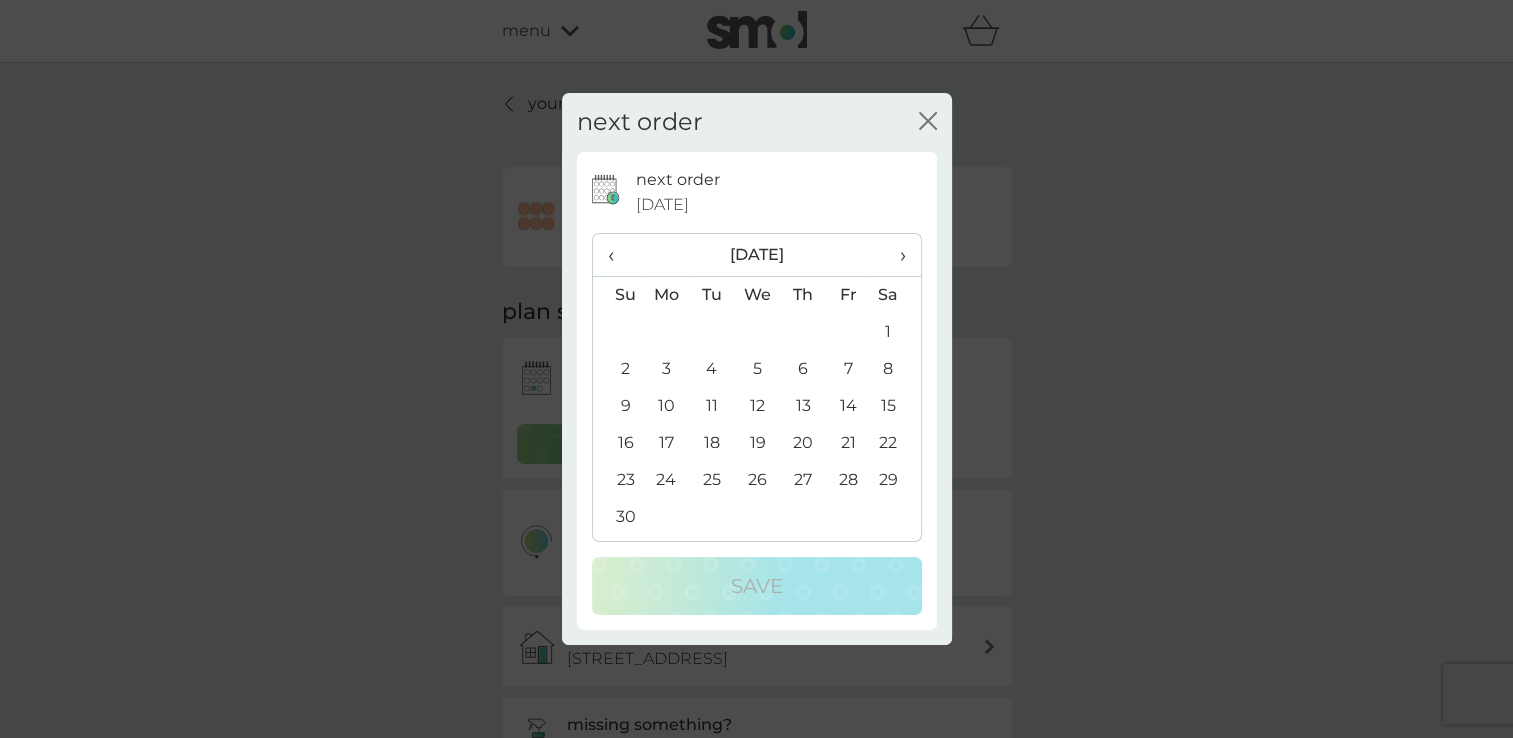 click on "1" at bounding box center [895, 332] 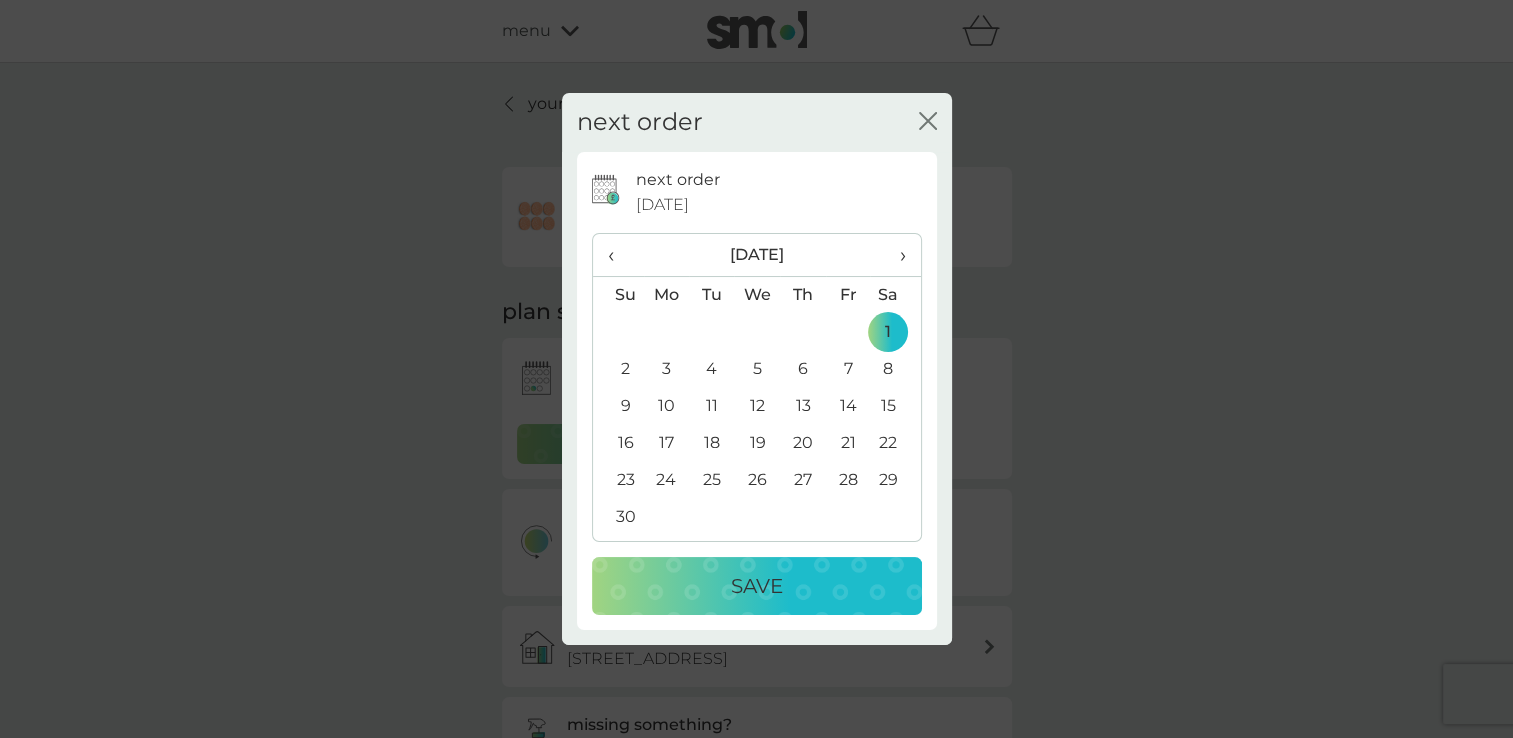 click on "Save" at bounding box center (757, 586) 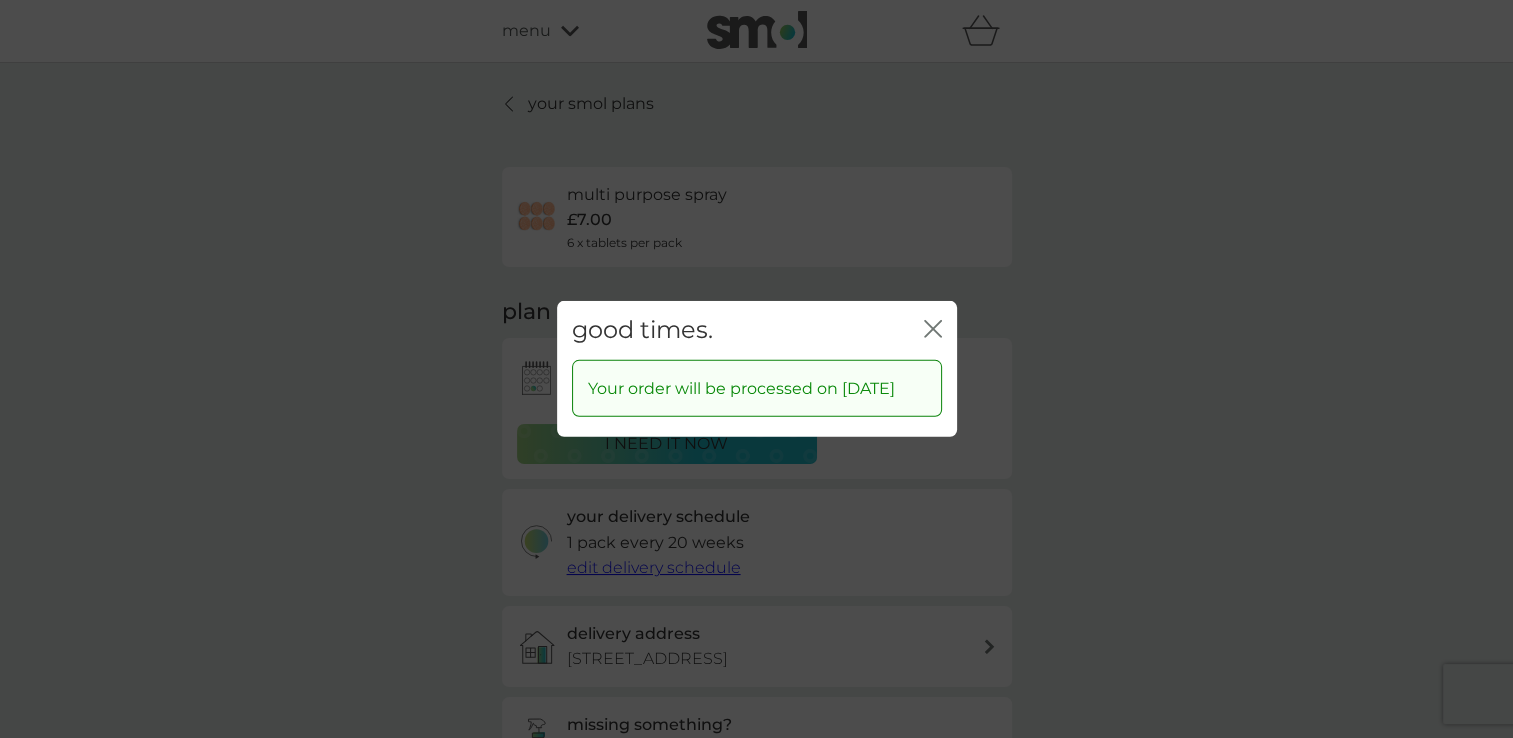 click on "close" 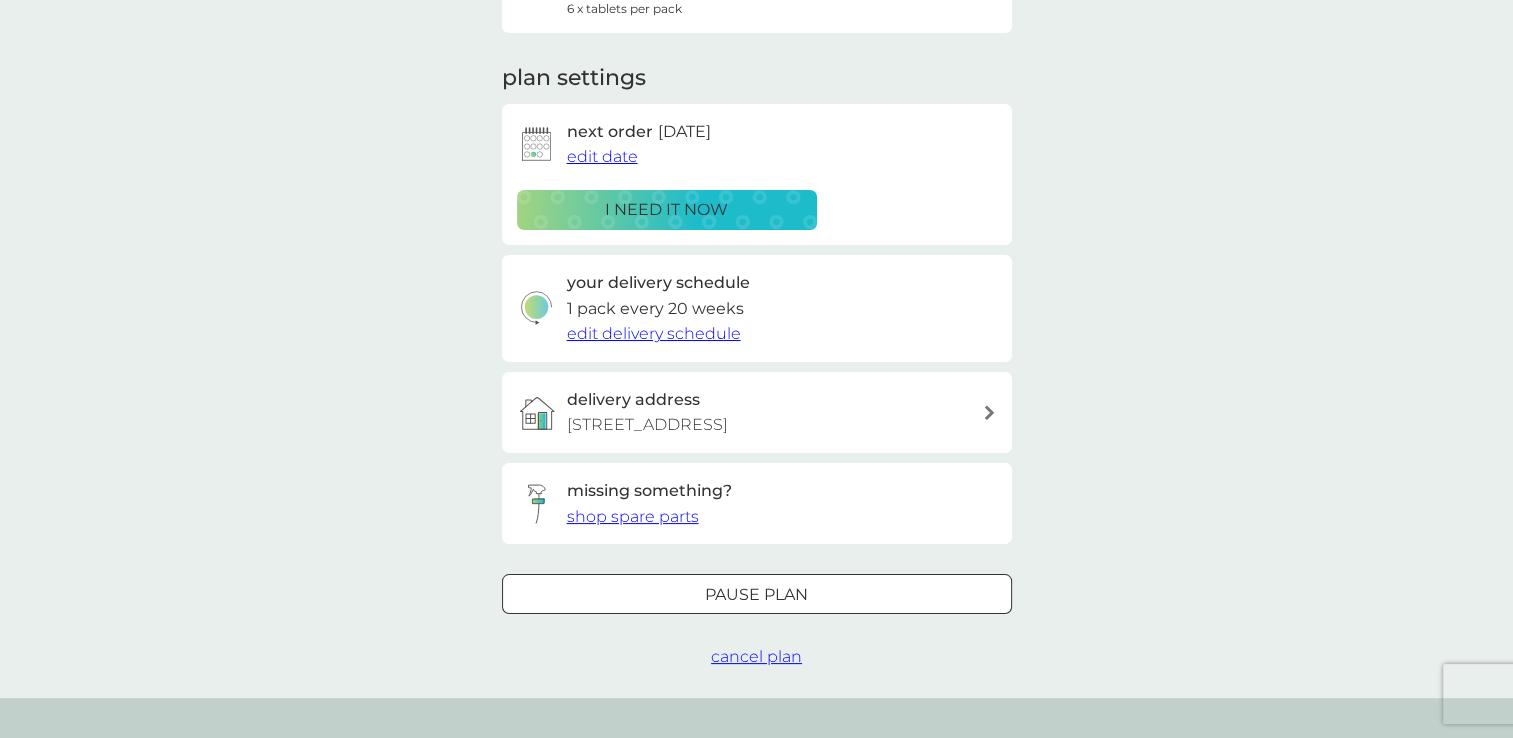 scroll, scrollTop: 238, scrollLeft: 0, axis: vertical 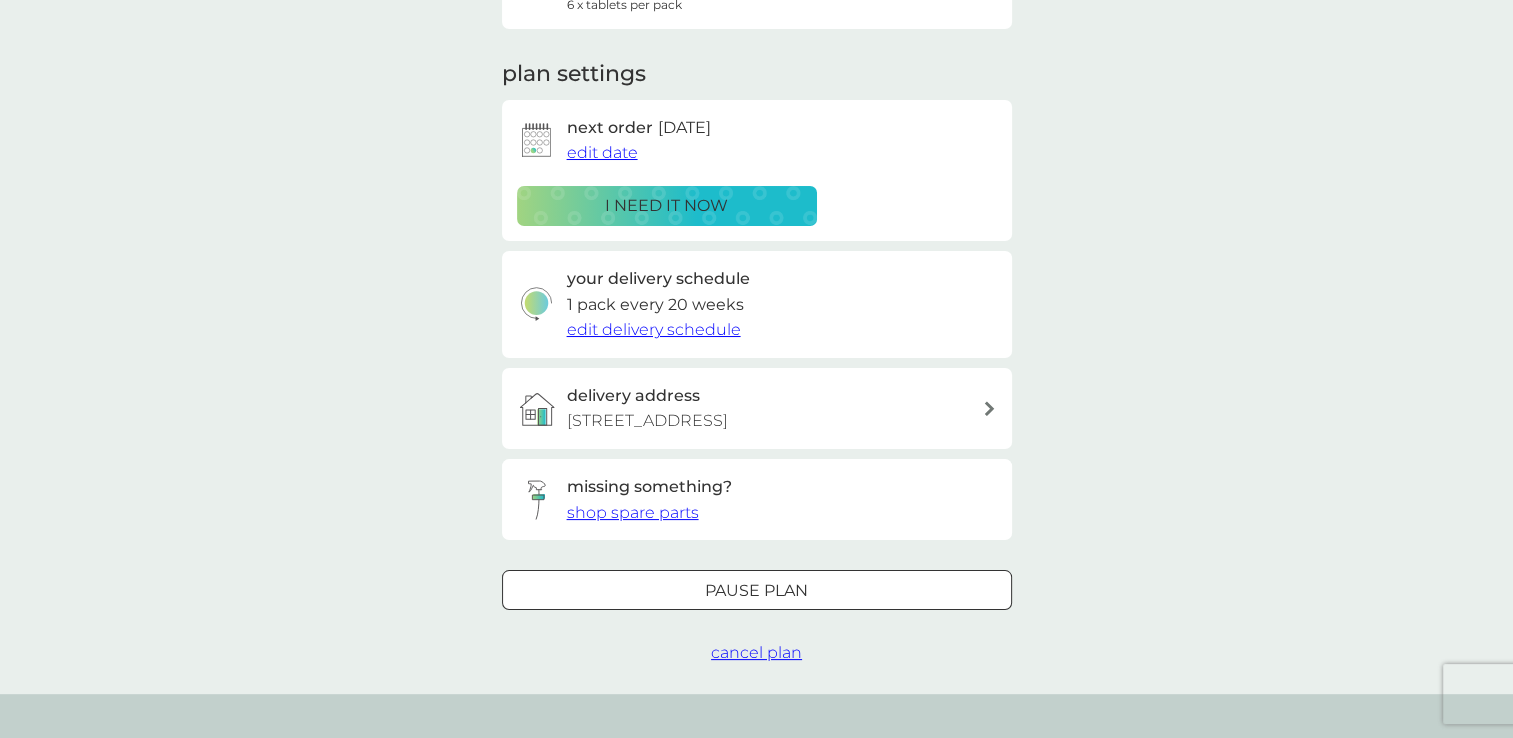 click on "edit delivery schedule" at bounding box center [654, 329] 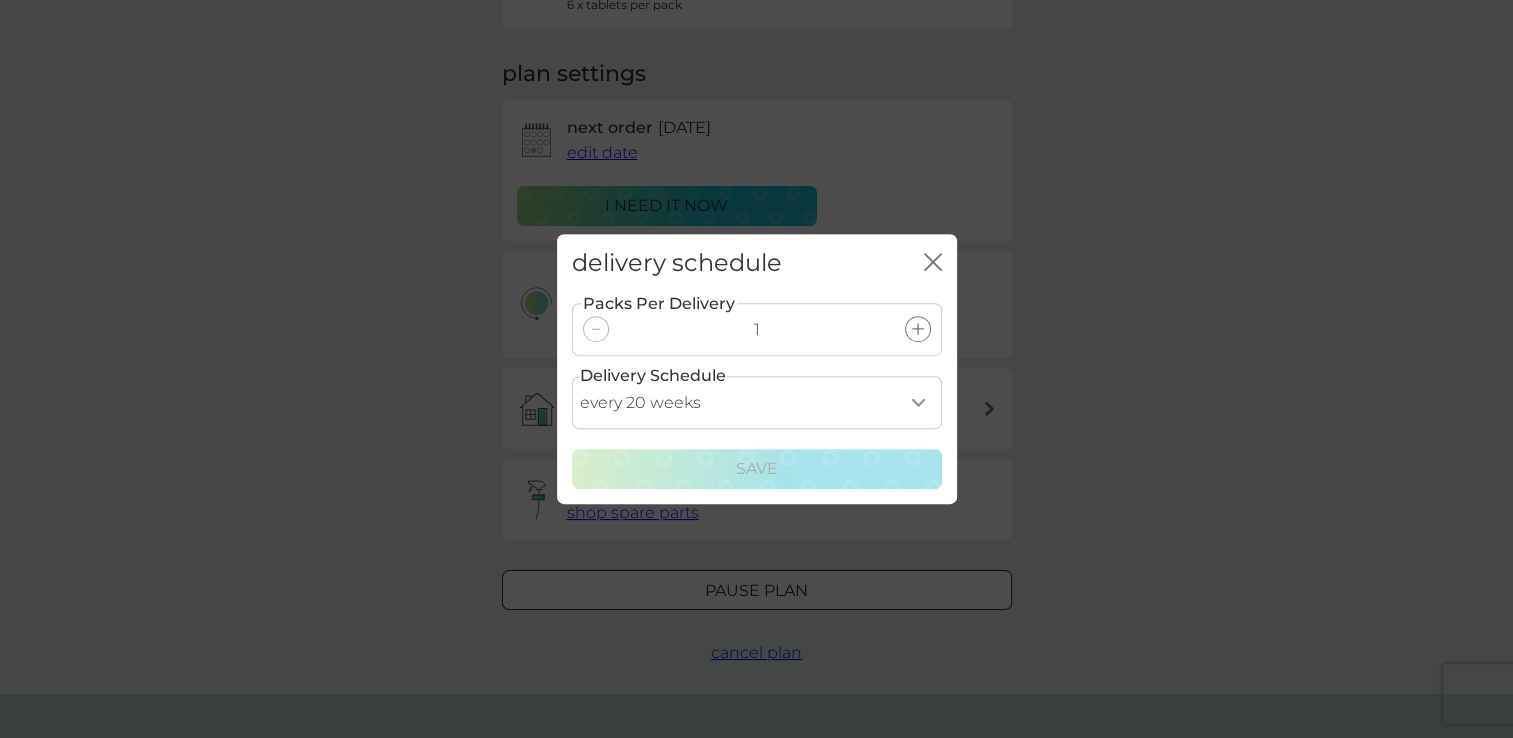 click on "every 1 week every 2 weeks every 3 weeks every 4 weeks every 5 weeks every 6 weeks every 7 weeks every 8 weeks every 9 weeks every 10 weeks every 11 weeks every 12 weeks every 13 weeks every 14 weeks every 15 weeks every 16 weeks every 17 weeks every 18 weeks every 19 weeks every 20 weeks every 21 weeks every 22 weeks every 23 weeks every 24 weeks every 25 weeks every 26 weeks every 27 weeks every 28 weeks every 29 weeks every 30 weeks every 31 weeks every 32 weeks every 33 weeks every 34 weeks every 35 weeks" at bounding box center [757, 402] 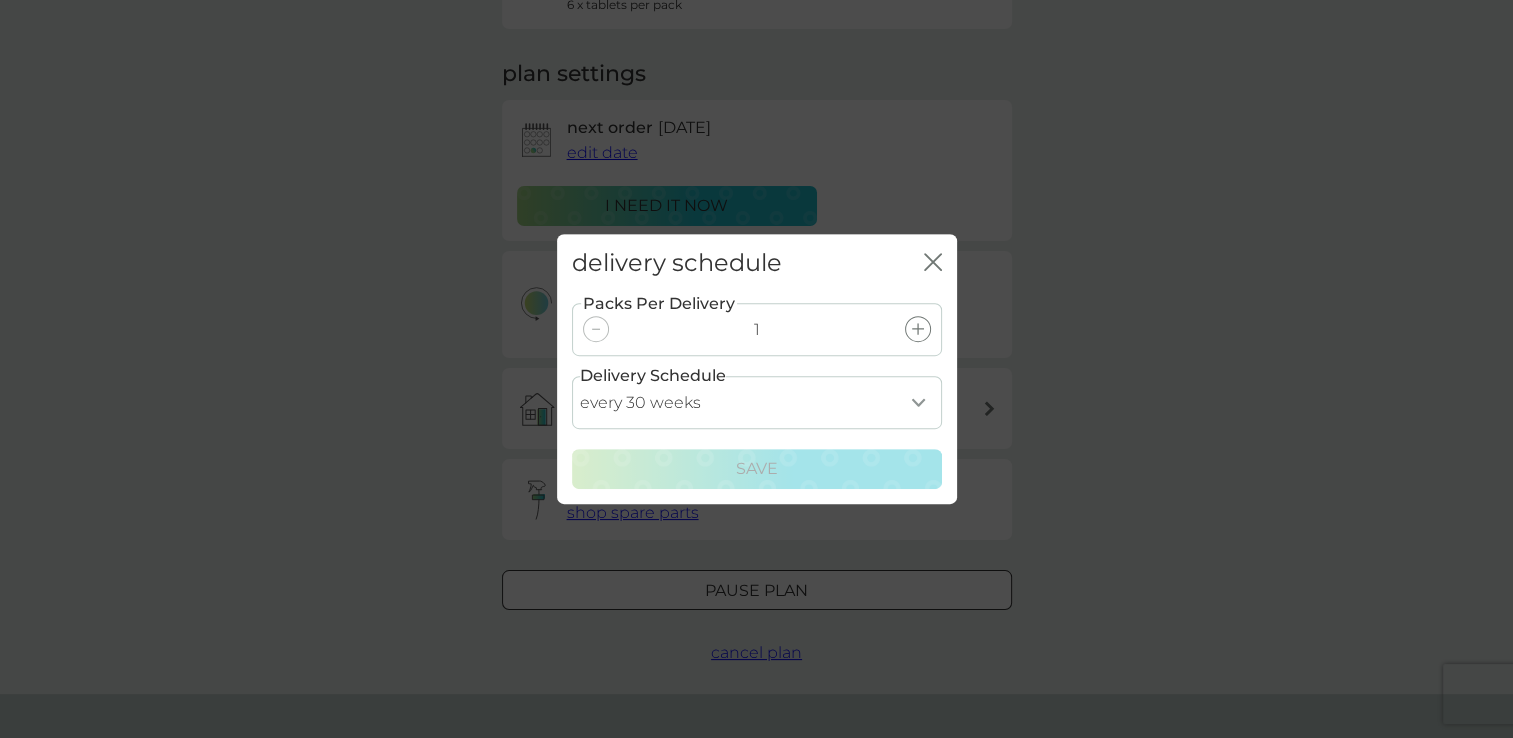 click on "every 1 week every 2 weeks every 3 weeks every 4 weeks every 5 weeks every 6 weeks every 7 weeks every 8 weeks every 9 weeks every 10 weeks every 11 weeks every 12 weeks every 13 weeks every 14 weeks every 15 weeks every 16 weeks every 17 weeks every 18 weeks every 19 weeks every 20 weeks every 21 weeks every 22 weeks every 23 weeks every 24 weeks every 25 weeks every 26 weeks every 27 weeks every 28 weeks every 29 weeks every 30 weeks every 31 weeks every 32 weeks every 33 weeks every 34 weeks every 35 weeks" at bounding box center (757, 402) 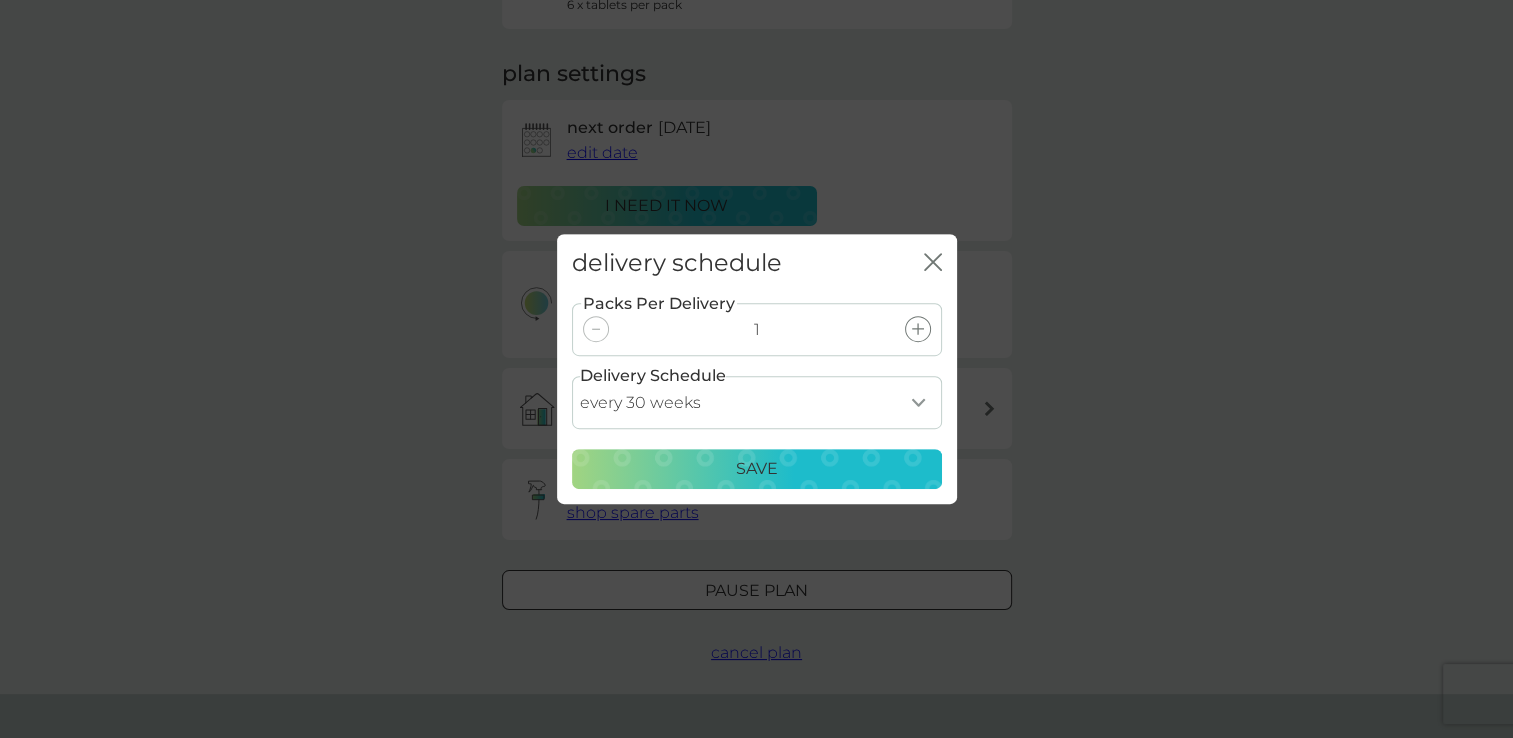 click on "Save" at bounding box center (757, 469) 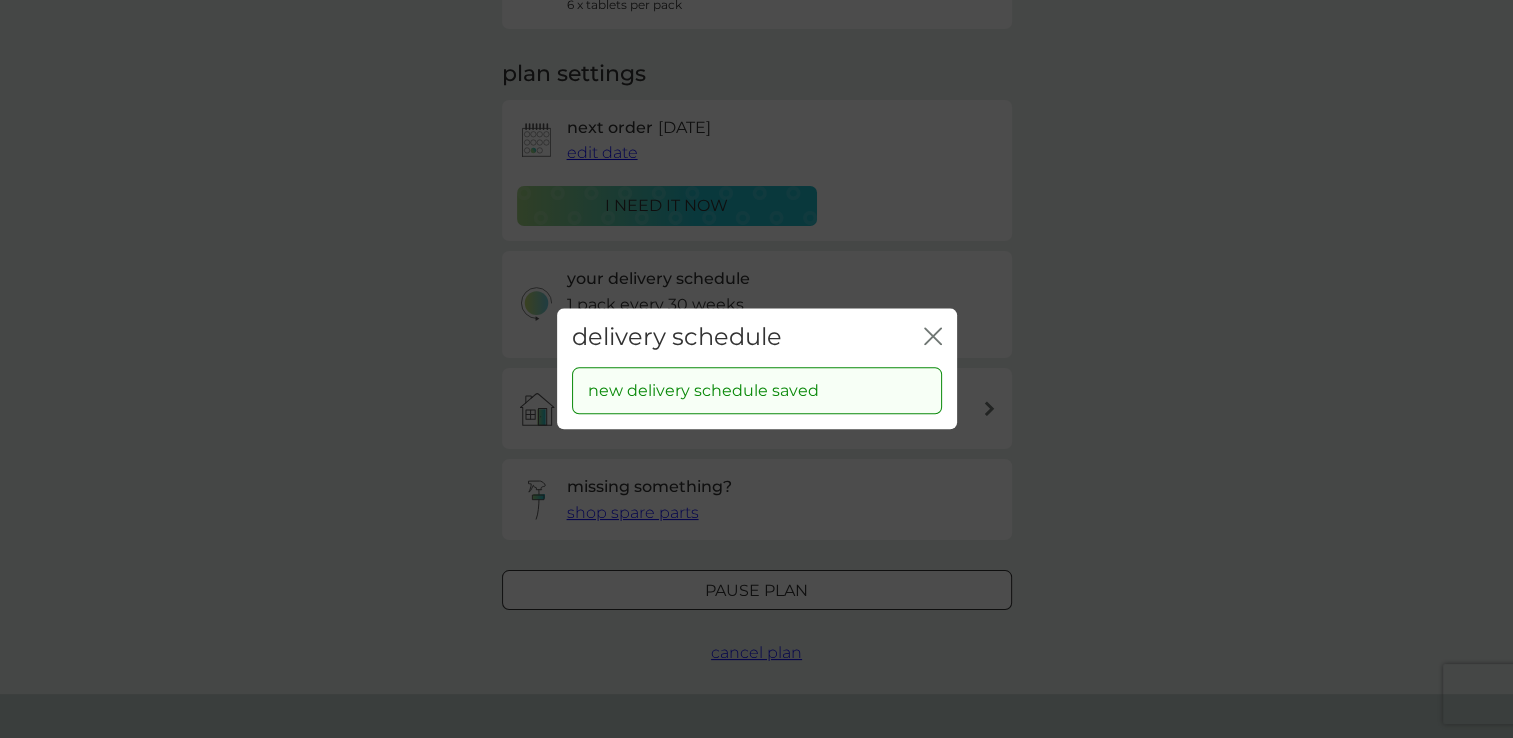 click on "delivery schedule close" at bounding box center [757, 337] 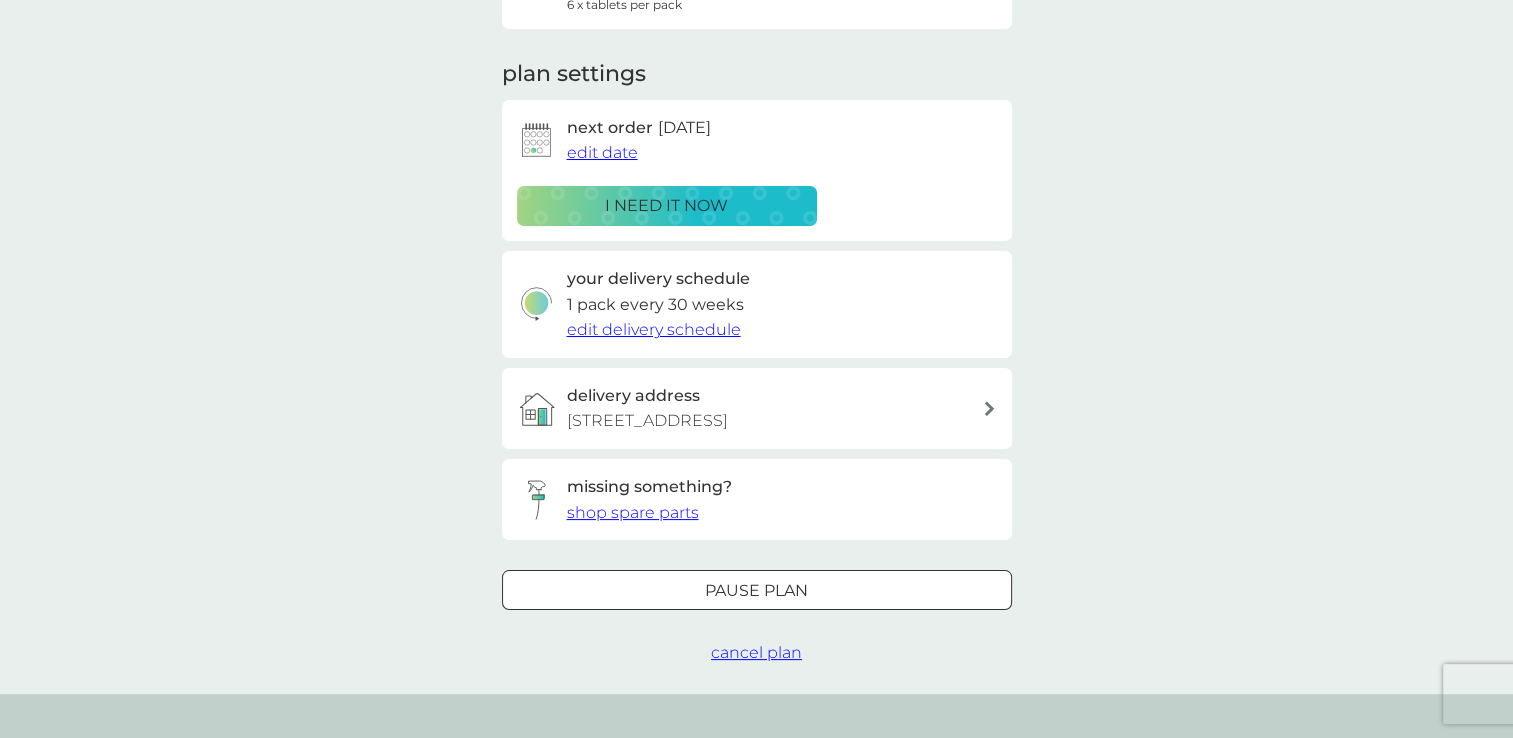 click on "your delivery schedule 1 pack every 30 weeks edit delivery schedule" at bounding box center [757, 304] 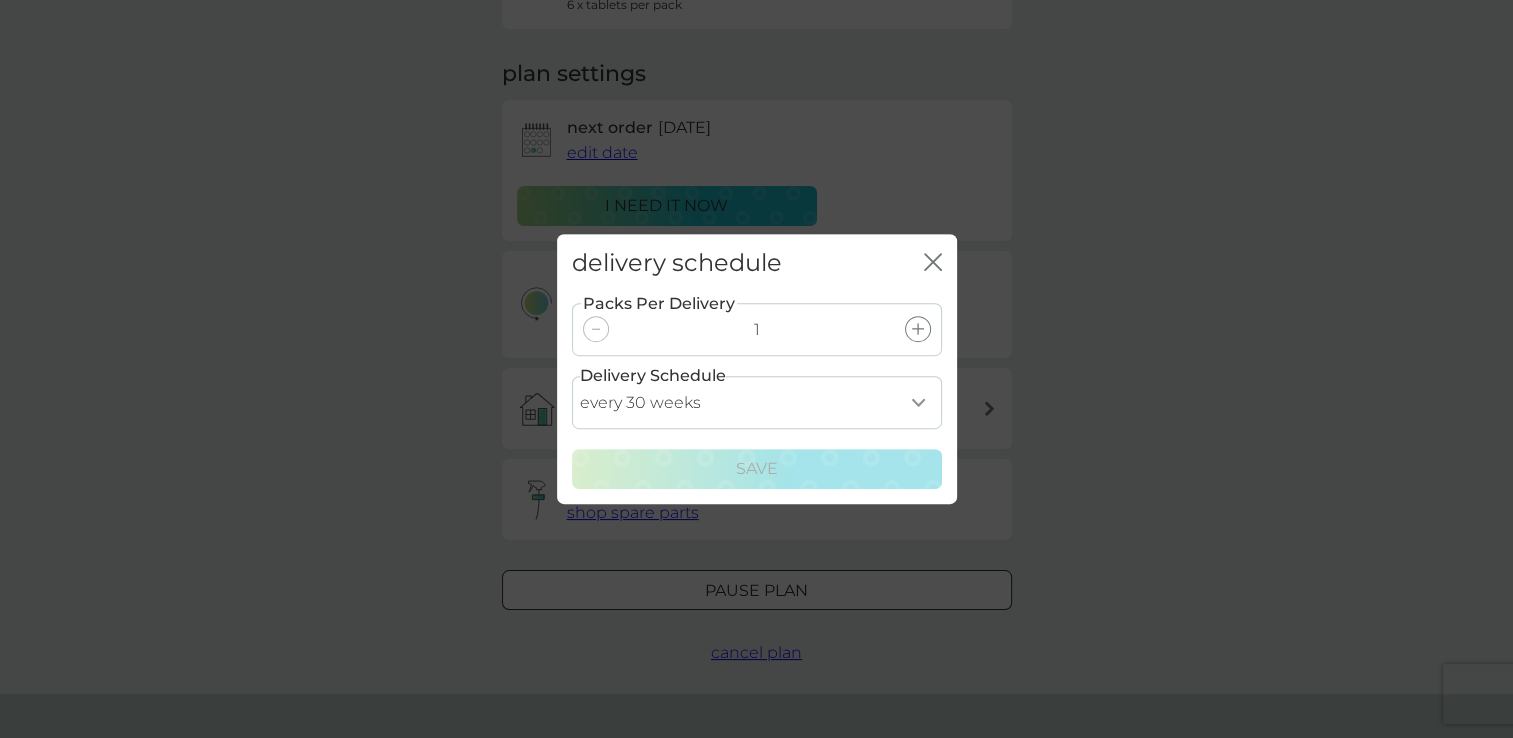 click on "close" at bounding box center (933, 263) 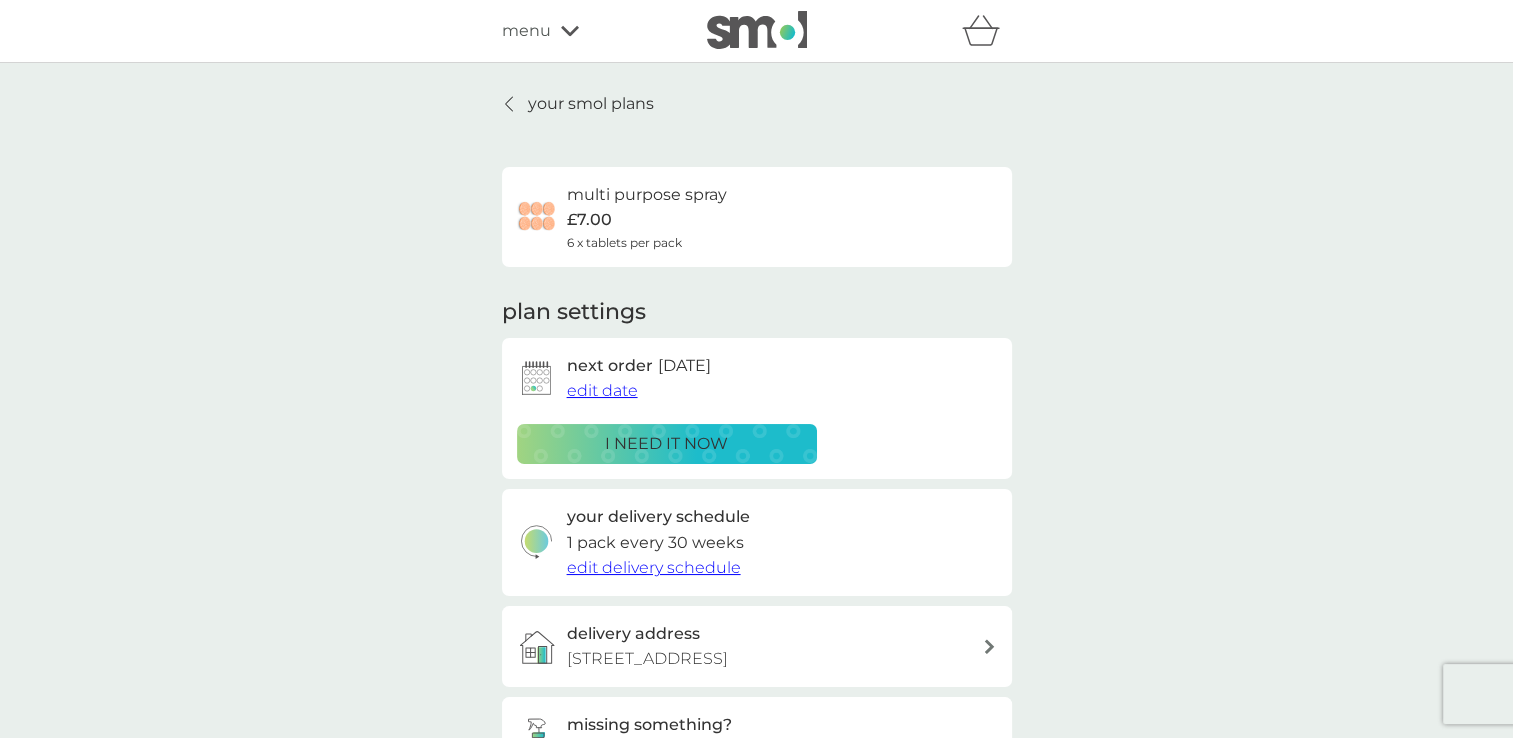 scroll, scrollTop: 5, scrollLeft: 0, axis: vertical 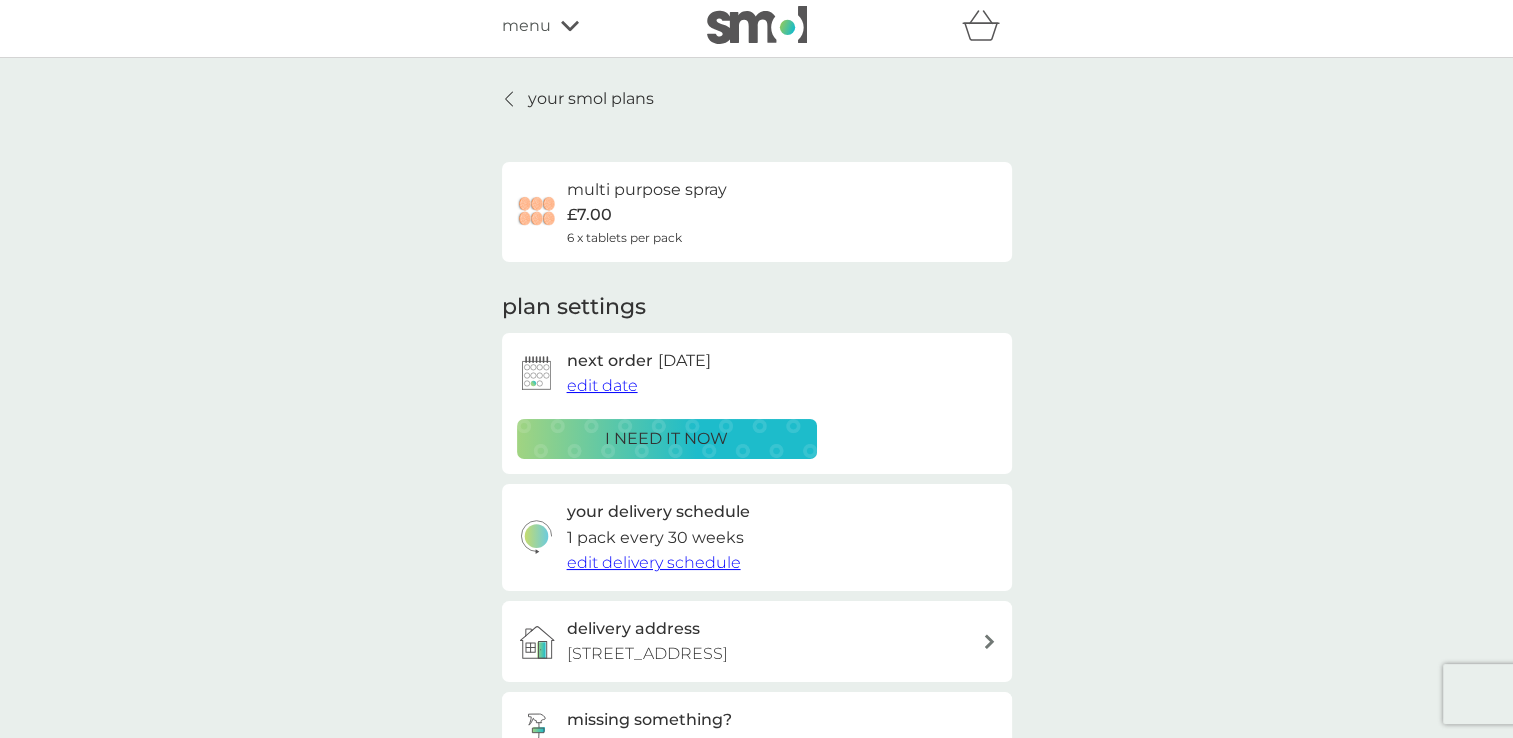 click on "your smol plans" at bounding box center [591, 99] 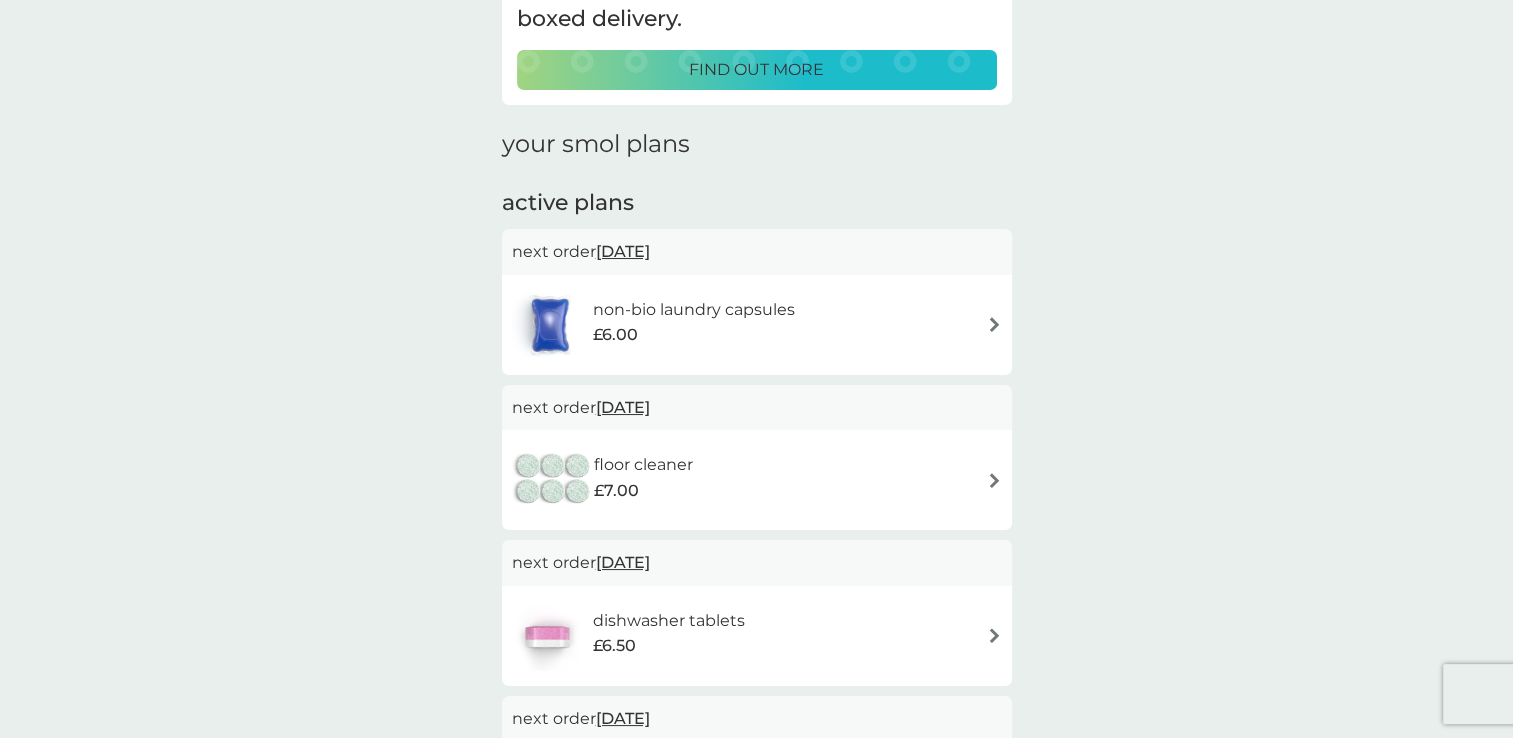 scroll, scrollTop: 207, scrollLeft: 0, axis: vertical 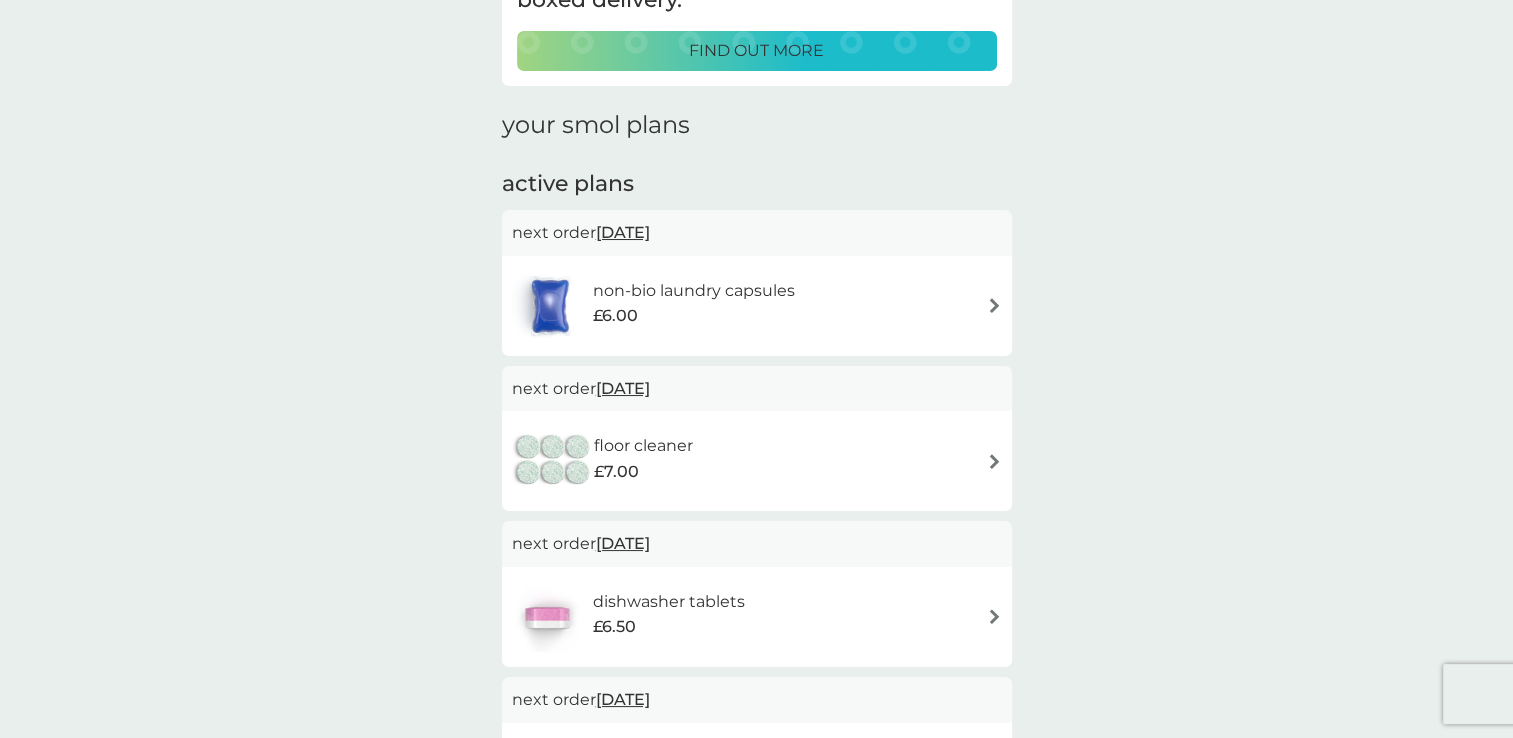click on "dishwasher tablets £6.50" at bounding box center (757, 617) 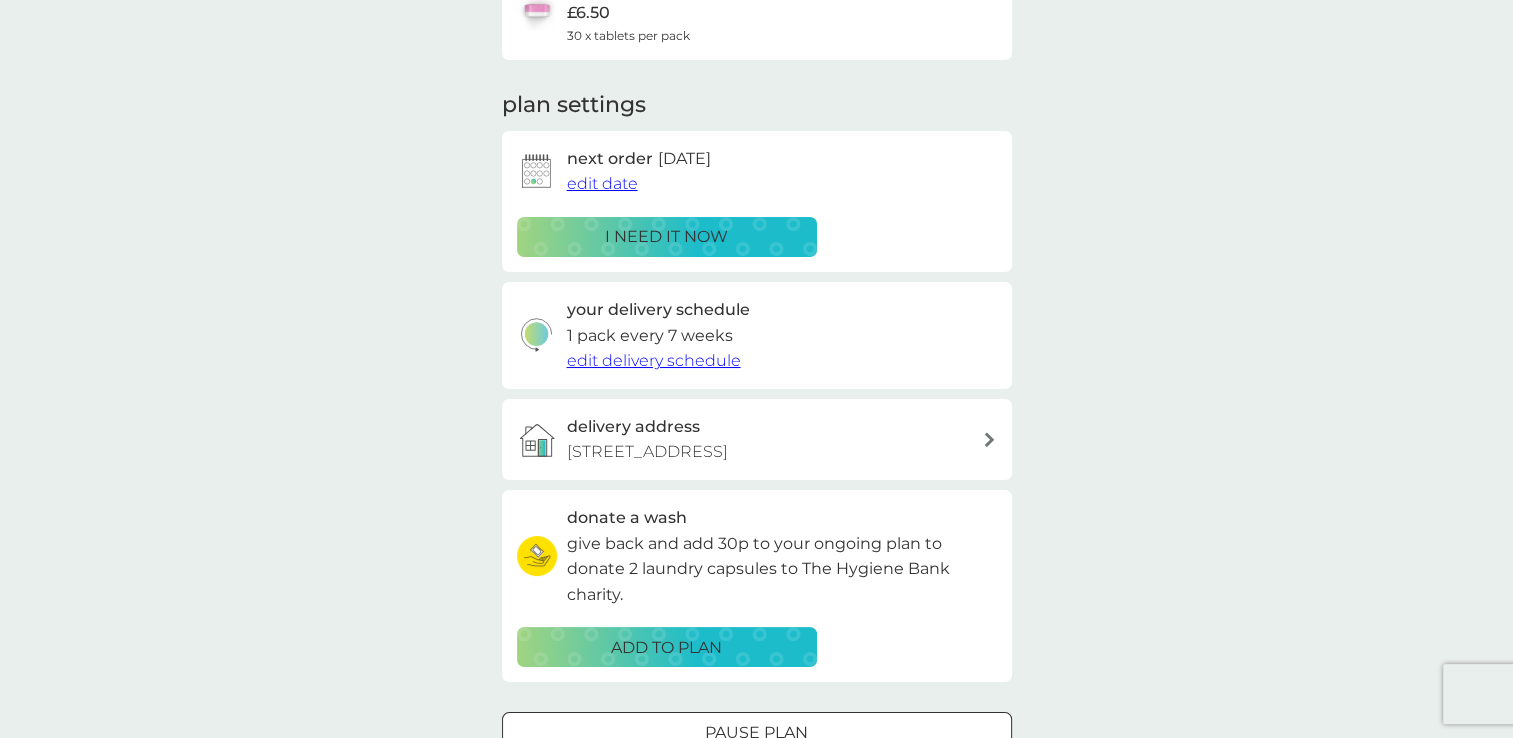 scroll, scrollTop: 0, scrollLeft: 0, axis: both 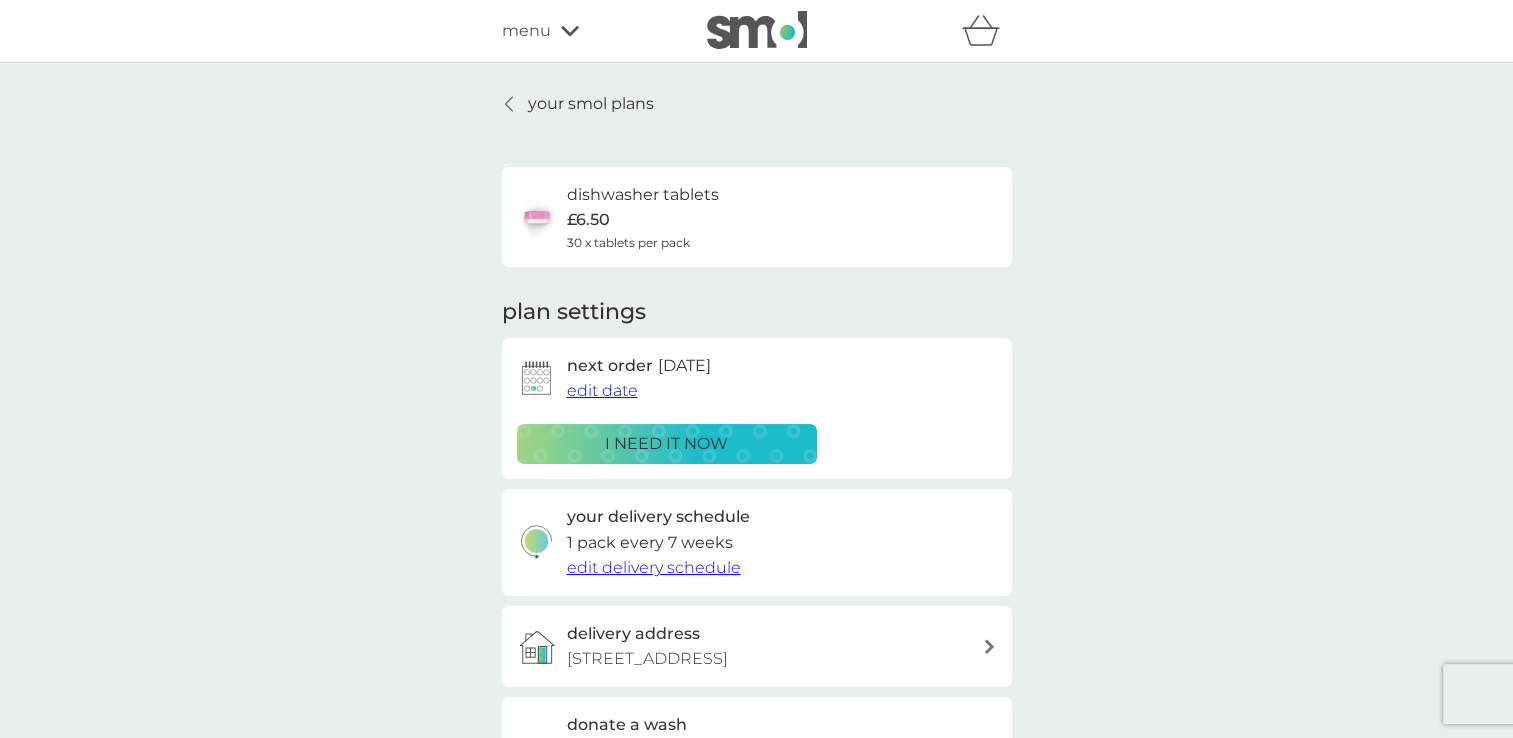 click on "edit date" at bounding box center (602, 390) 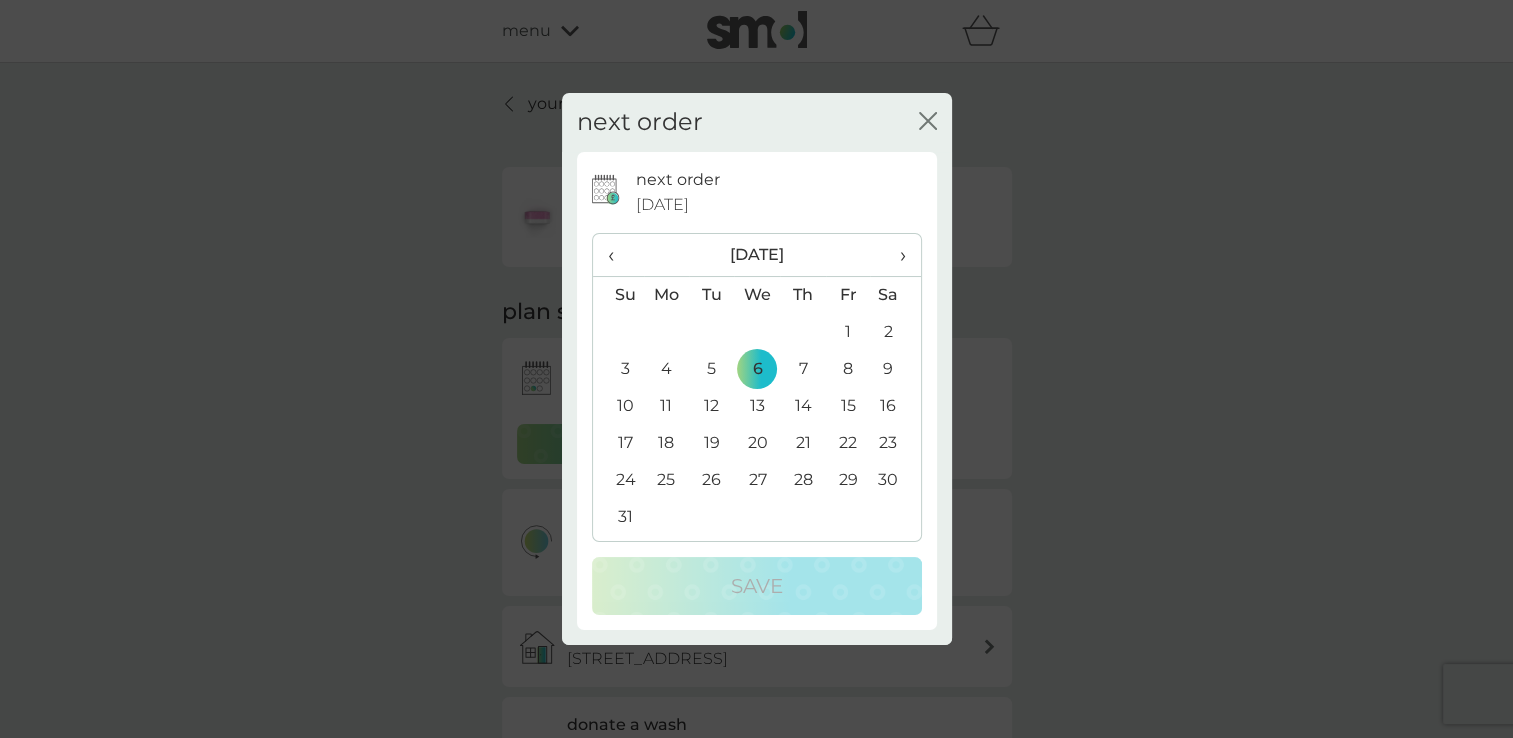 click on "›" at bounding box center [895, 255] 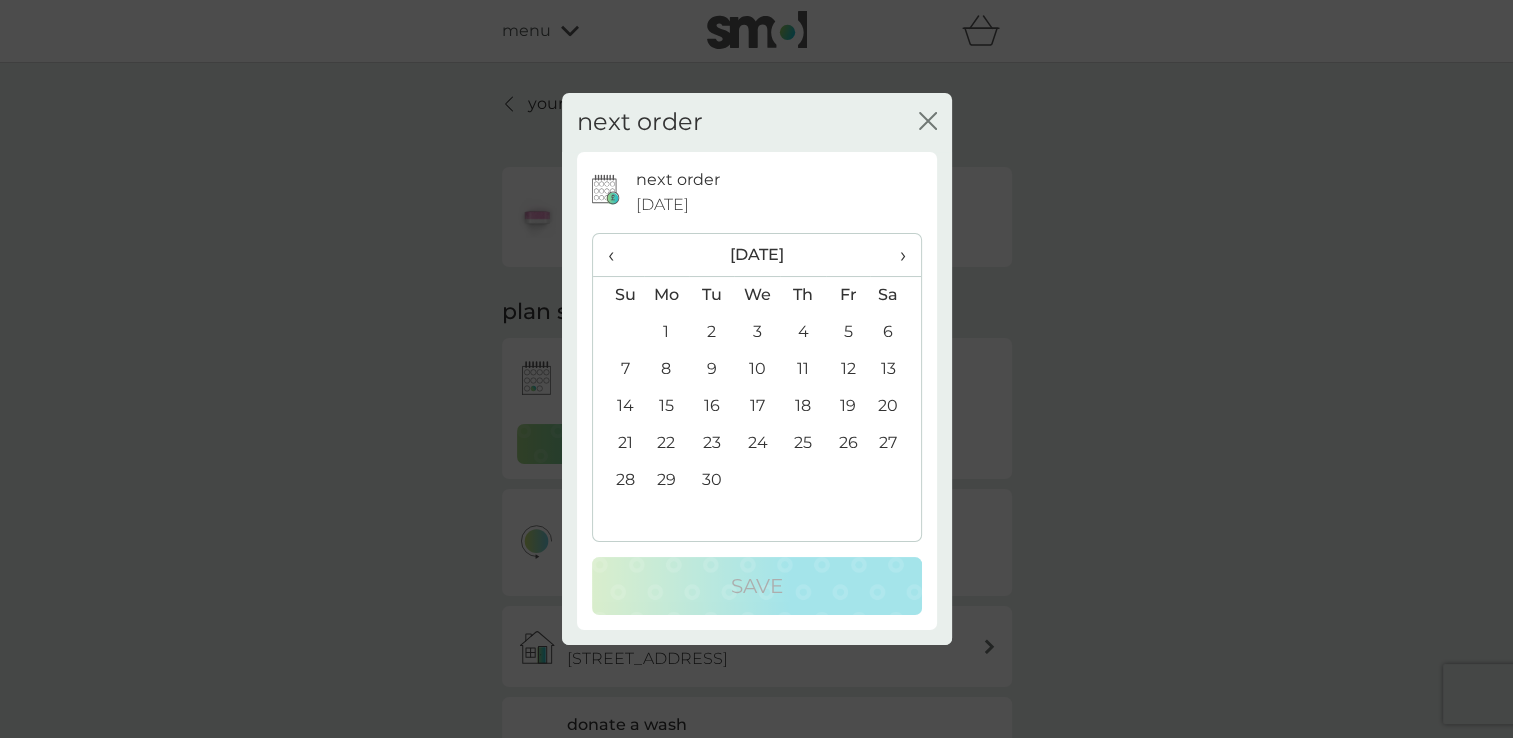 click on "›" at bounding box center (895, 255) 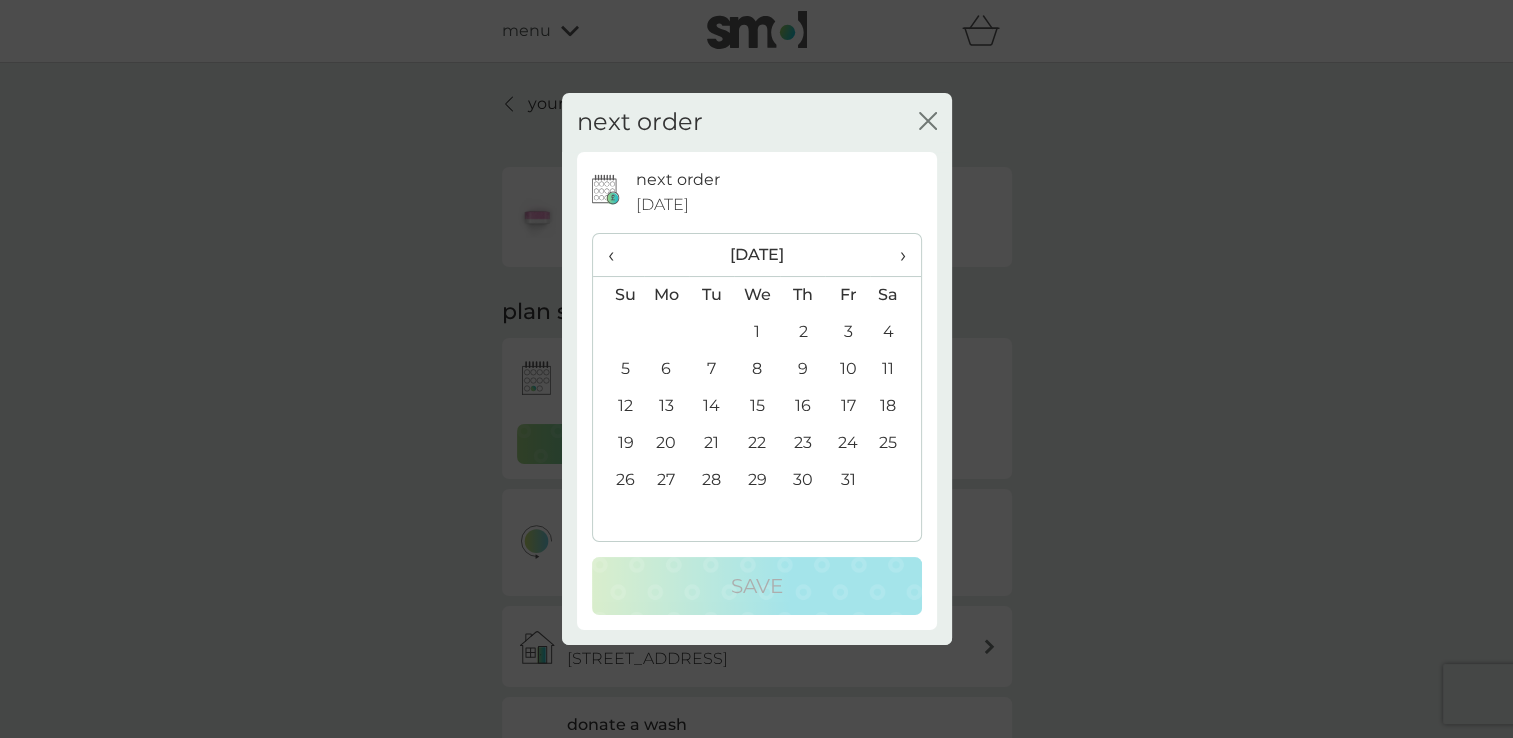 click on "›" at bounding box center (895, 255) 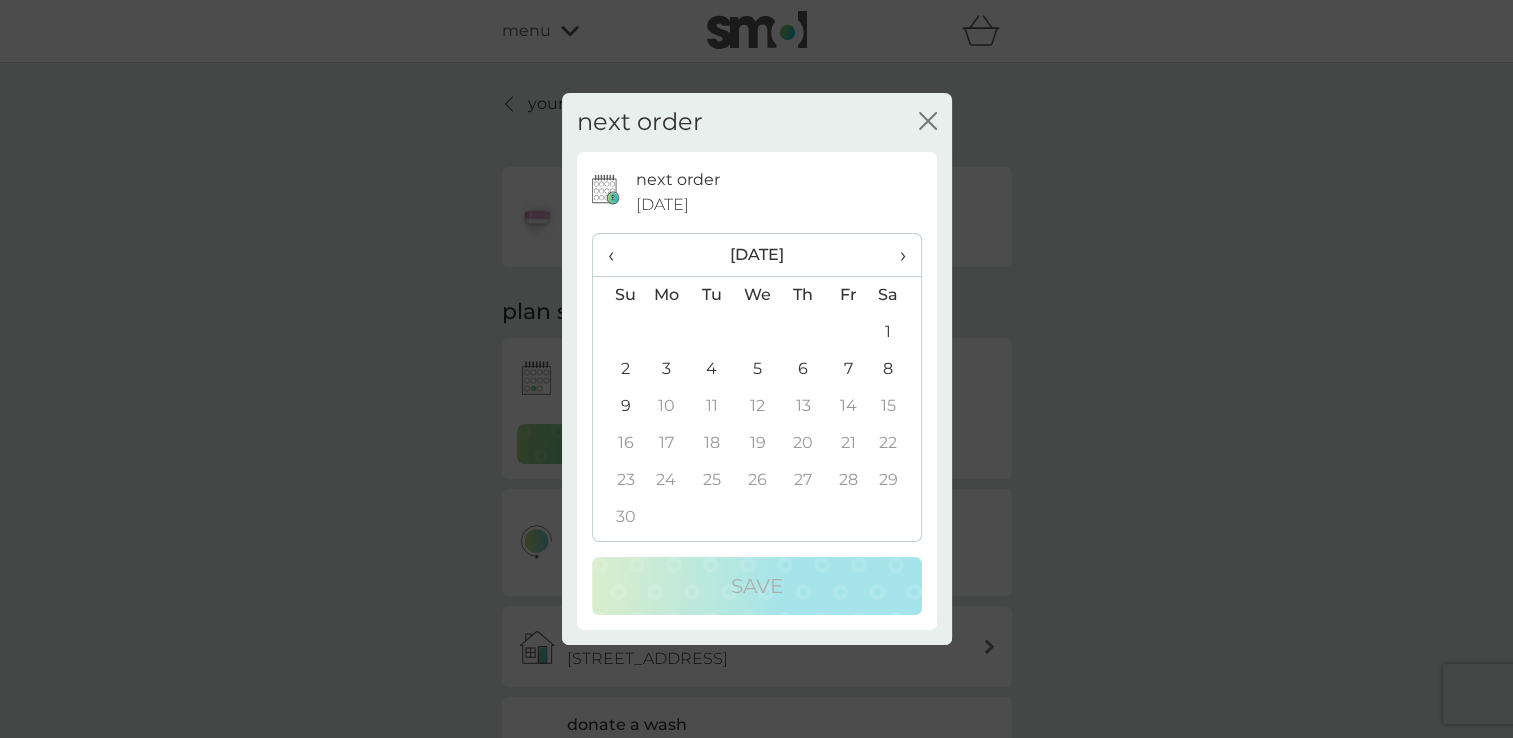 click on "1" at bounding box center [895, 332] 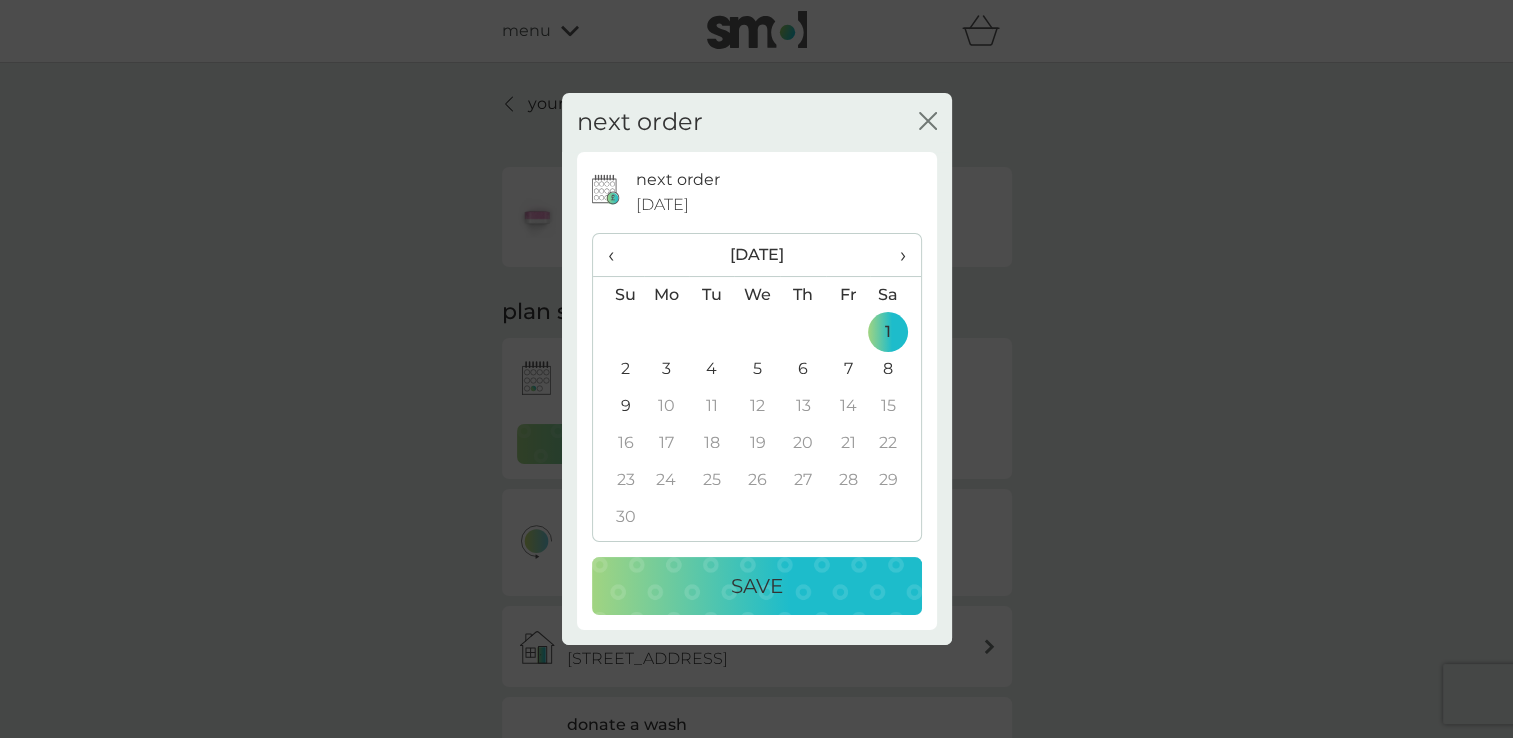 click on "Save" at bounding box center (757, 586) 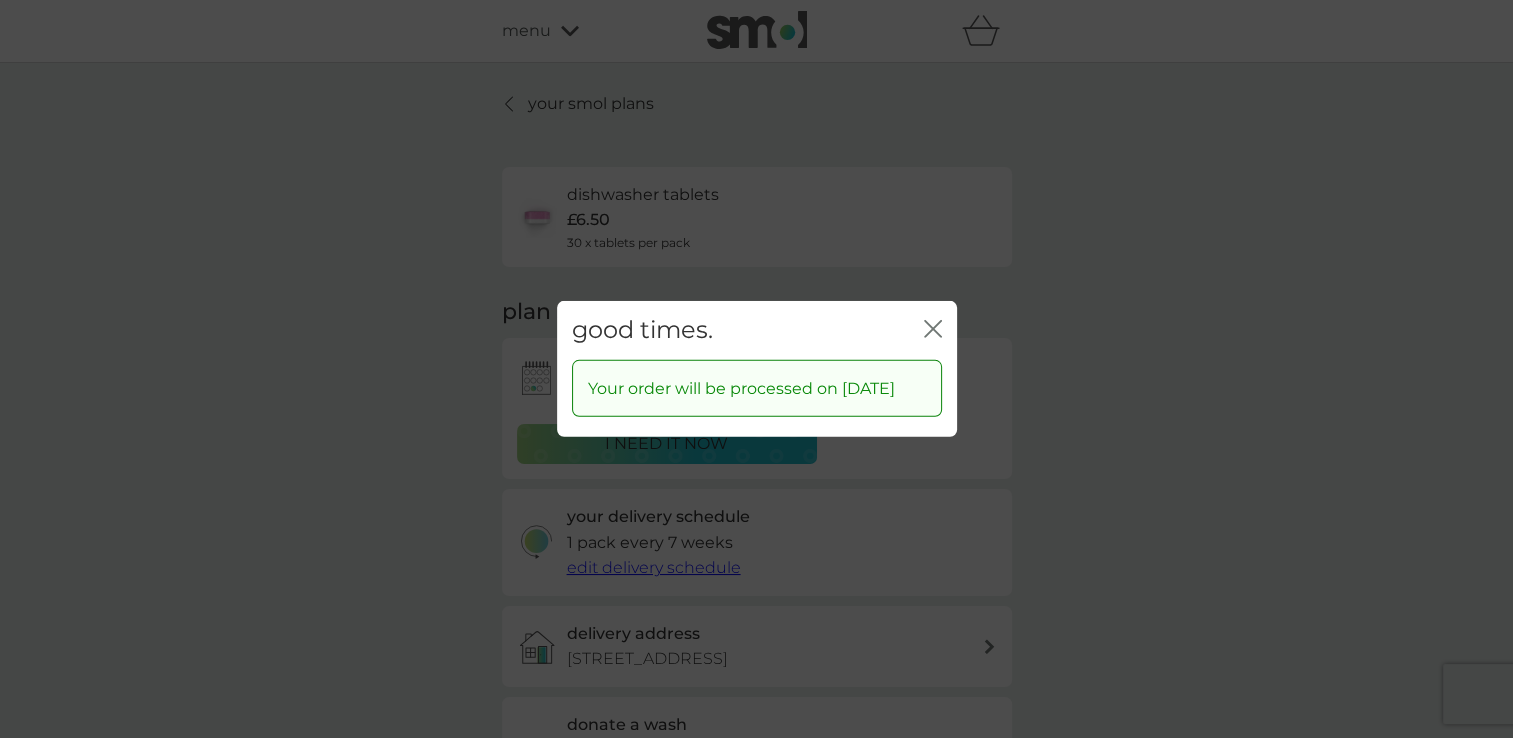 click on "close" 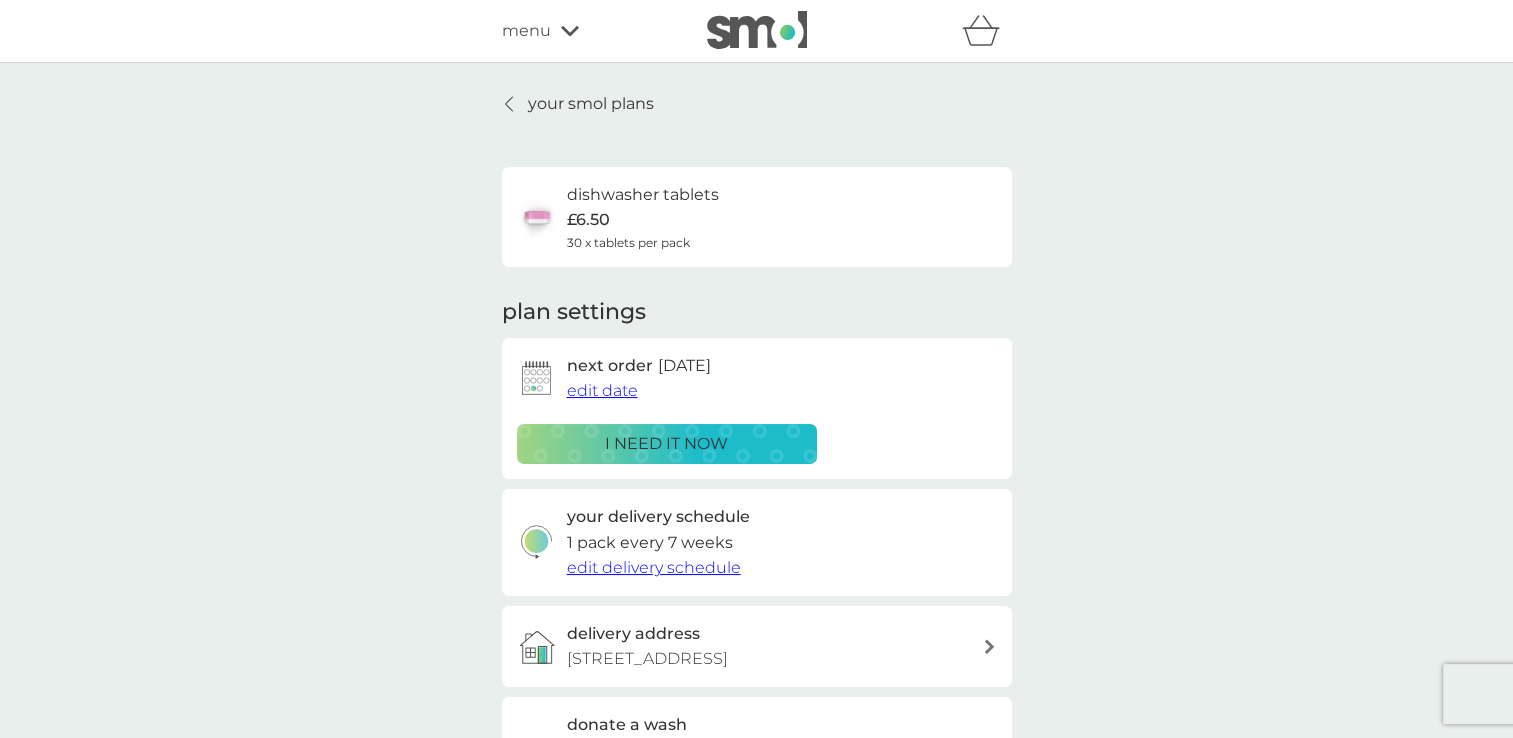 click on "your smol plans" at bounding box center [591, 104] 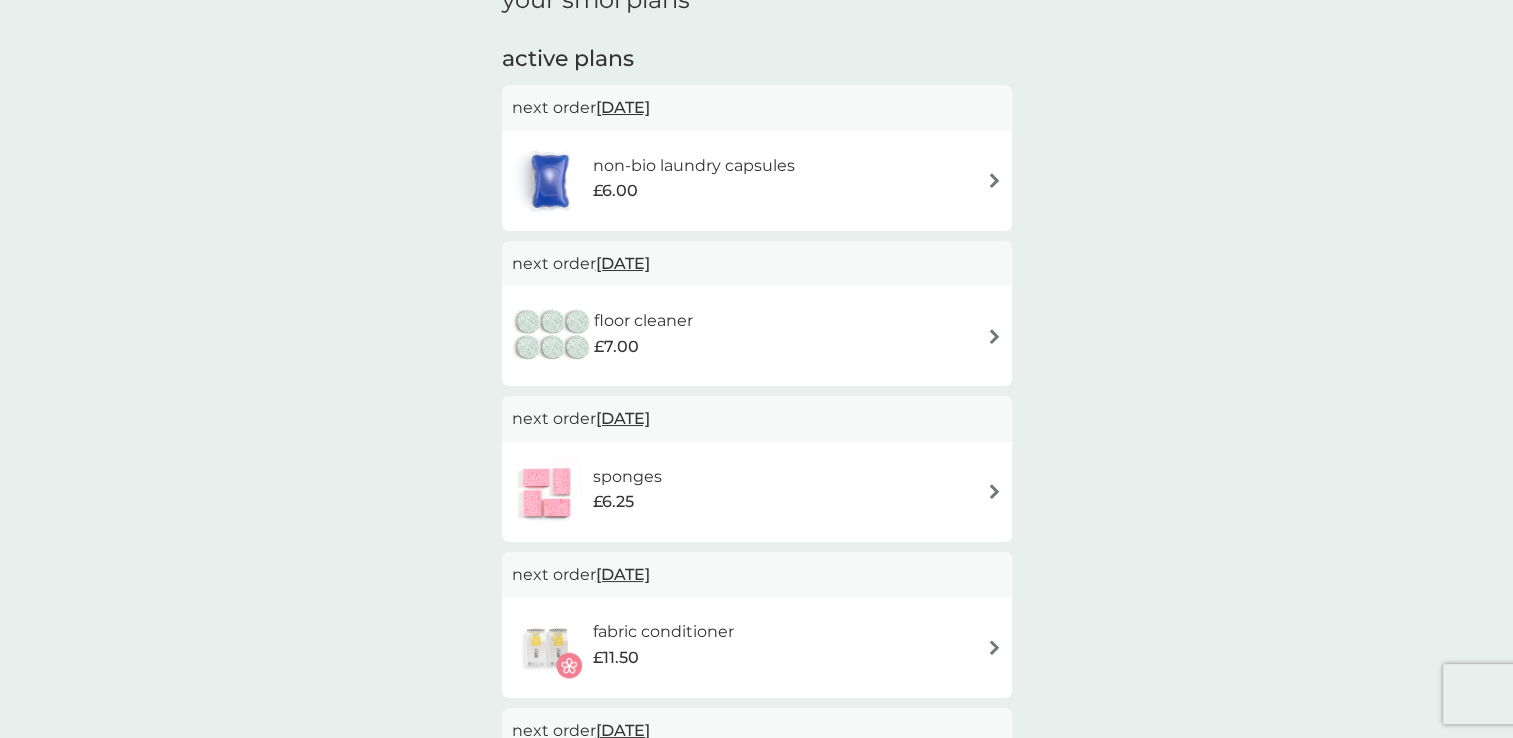 scroll, scrollTop: 336, scrollLeft: 0, axis: vertical 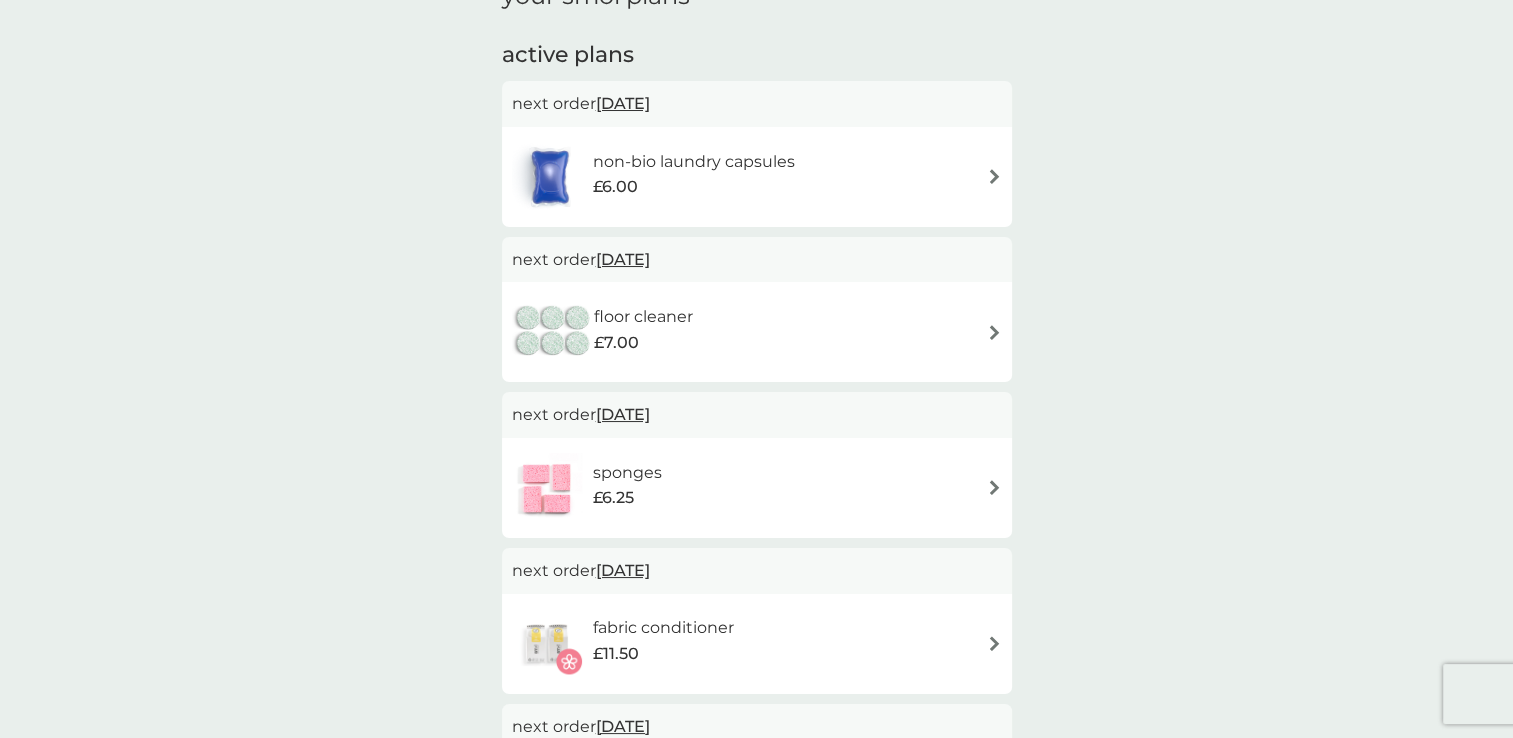 click at bounding box center (994, 332) 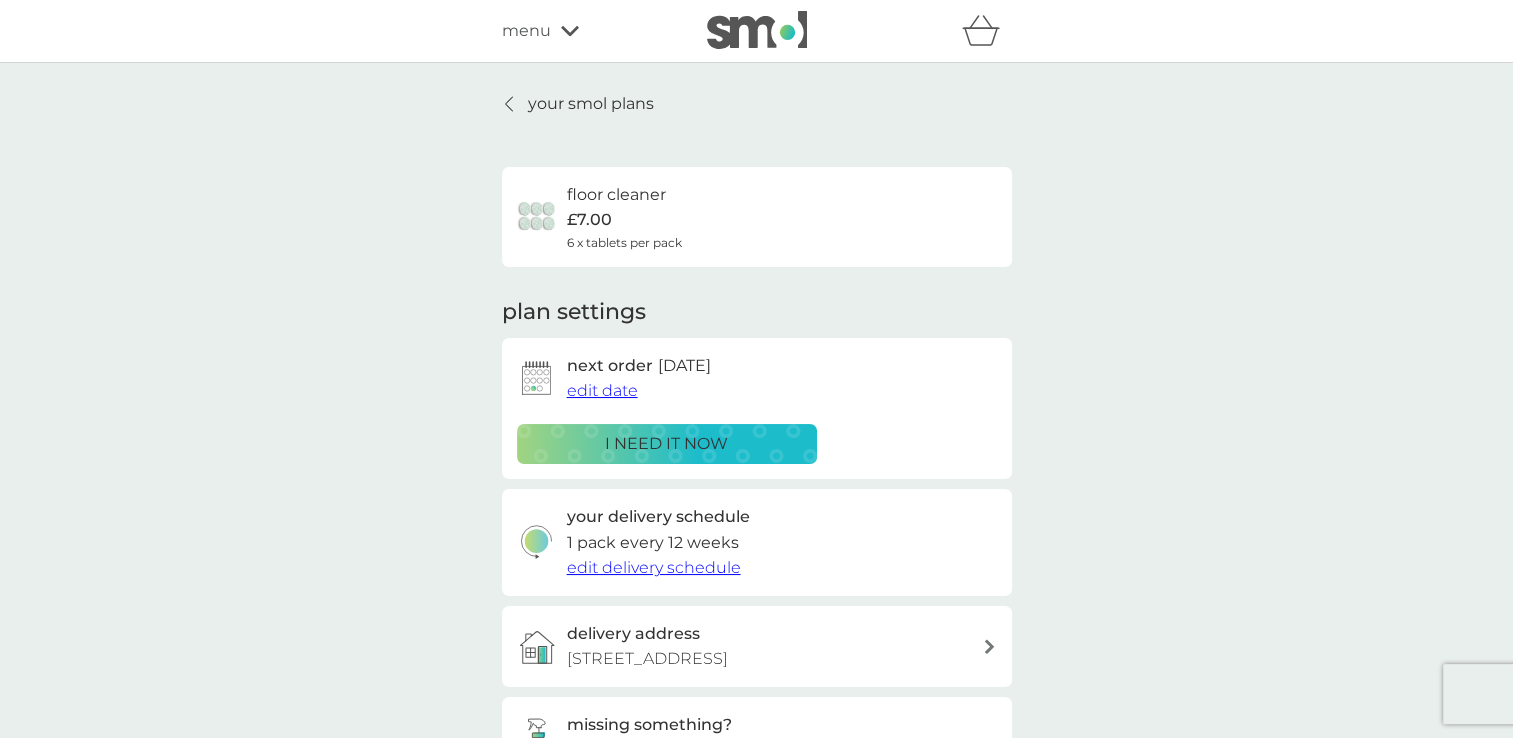 click on "6 x tablets per pack" at bounding box center [624, 242] 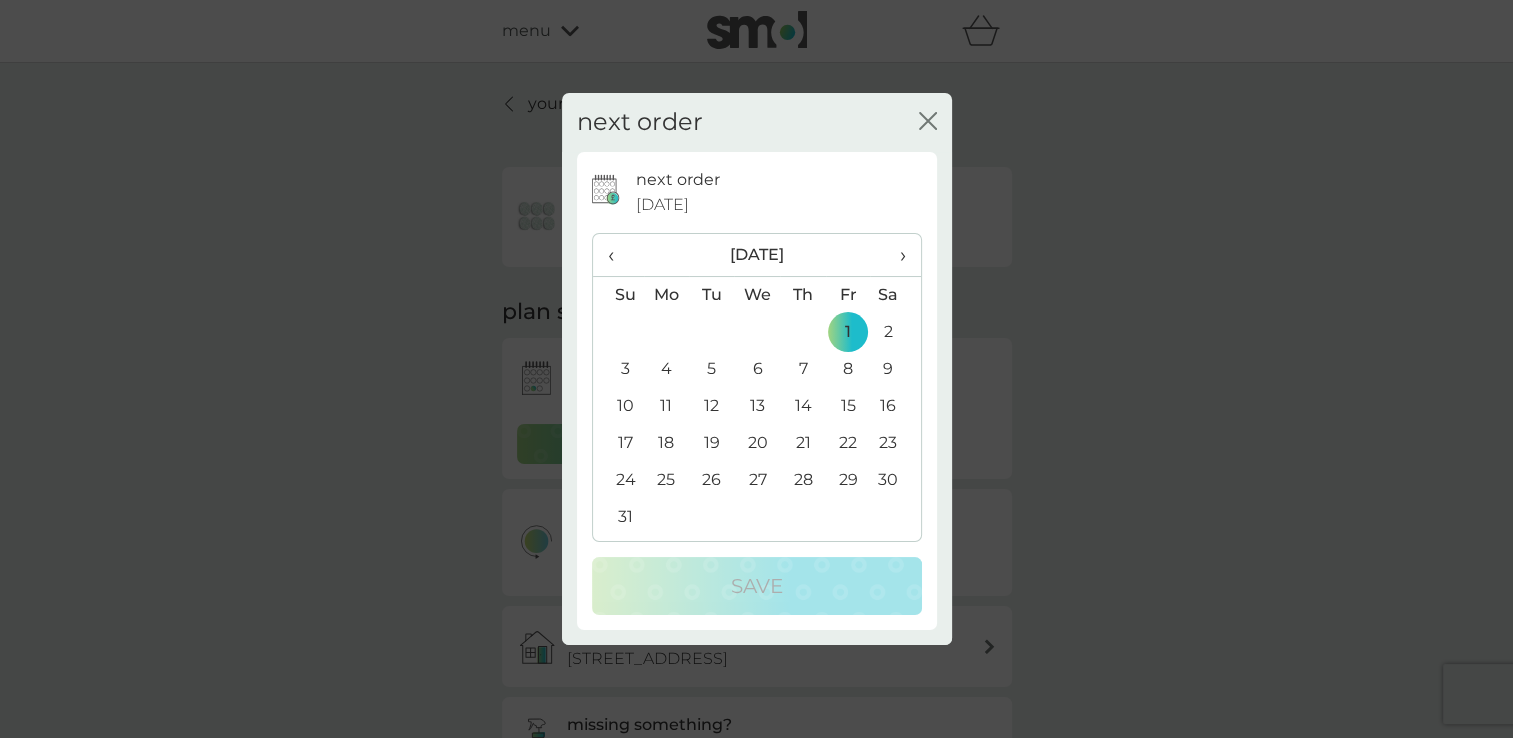 click on "›" at bounding box center (895, 255) 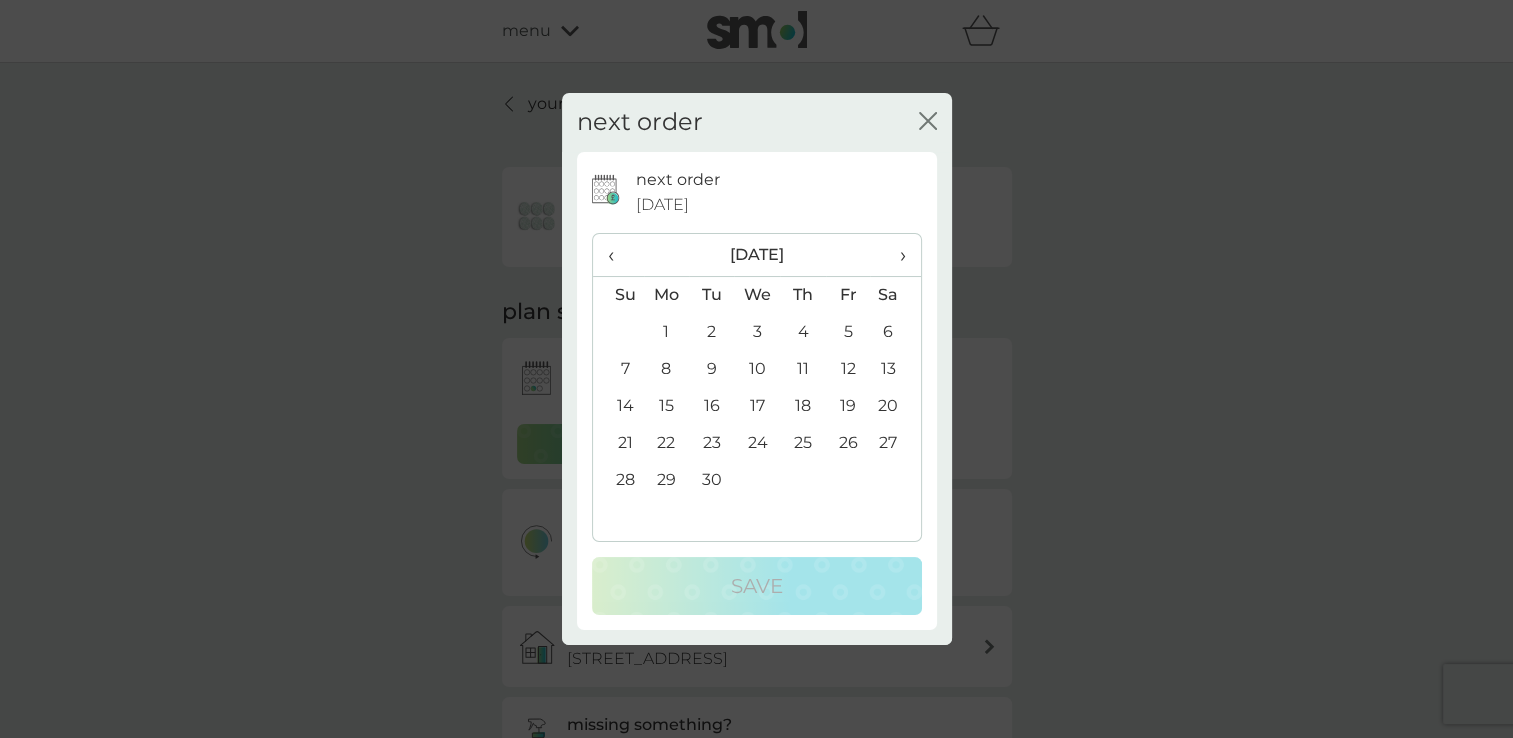 click on "›" at bounding box center [895, 255] 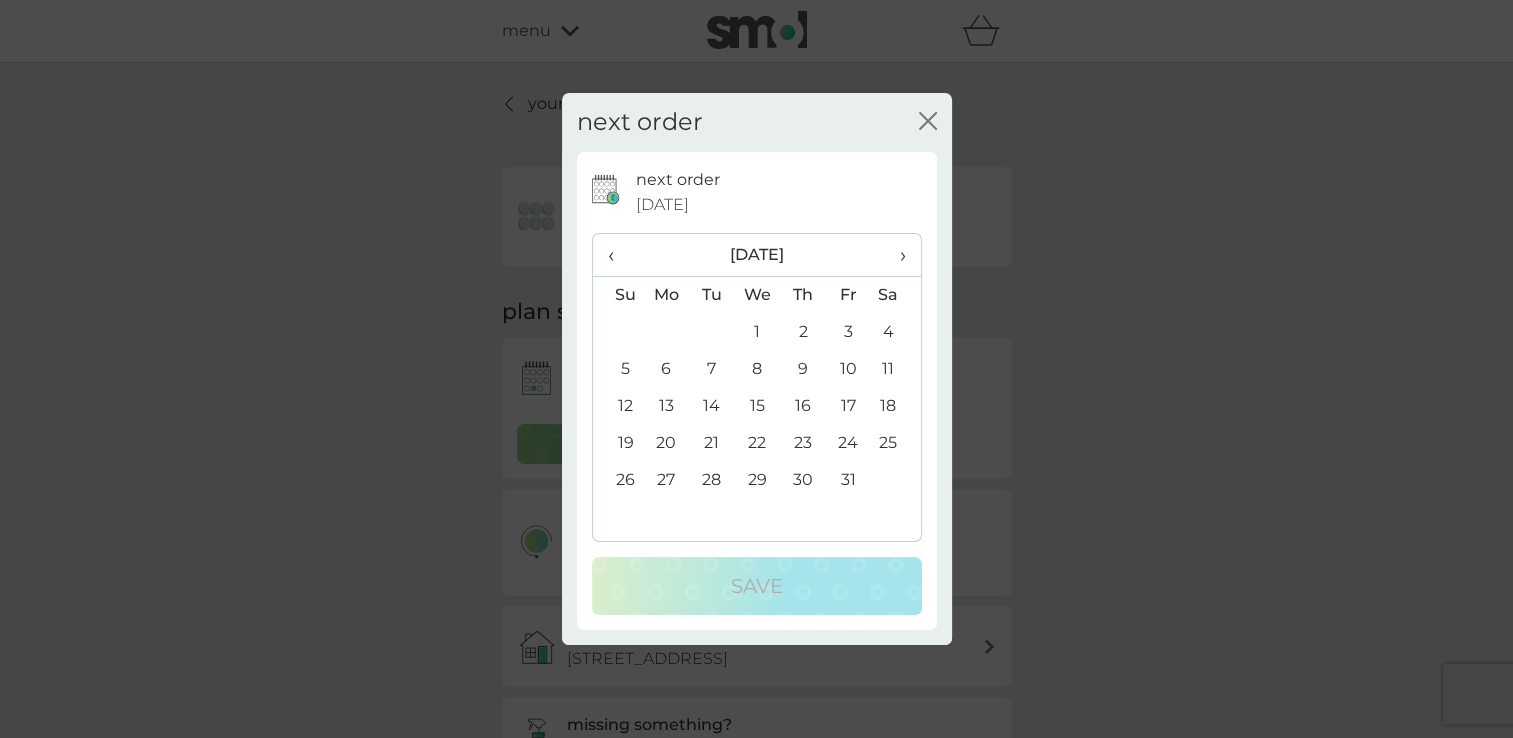 click on "1" at bounding box center (757, 332) 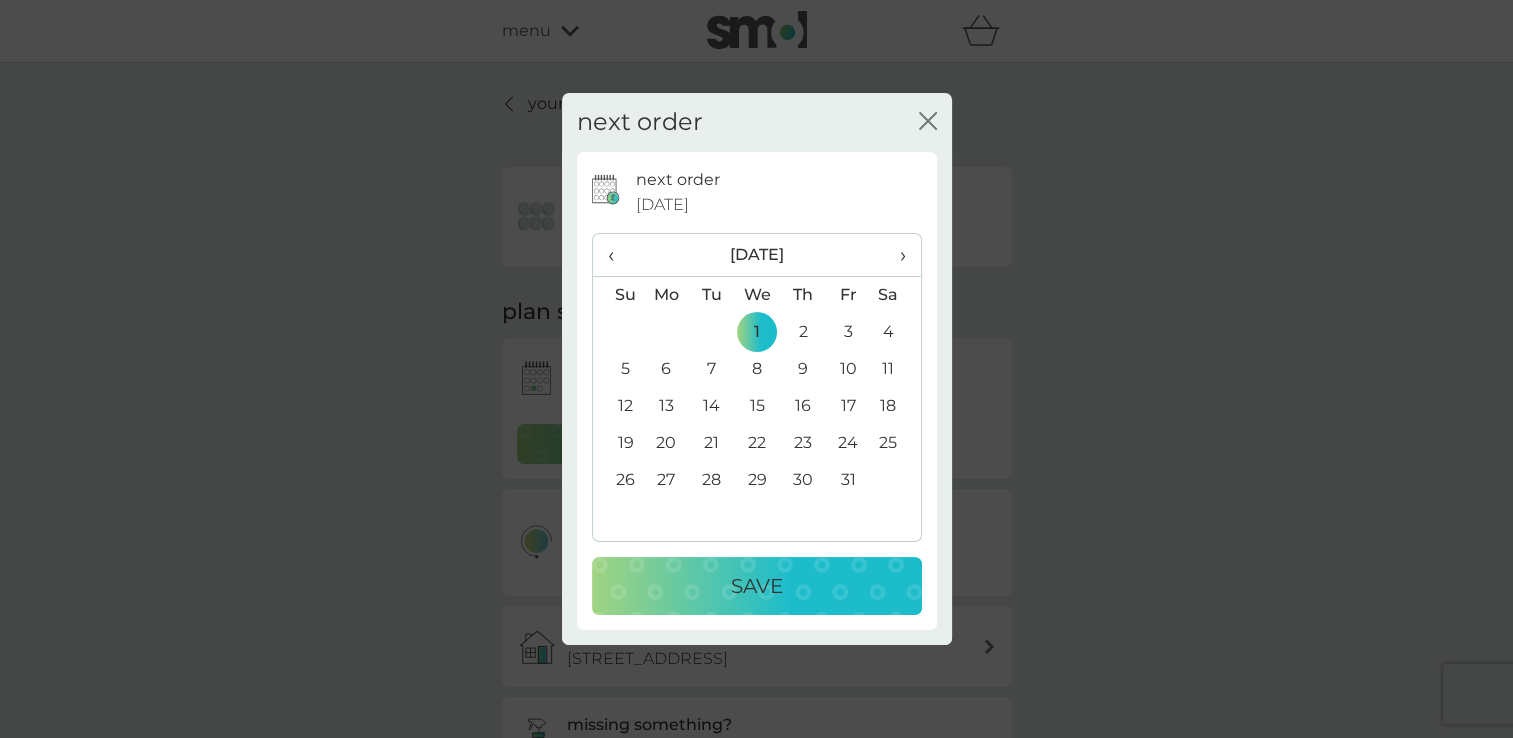 click on "Save" at bounding box center (757, 586) 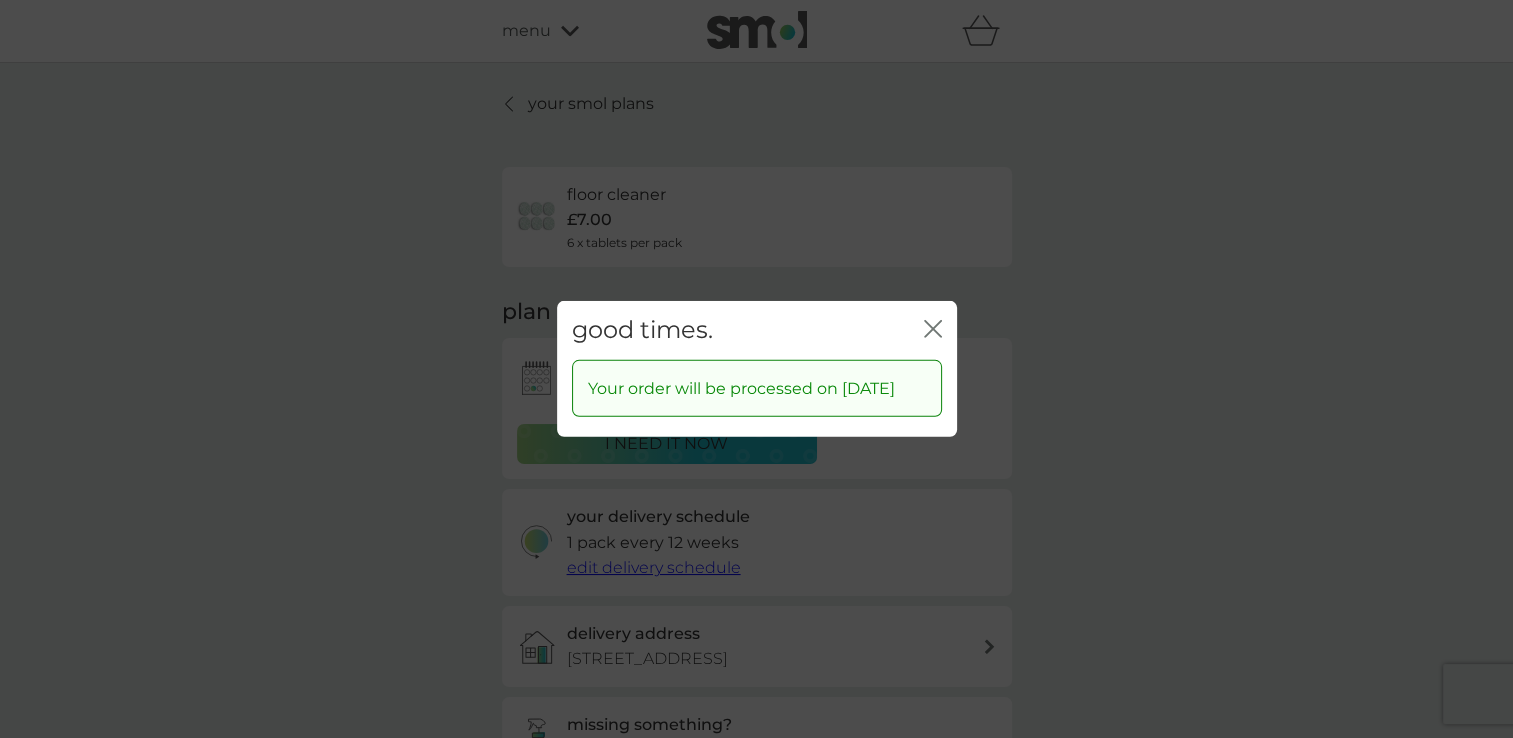 click 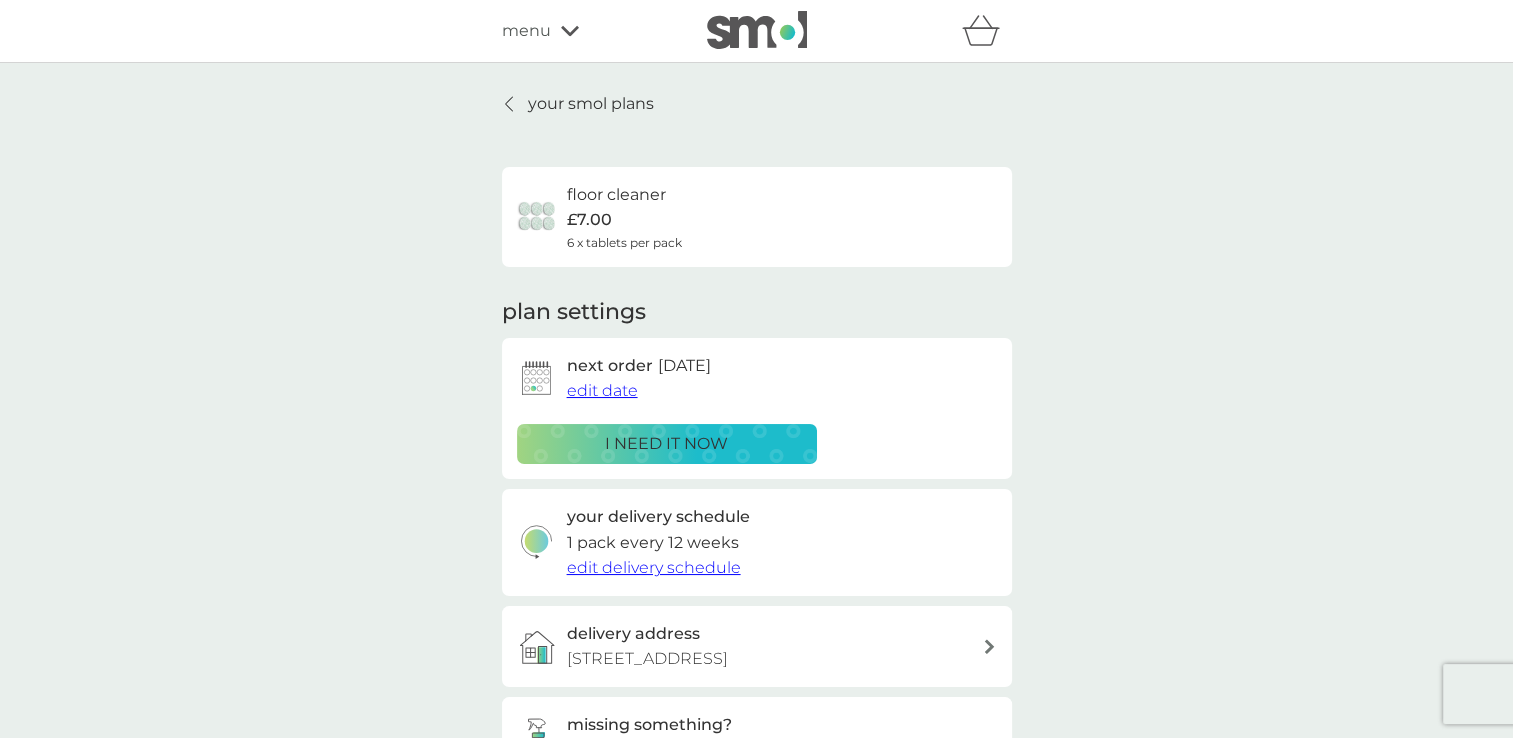 click on "your smol plans" at bounding box center [591, 104] 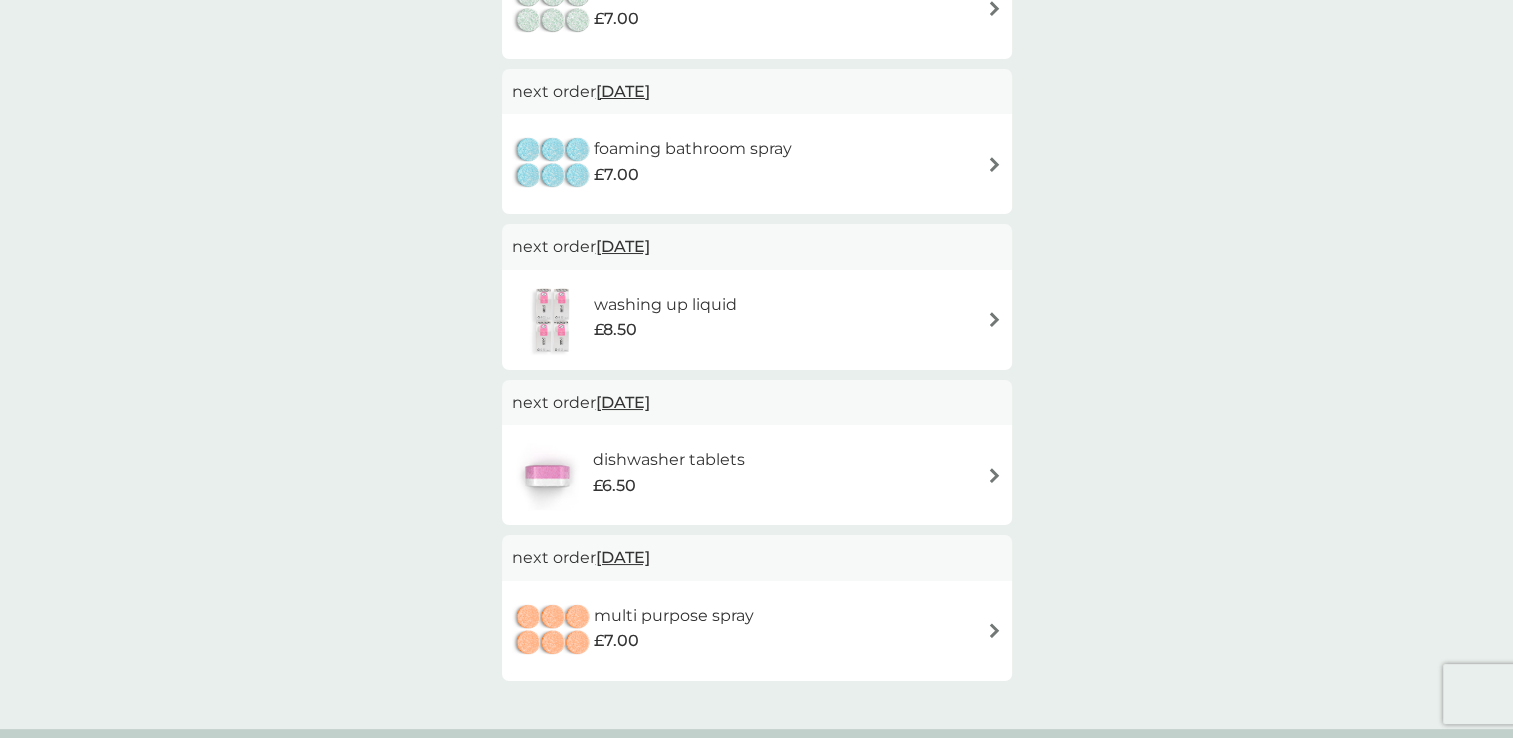 scroll, scrollTop: 972, scrollLeft: 0, axis: vertical 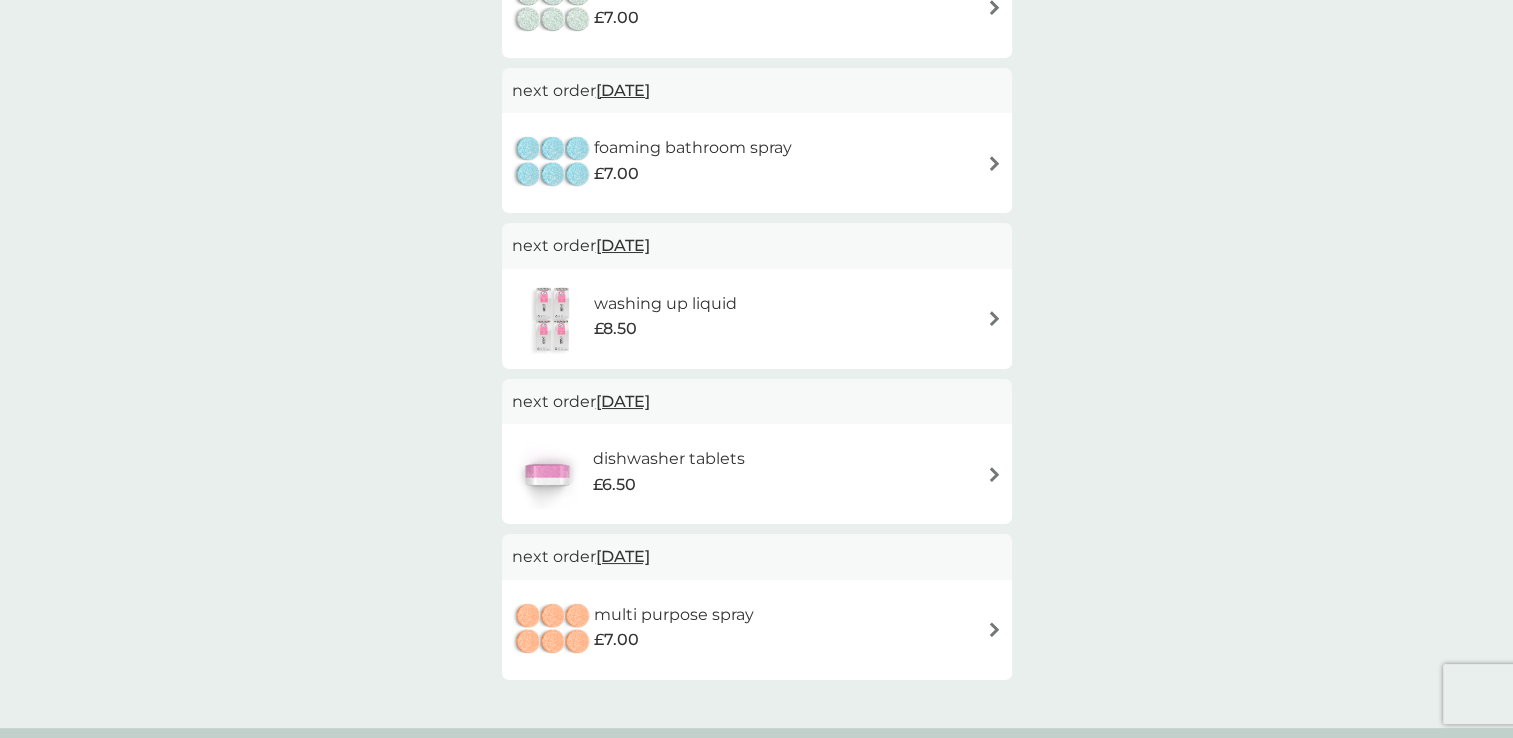 click at bounding box center [994, 318] 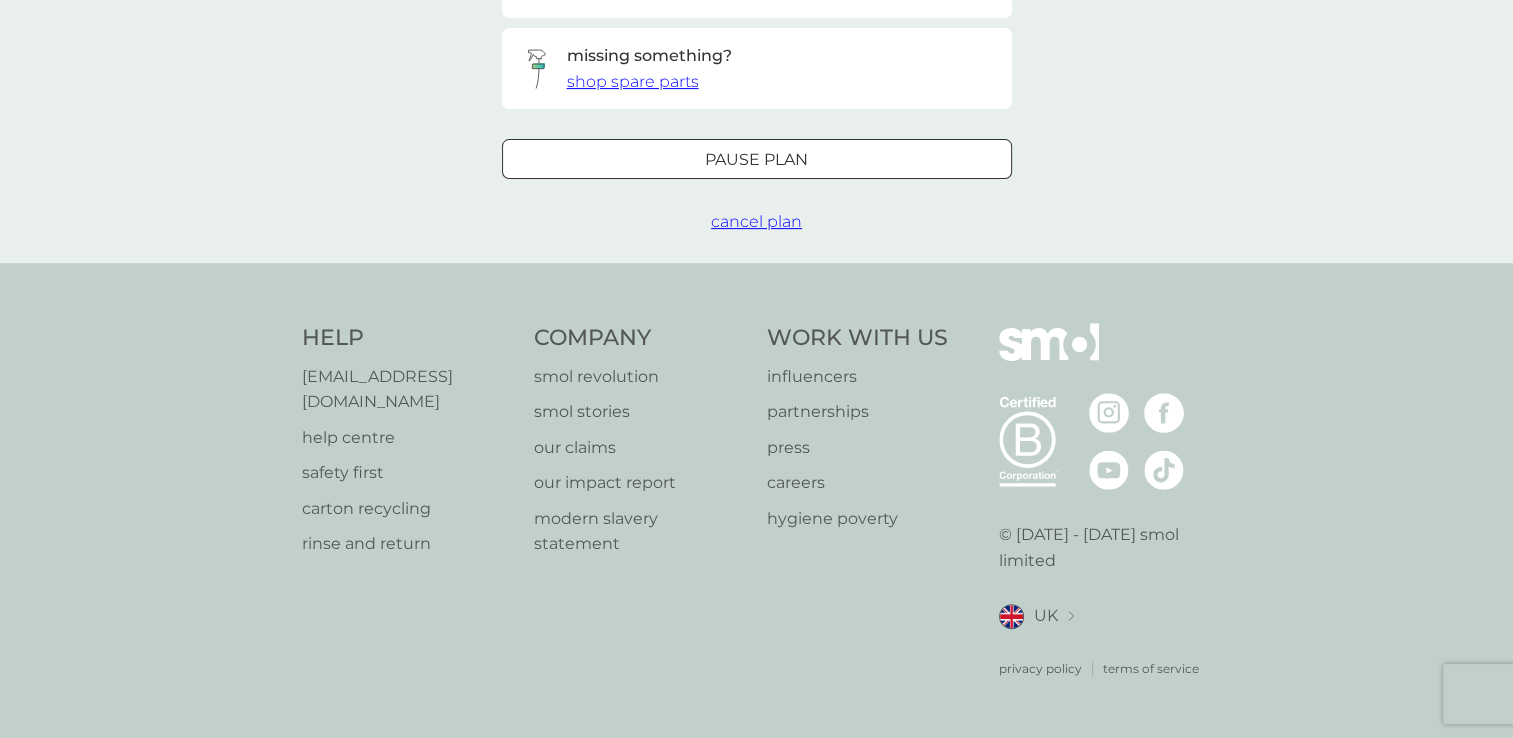 scroll, scrollTop: 0, scrollLeft: 0, axis: both 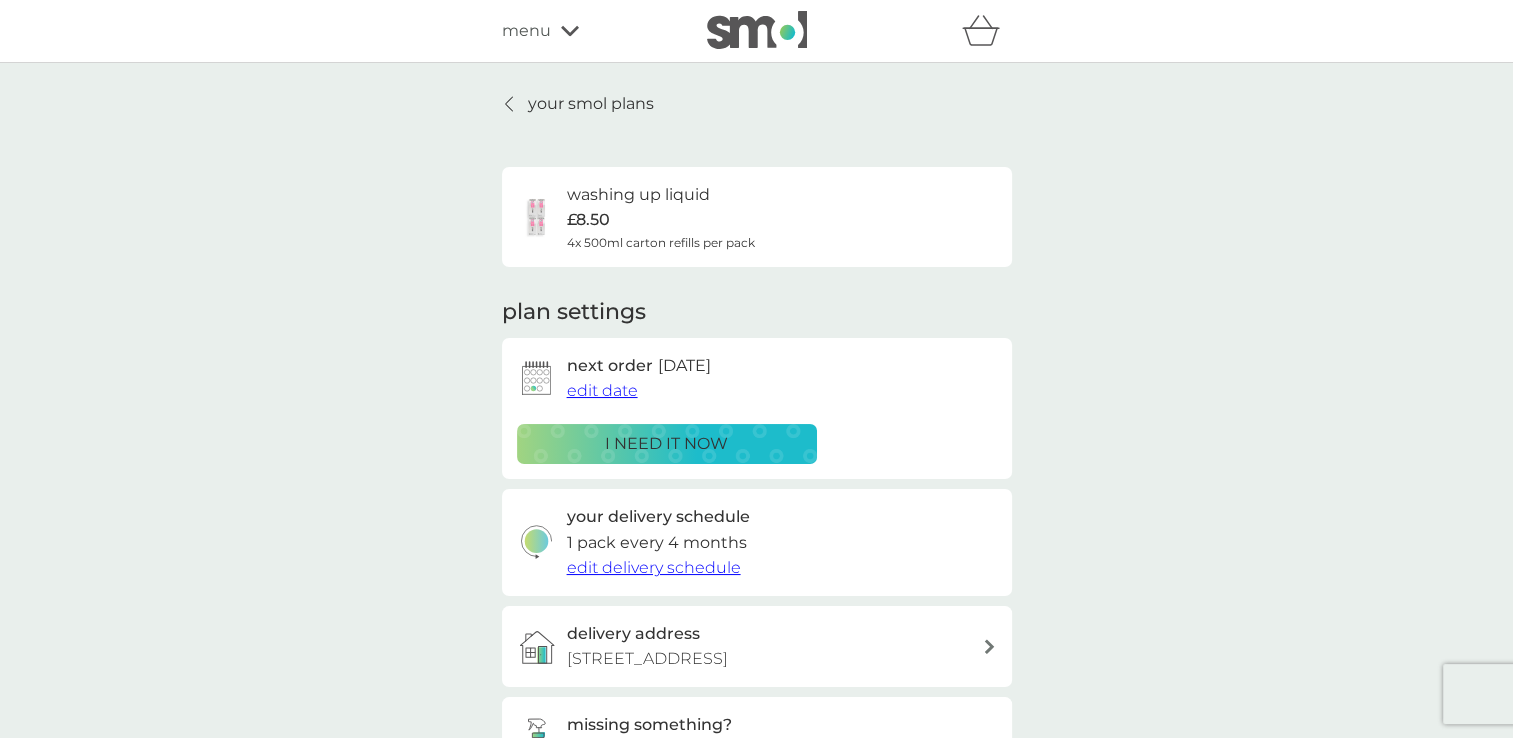 click on "edit date" at bounding box center [602, 390] 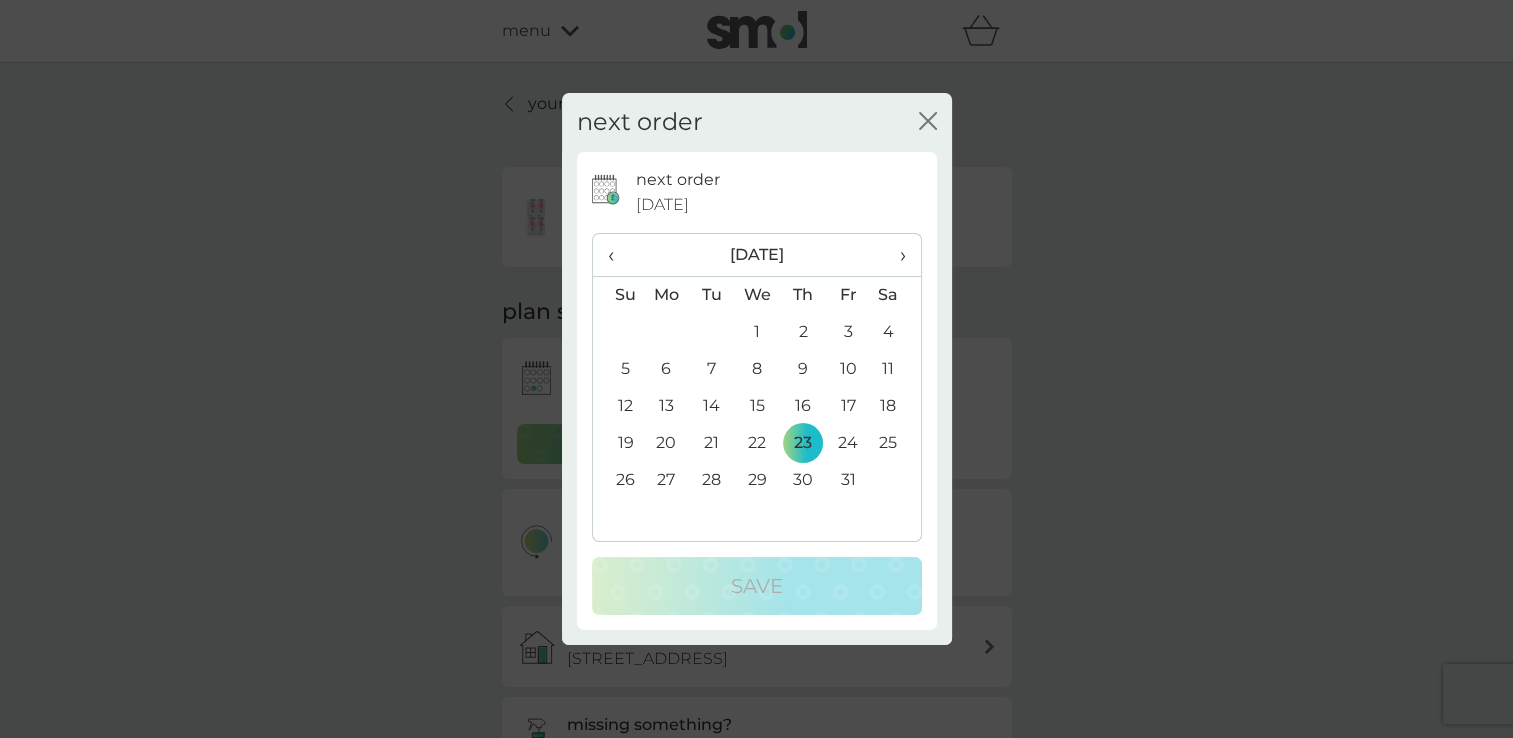 click on "›" at bounding box center (895, 255) 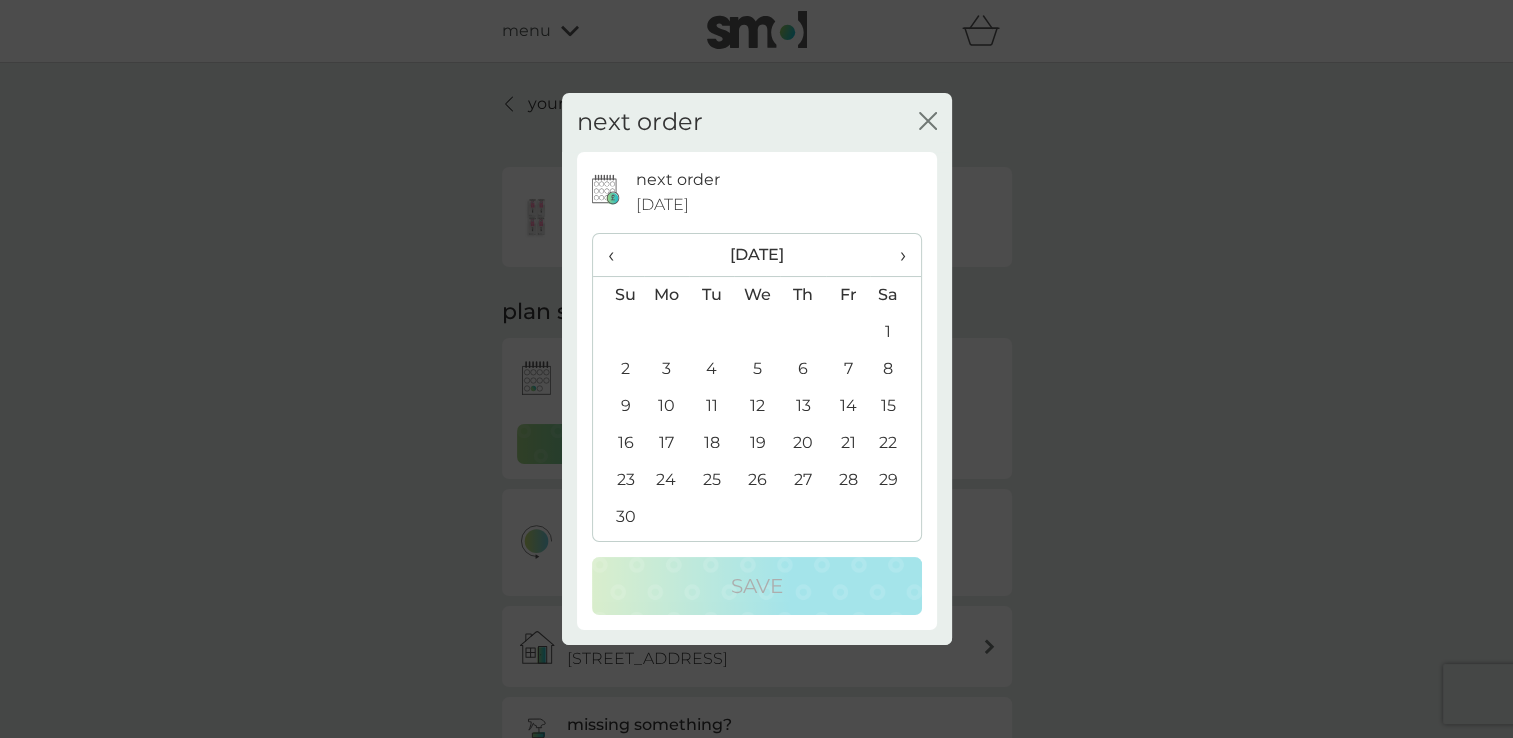 click on "›" at bounding box center [895, 255] 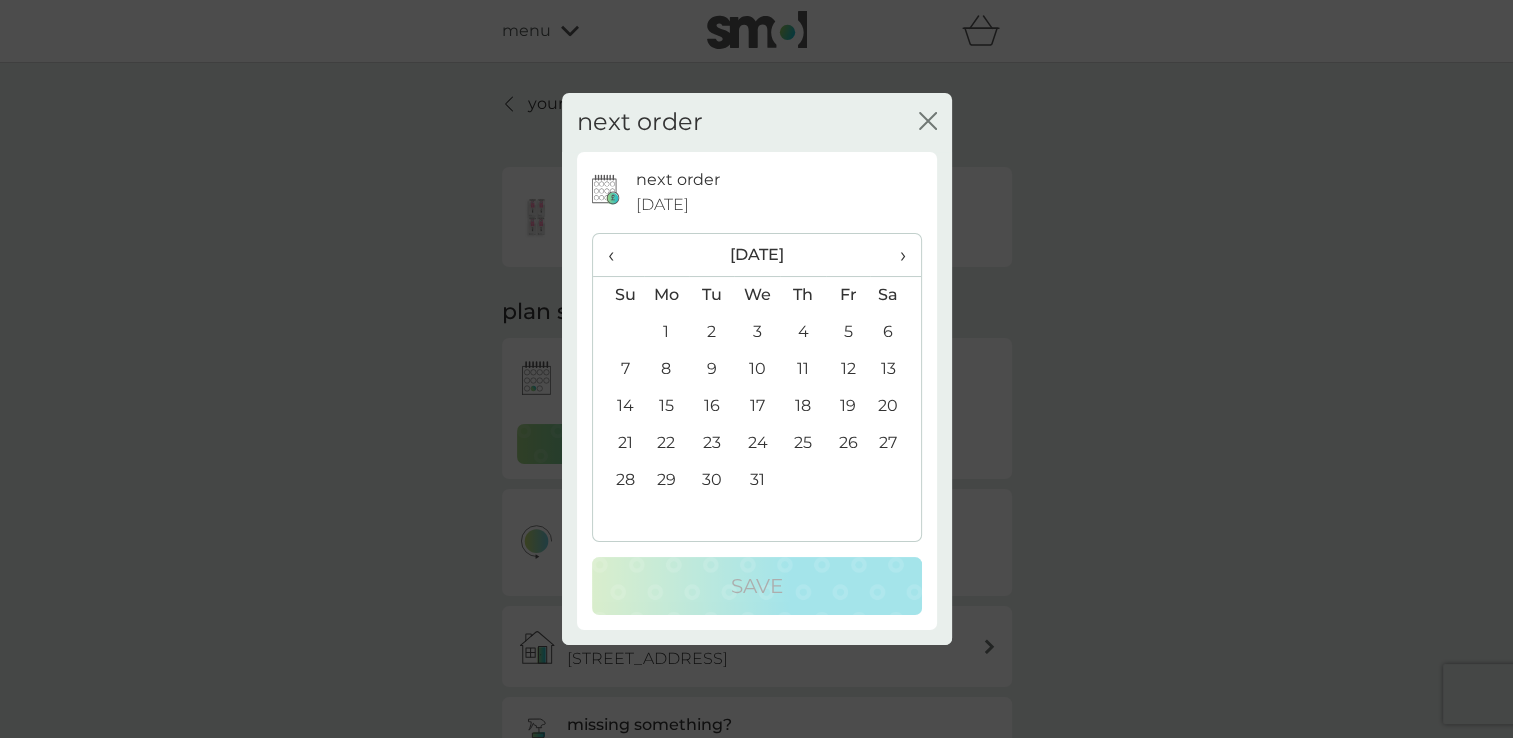 click on "1" at bounding box center (667, 332) 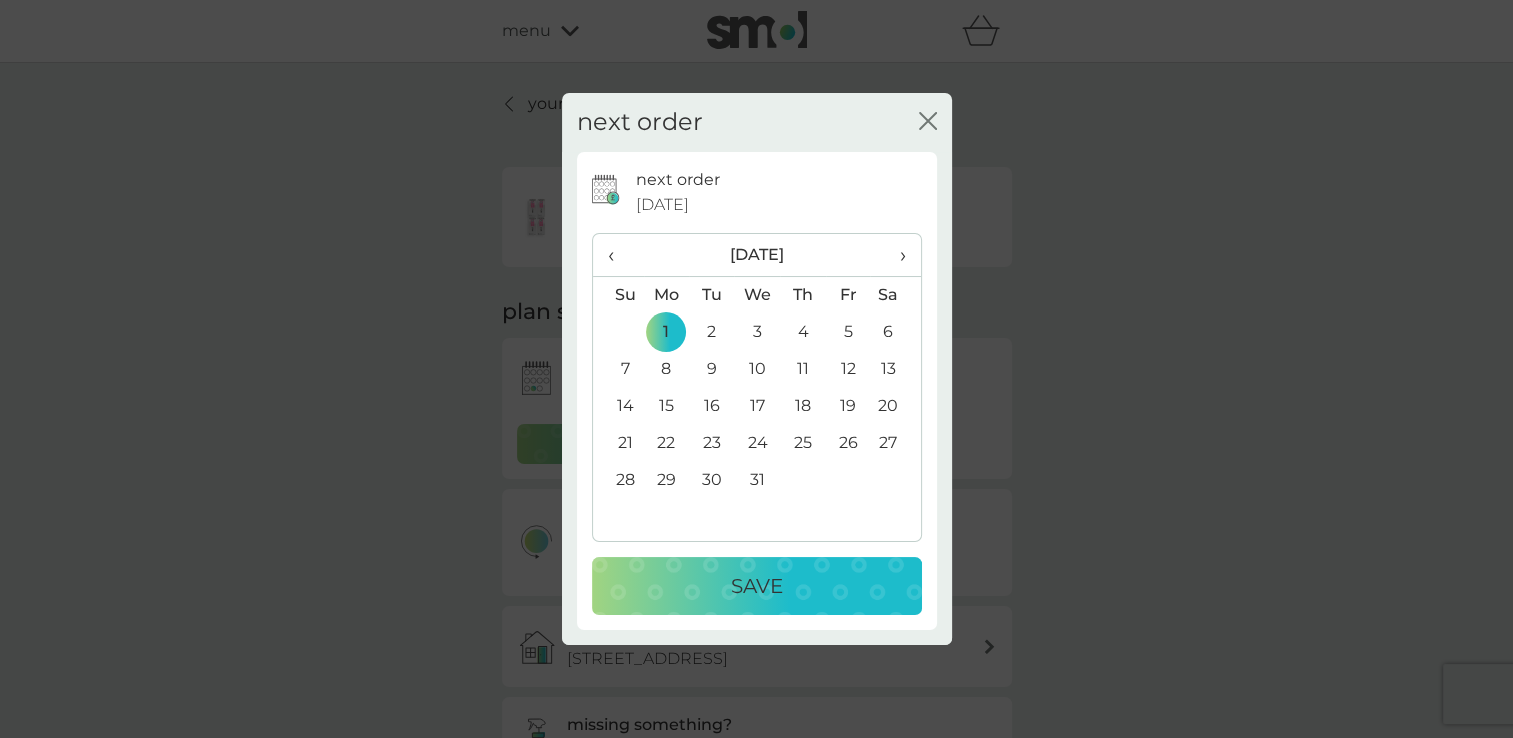 click on "Save" at bounding box center [757, 586] 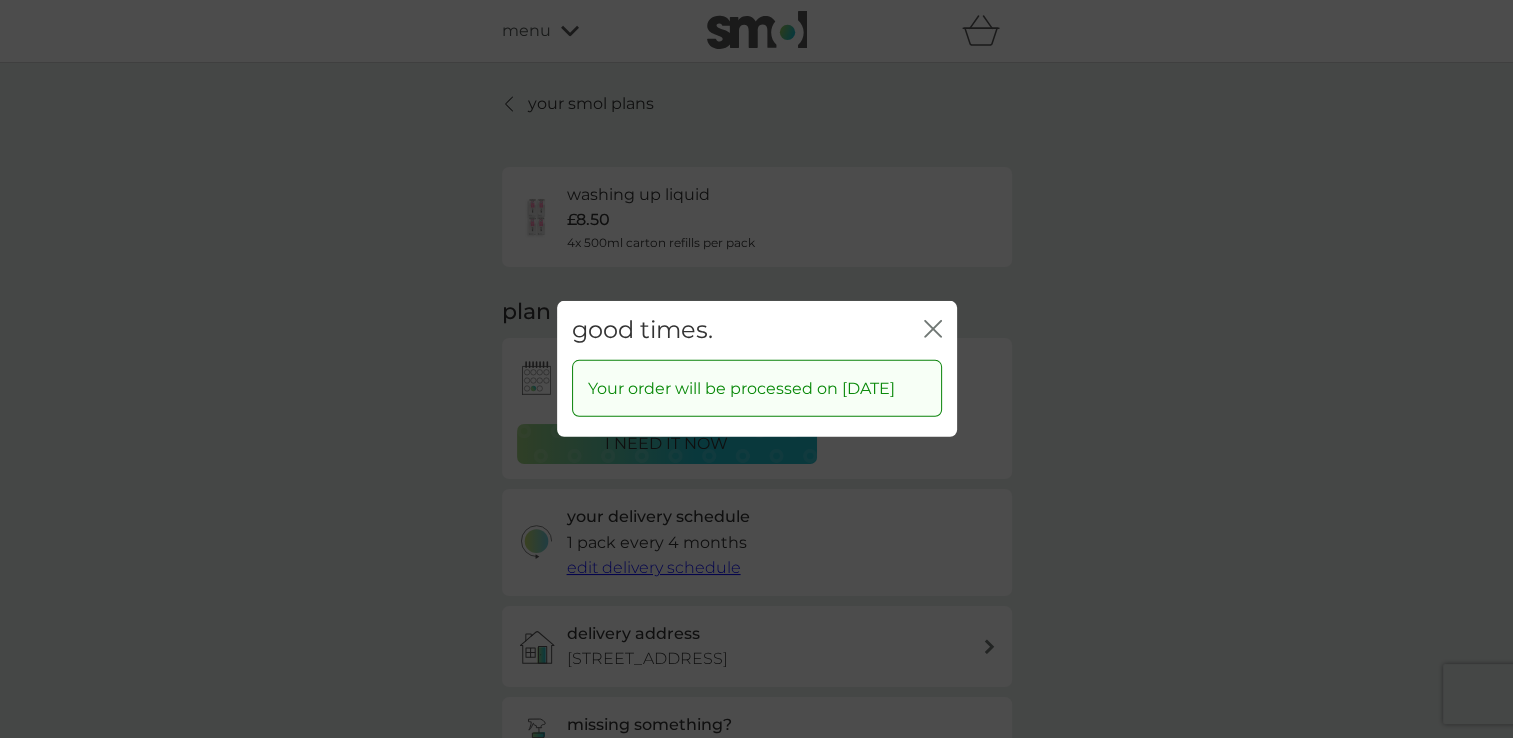 click on "close" 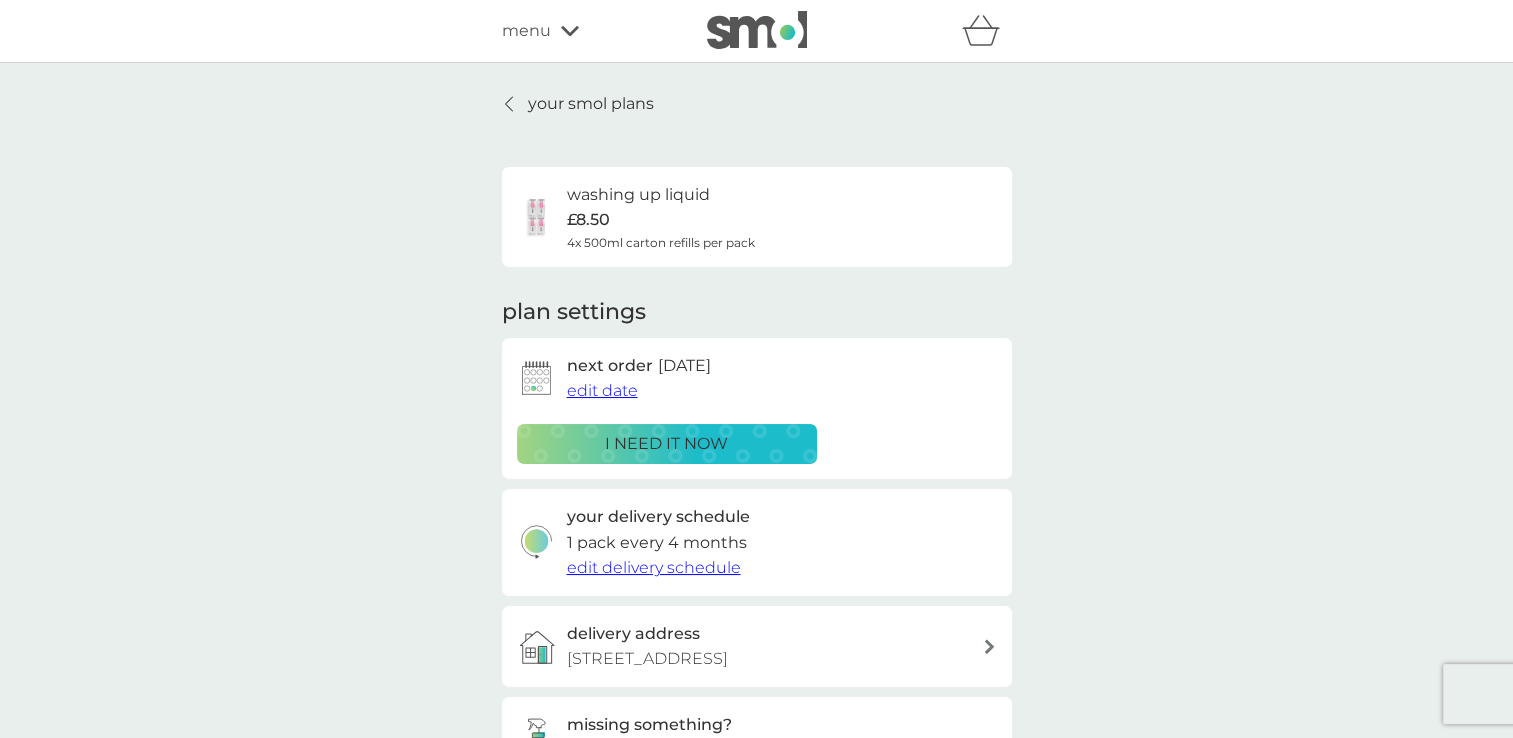 click on "your smol plans" at bounding box center (591, 104) 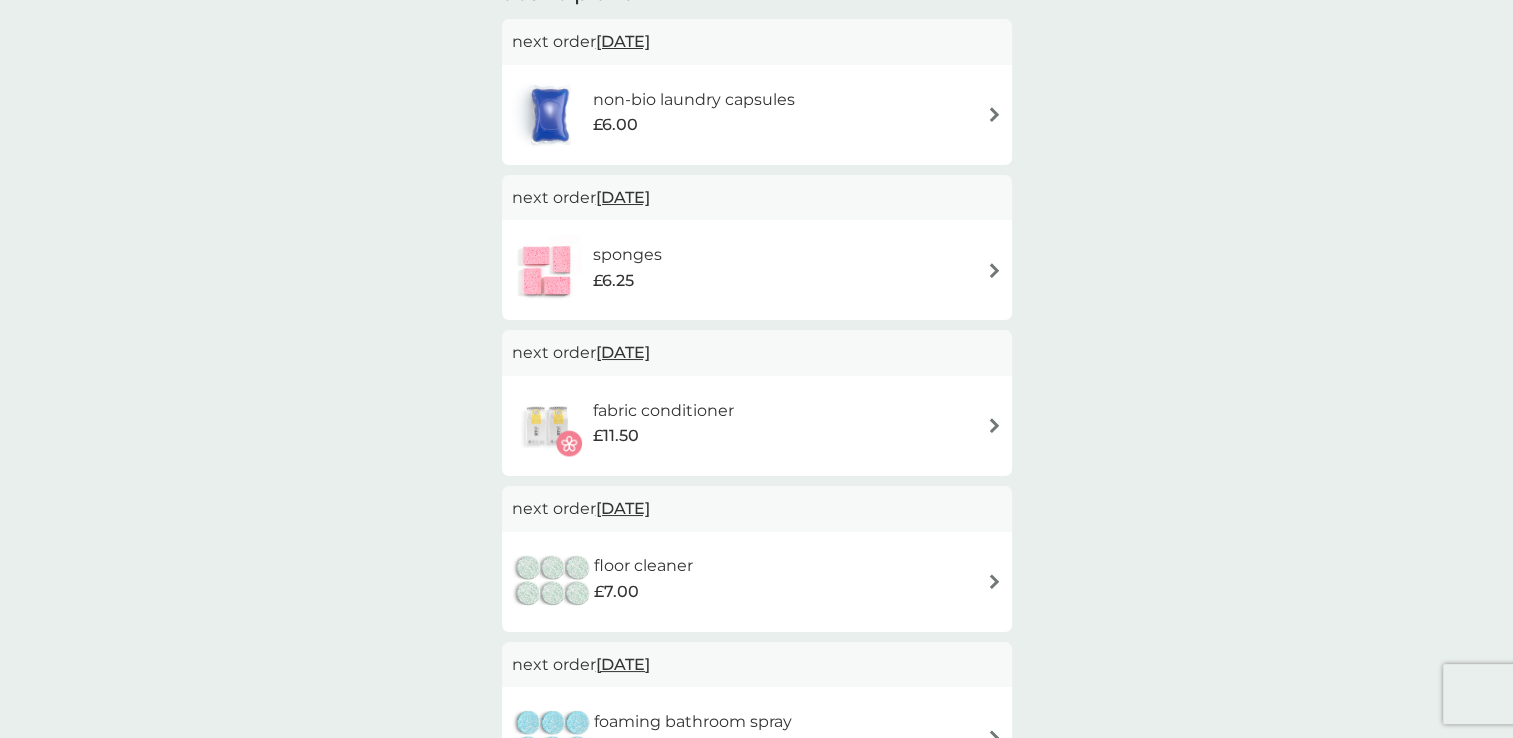 scroll, scrollTop: 404, scrollLeft: 0, axis: vertical 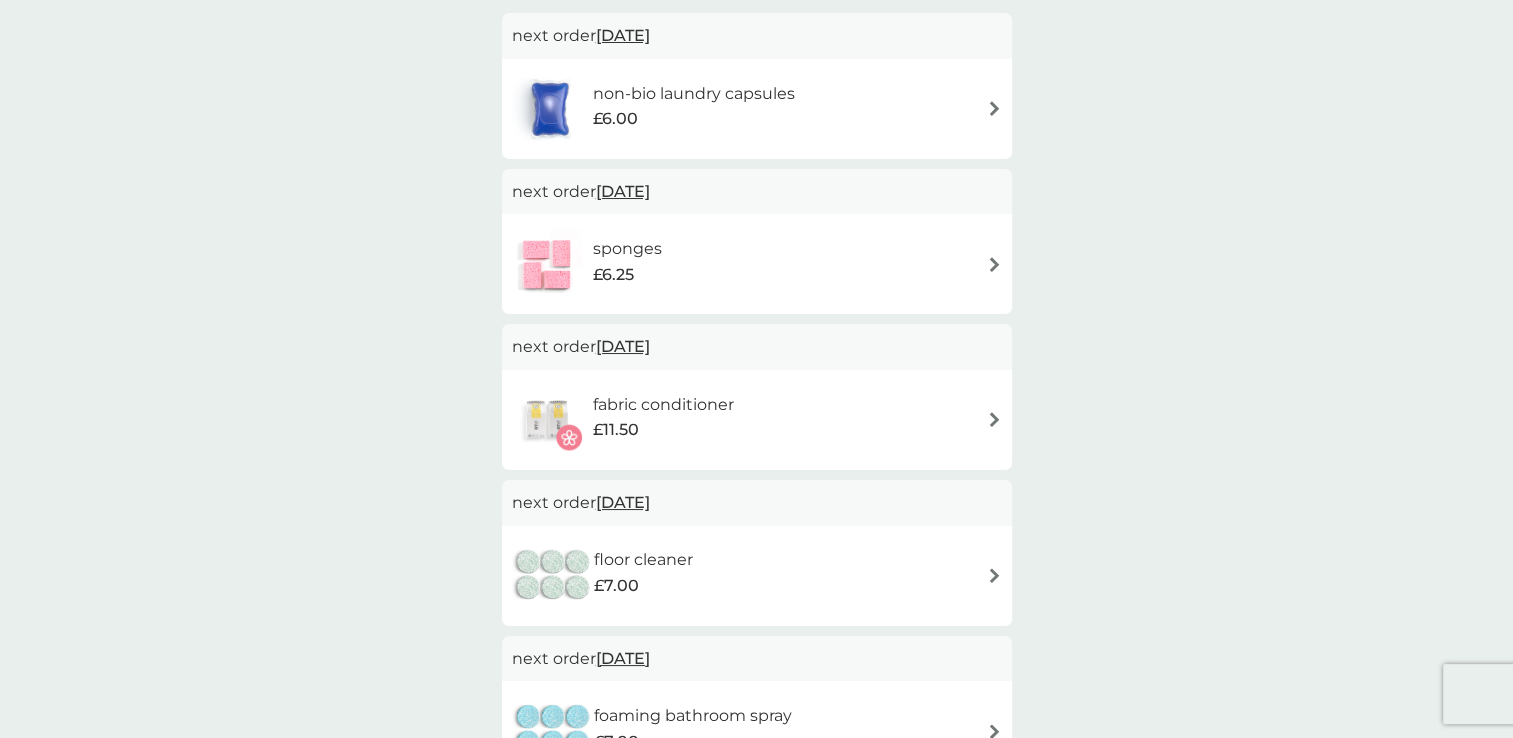 click at bounding box center (994, 264) 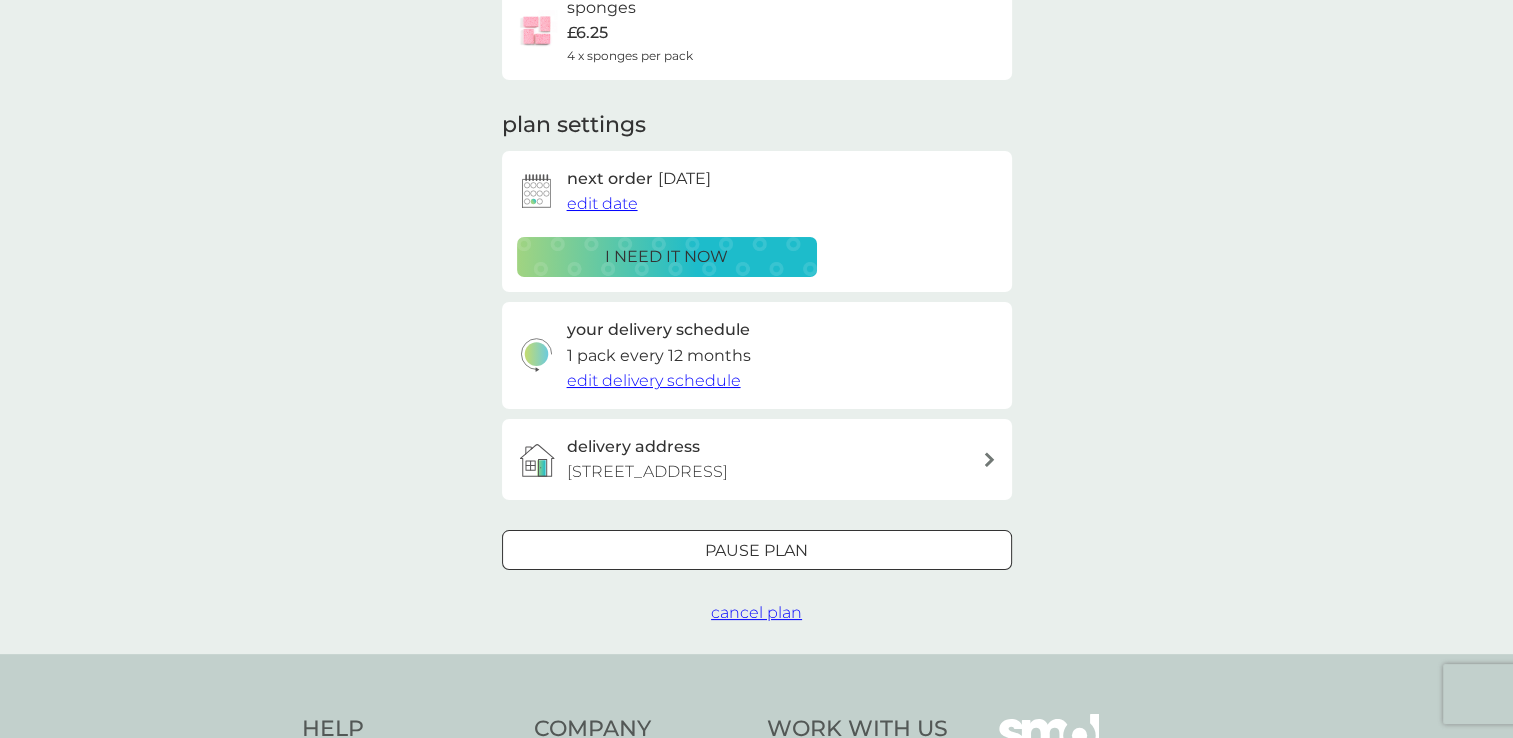 scroll, scrollTop: 186, scrollLeft: 0, axis: vertical 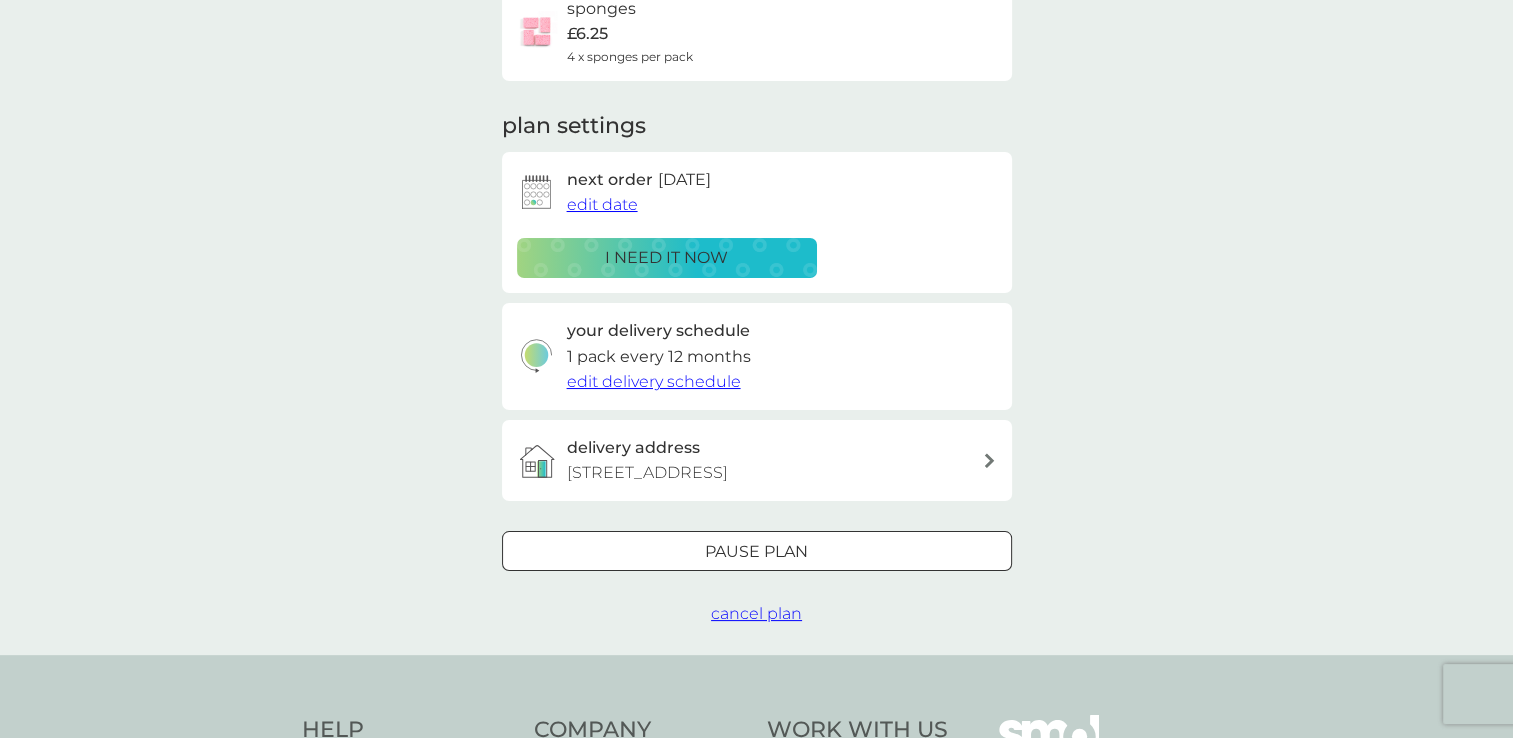 click on "Pause plan" at bounding box center (756, 552) 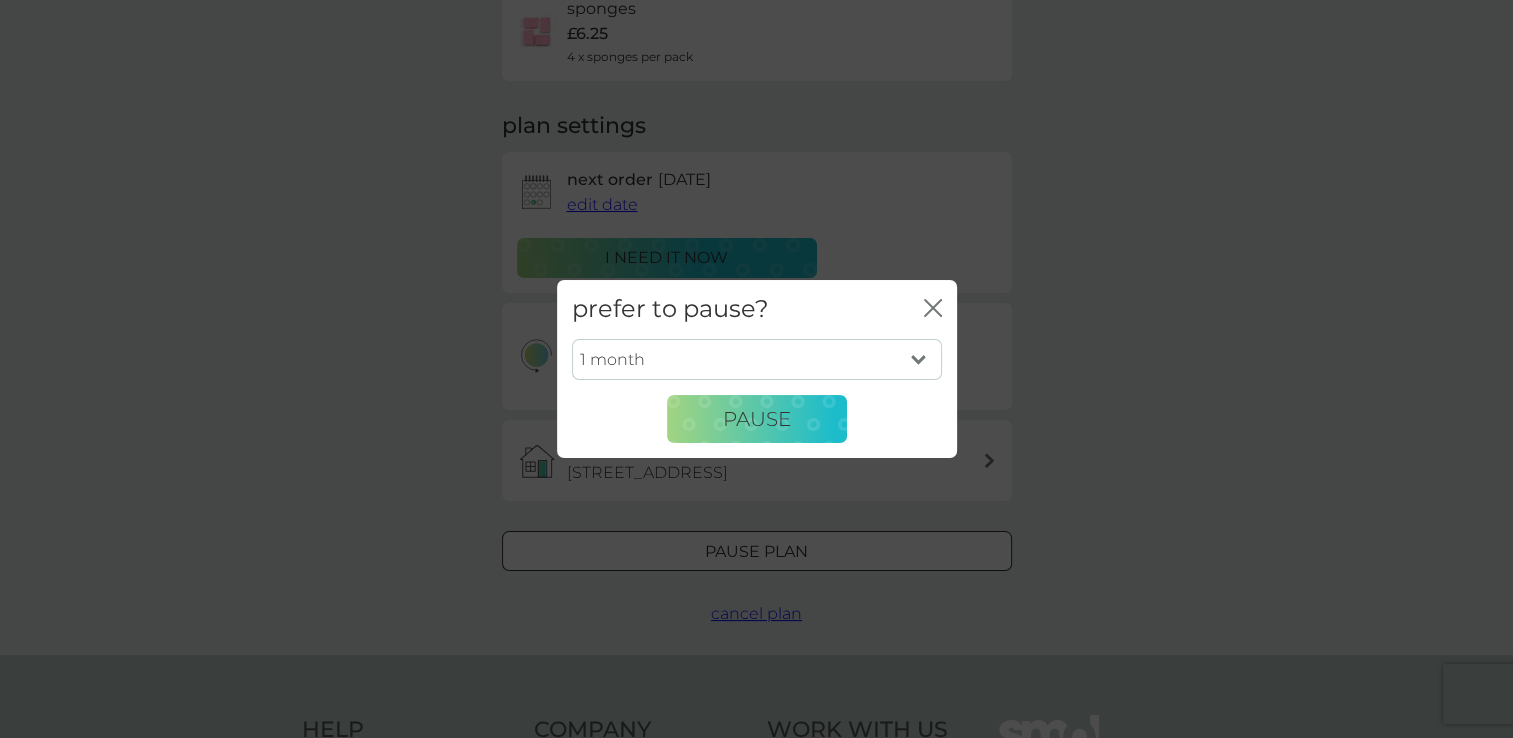click on "1 month 2 months 3 months 4 months 5 months 6 months" at bounding box center [757, 360] 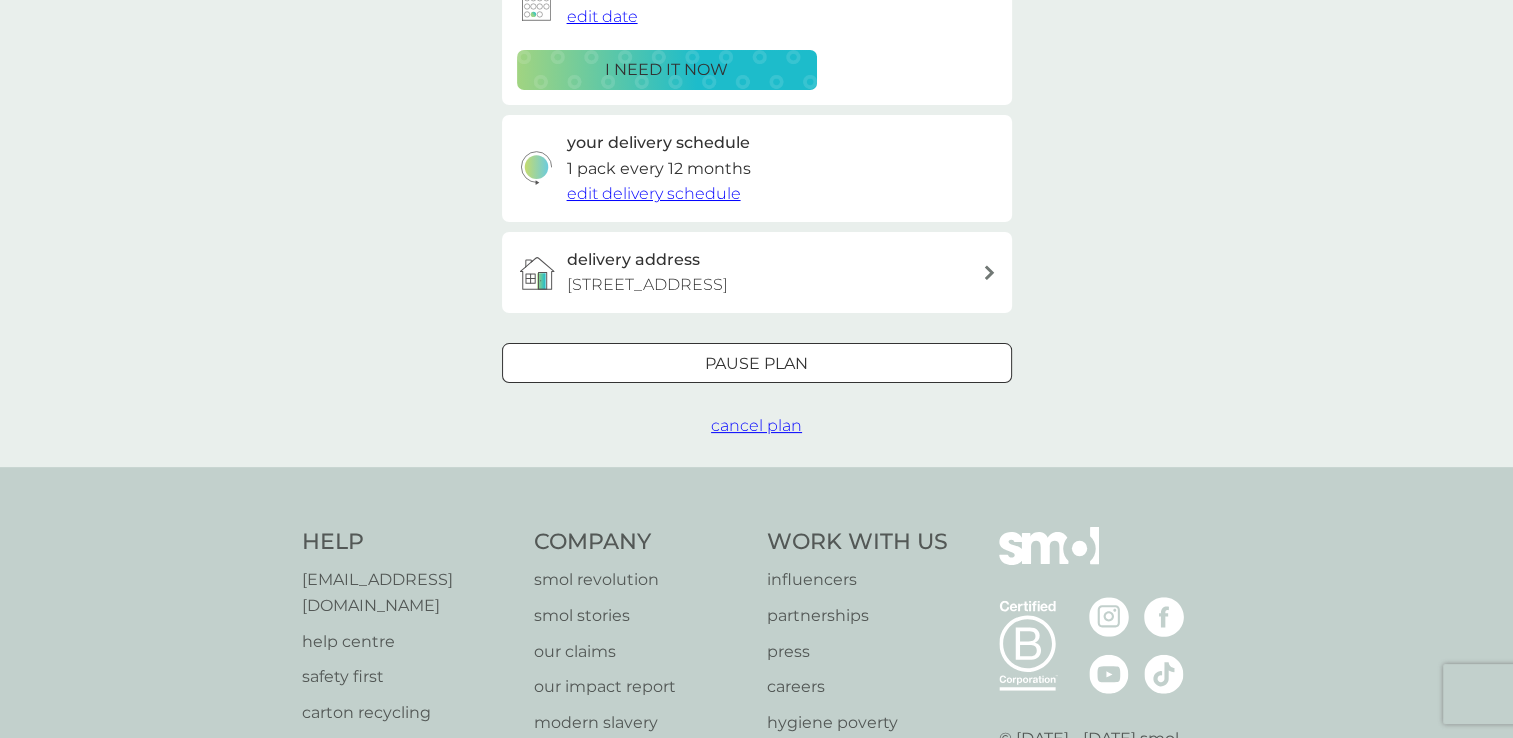 scroll, scrollTop: 375, scrollLeft: 0, axis: vertical 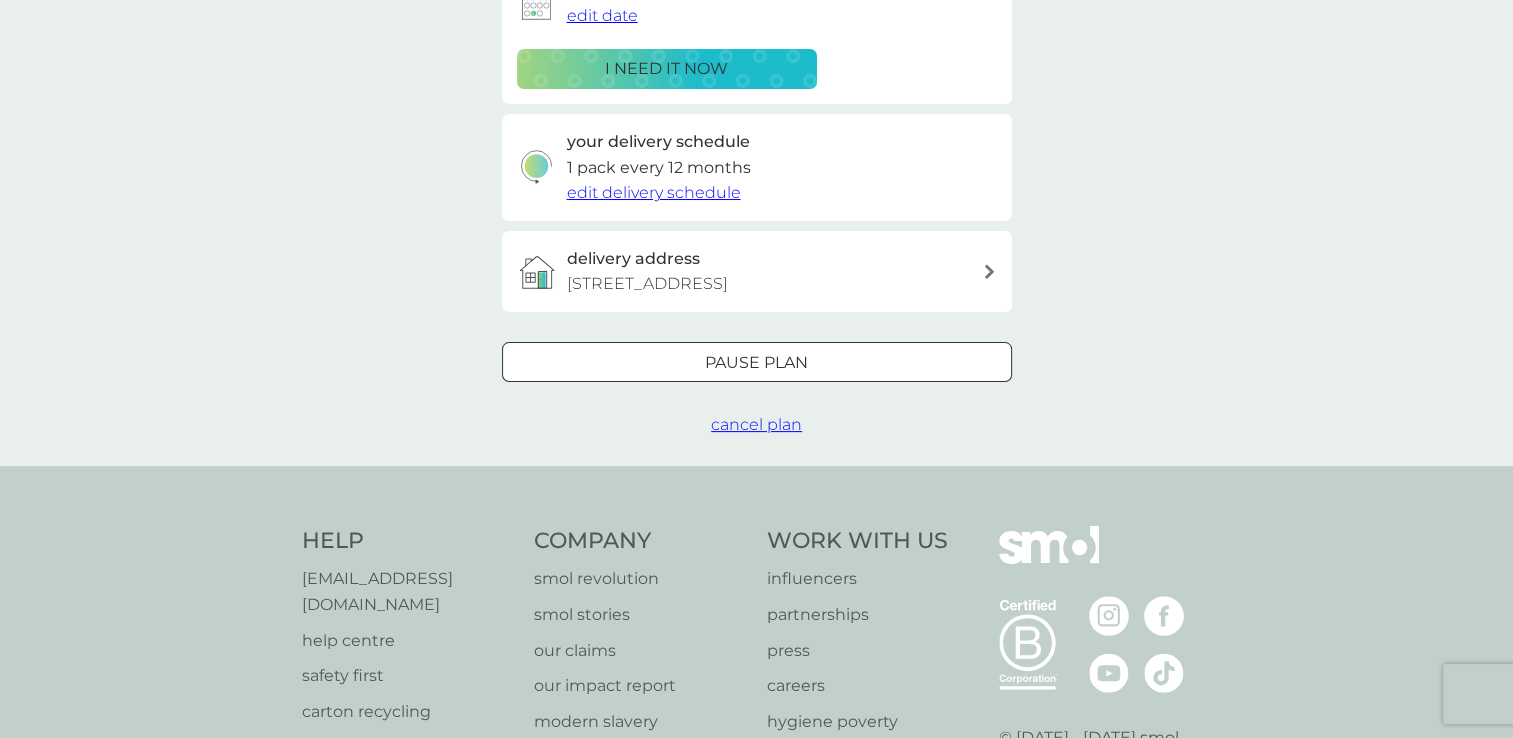 click on "cancel plan" at bounding box center (756, 424) 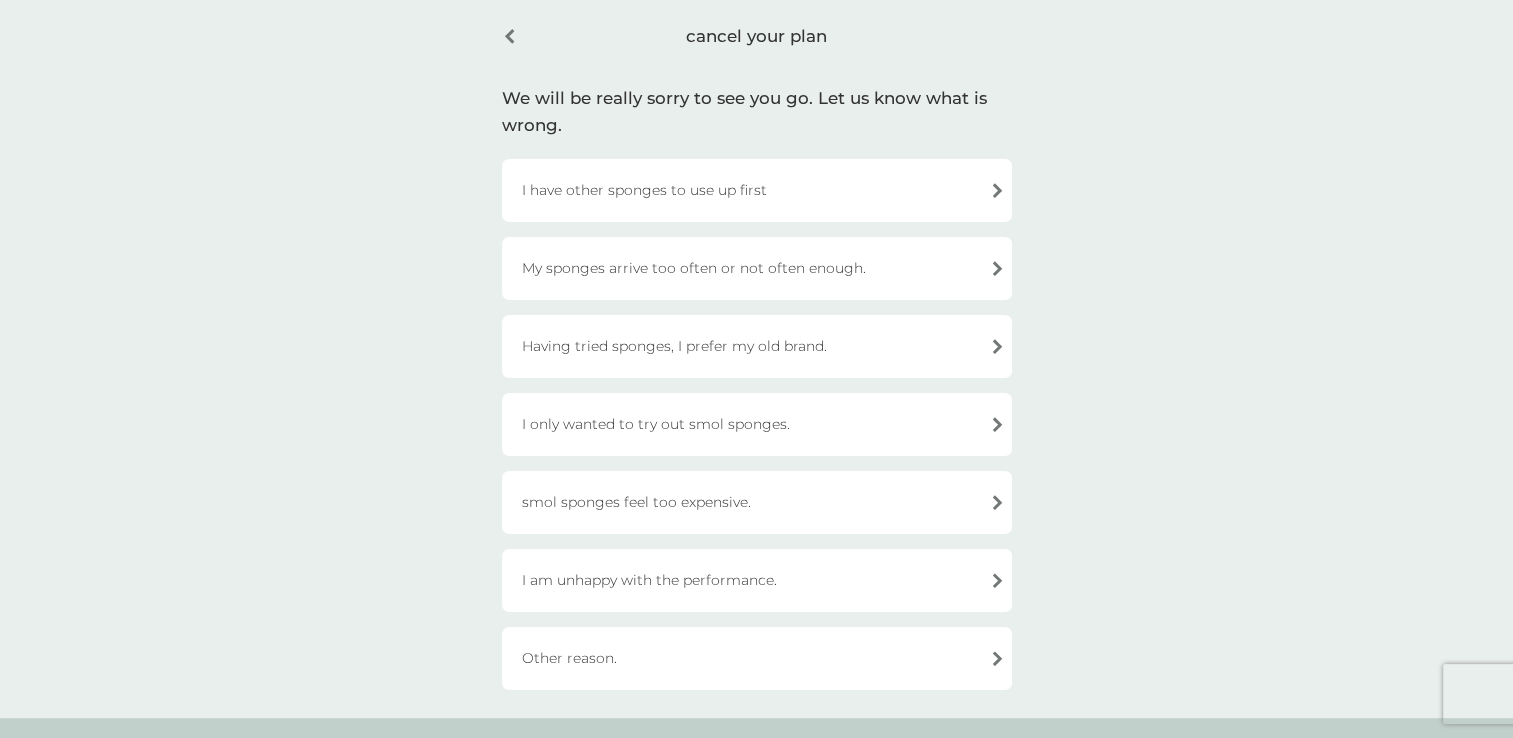scroll, scrollTop: 0, scrollLeft: 0, axis: both 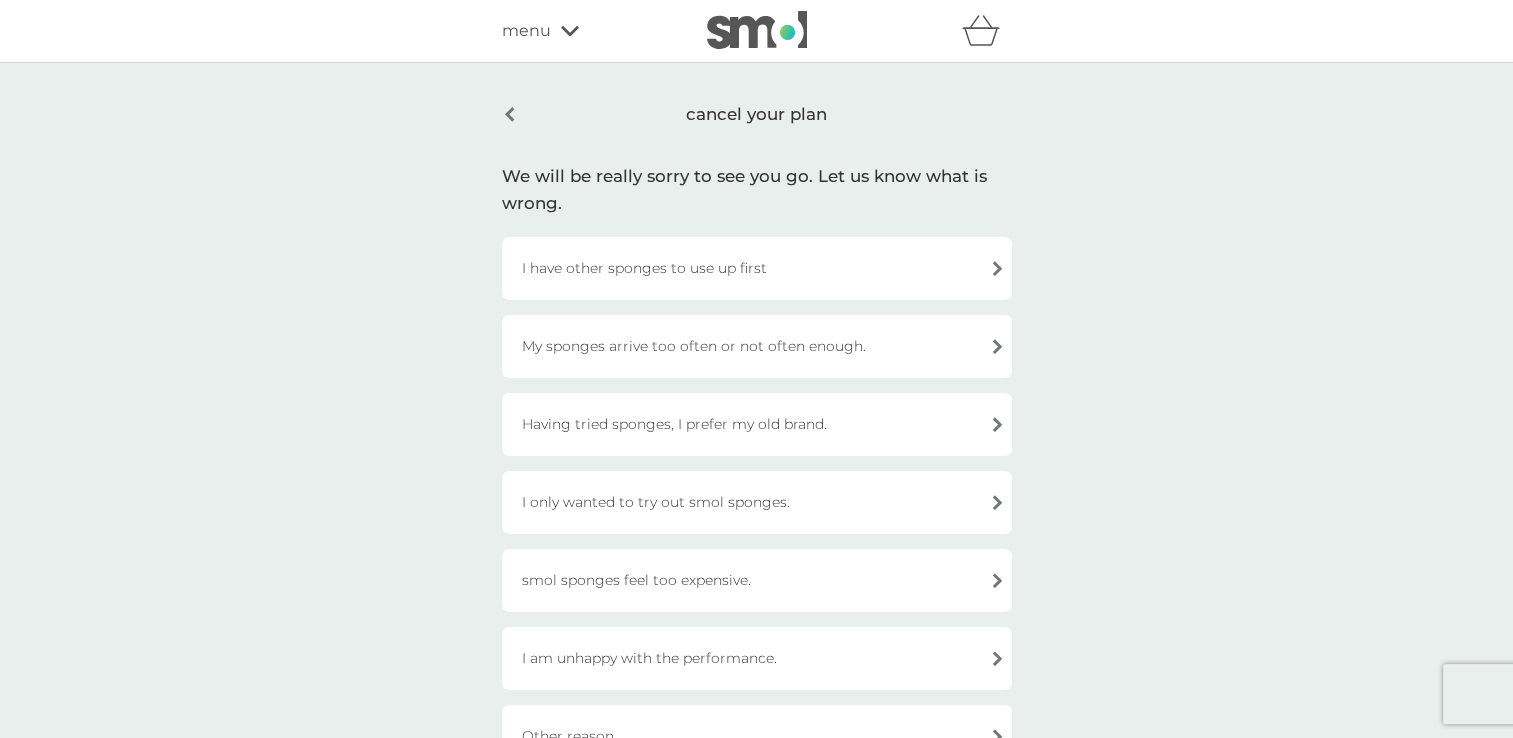 click on "cancel your plan" at bounding box center (757, 114) 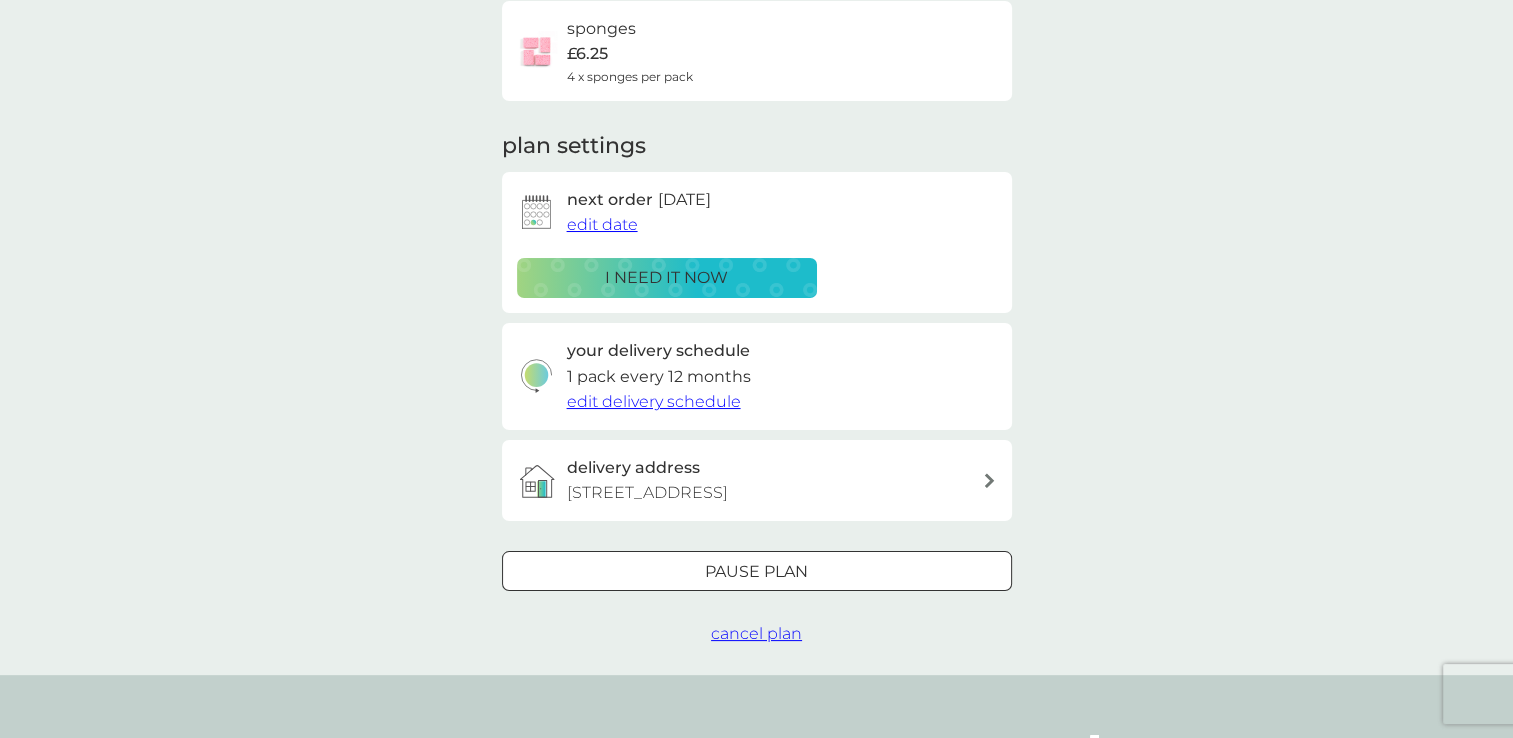 scroll, scrollTop: 153, scrollLeft: 0, axis: vertical 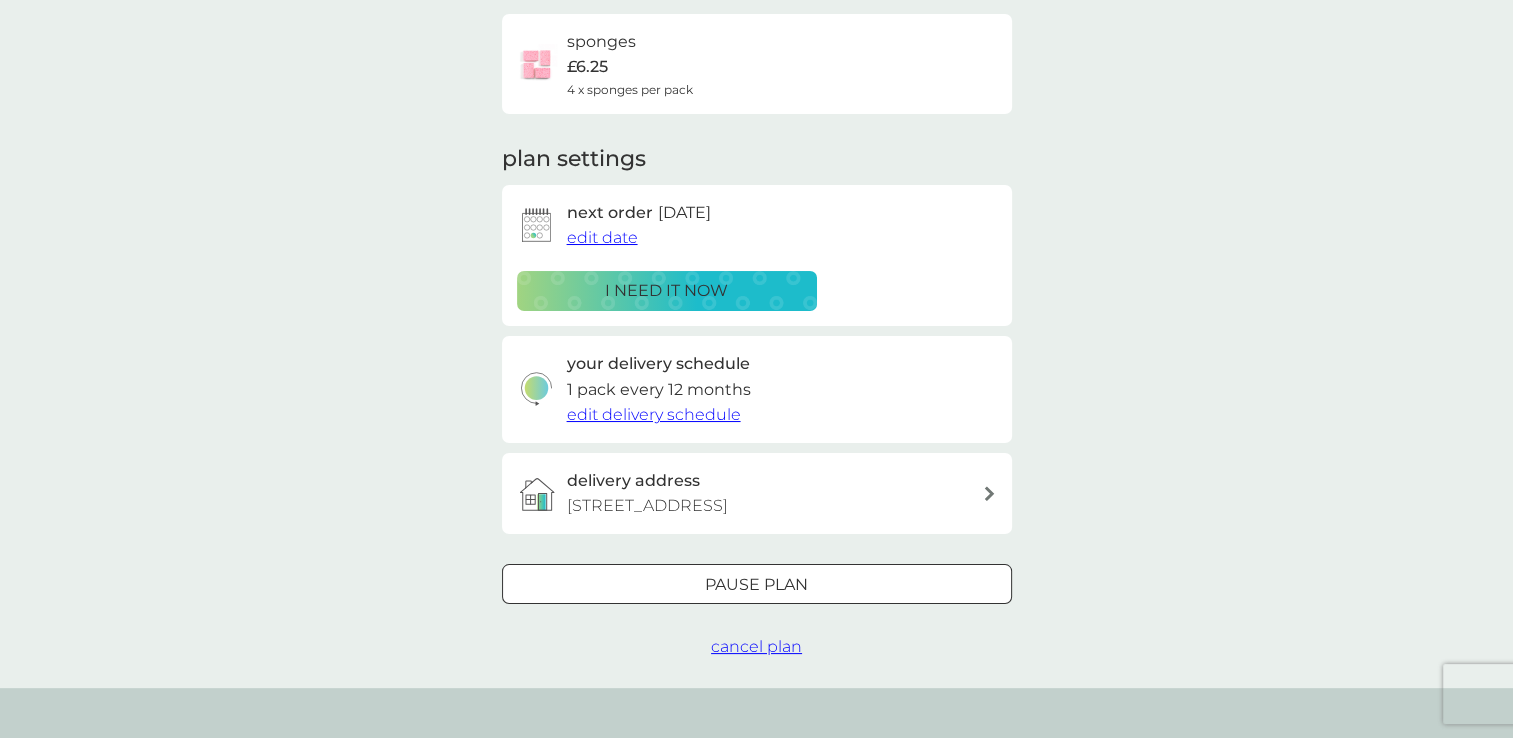 click on "i need it now" at bounding box center (667, 291) 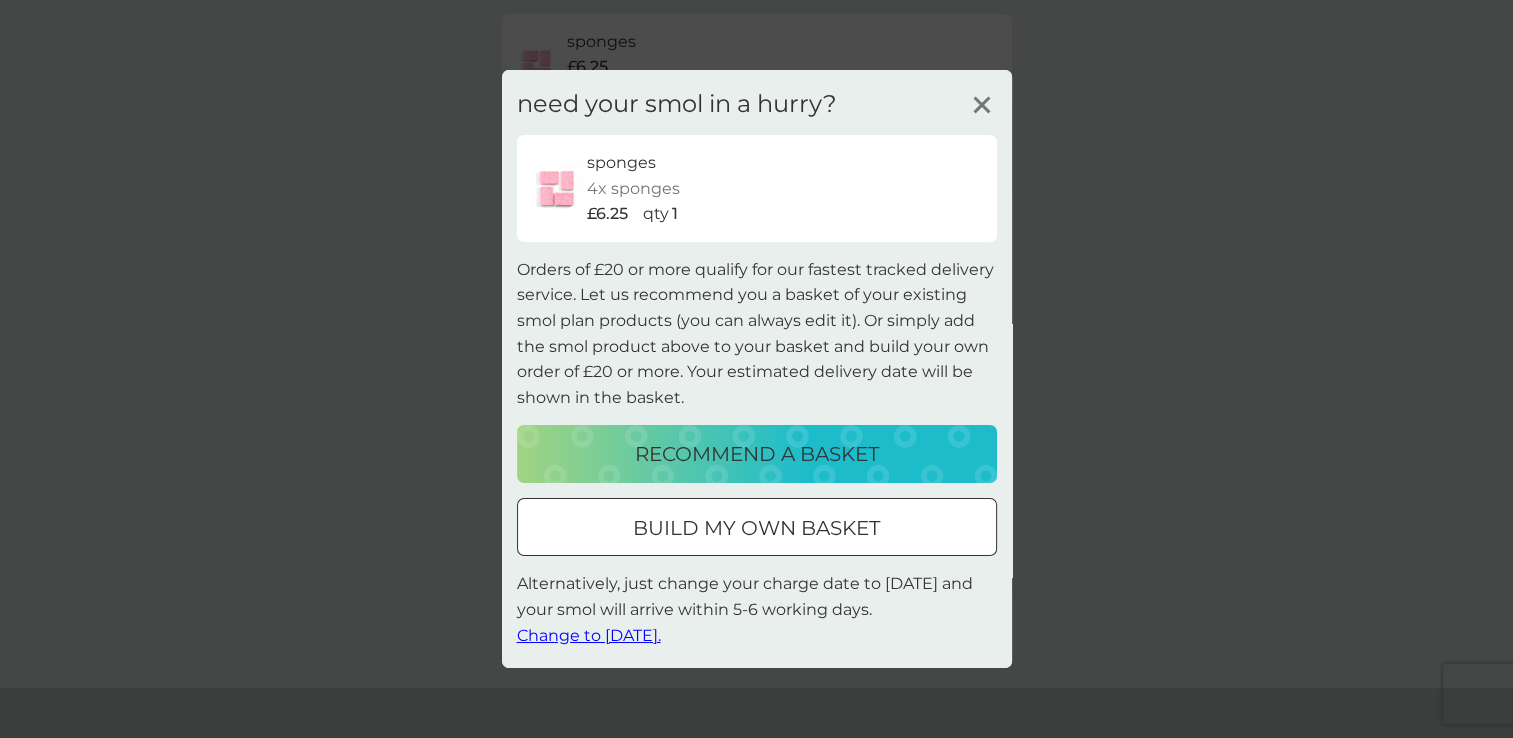 click 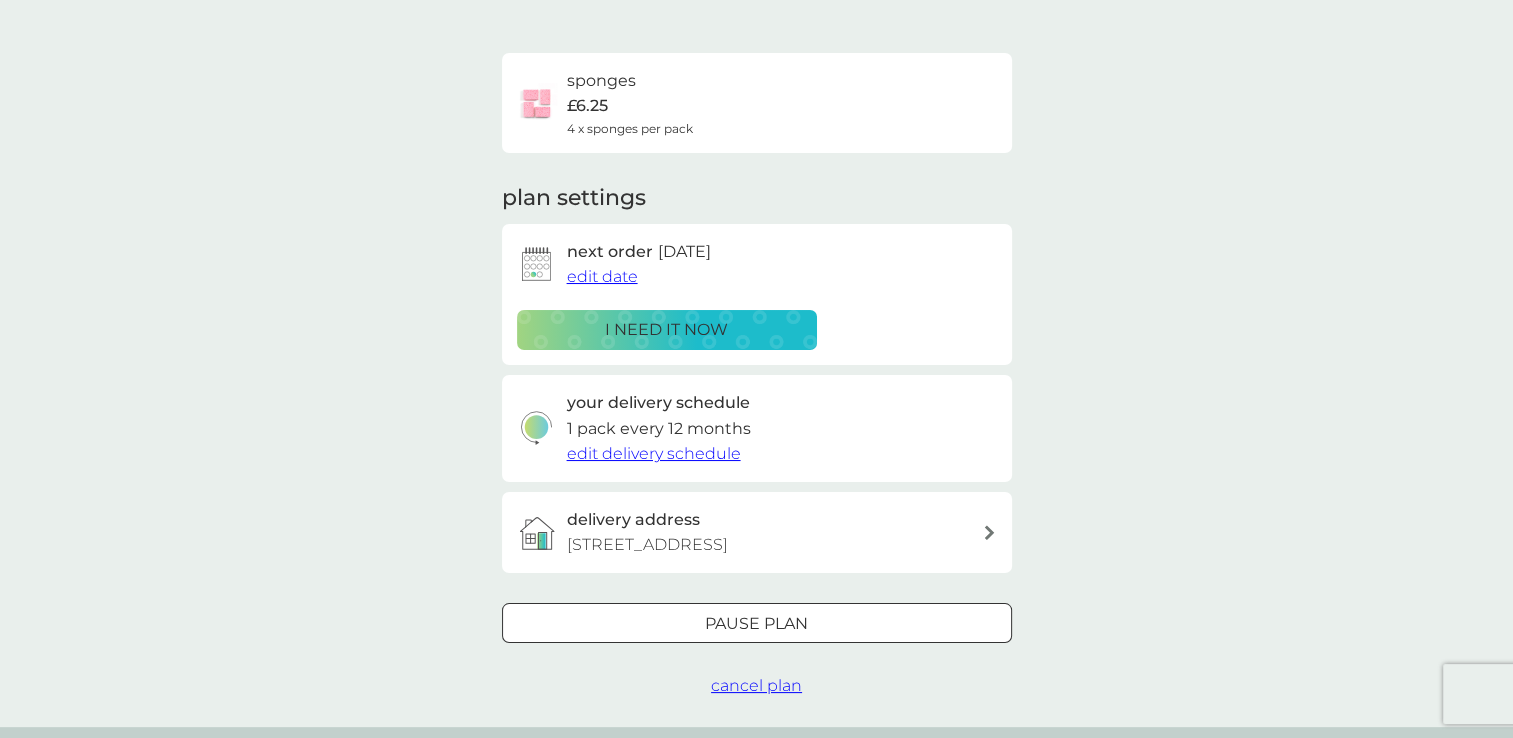 scroll, scrollTop: 0, scrollLeft: 0, axis: both 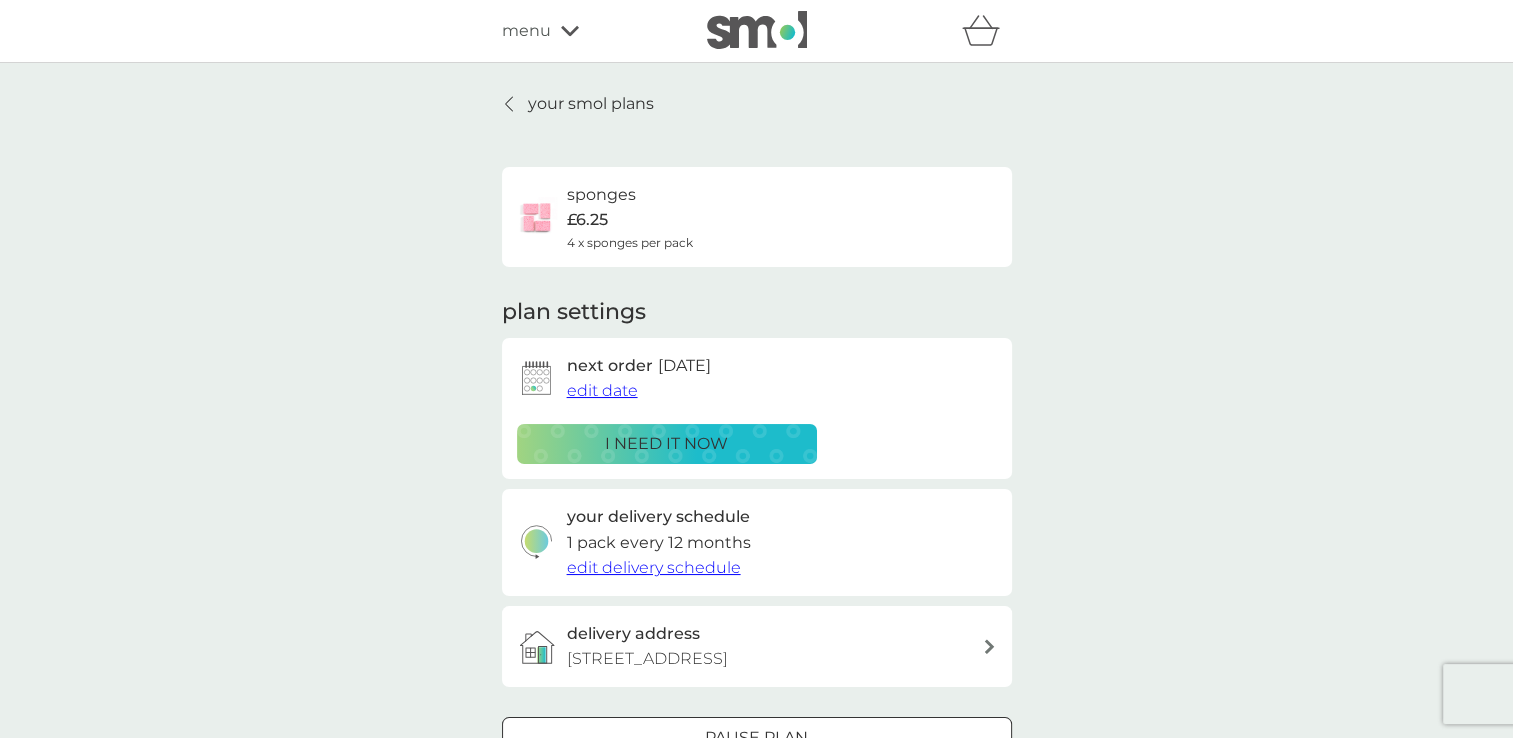 click on "edit date" at bounding box center [602, 390] 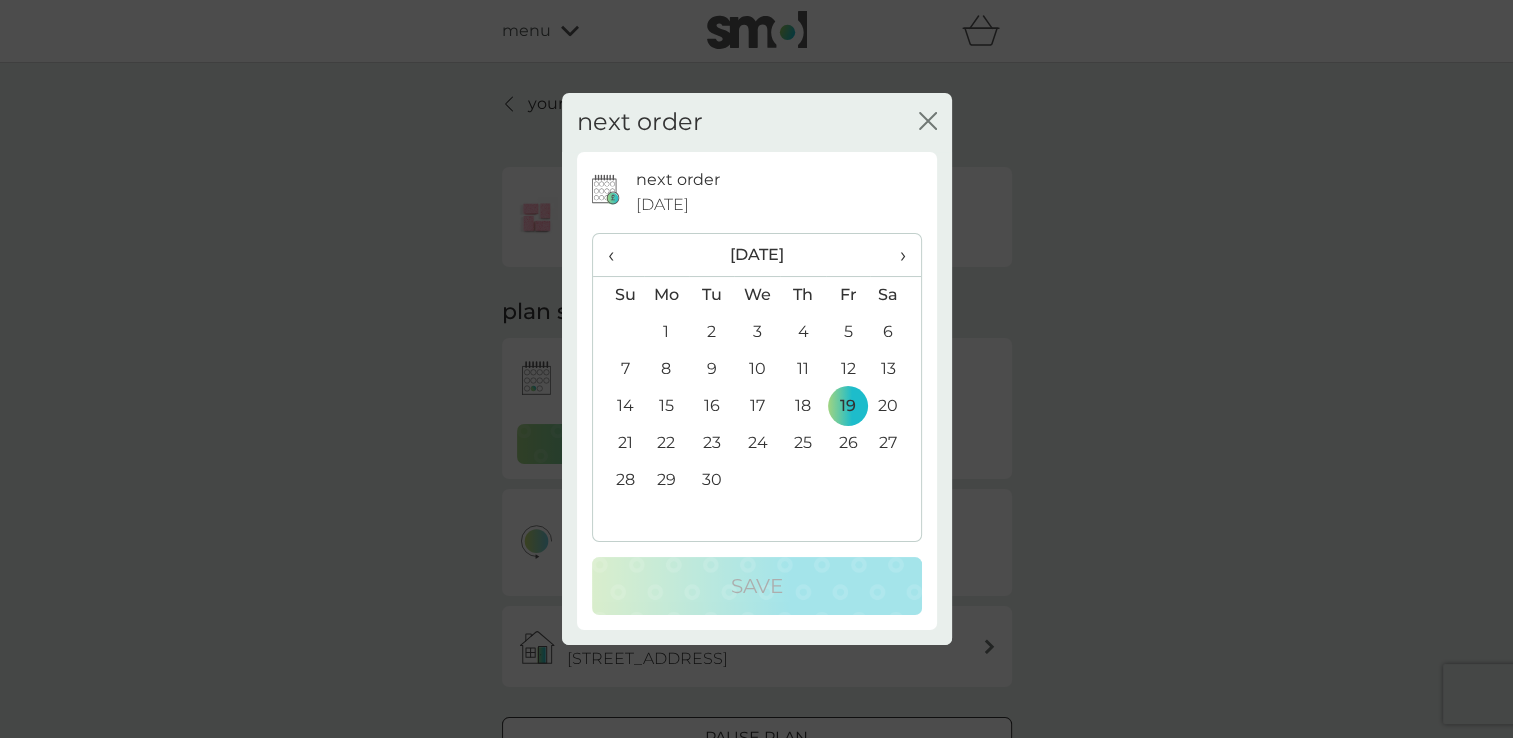 click on "›" at bounding box center [895, 255] 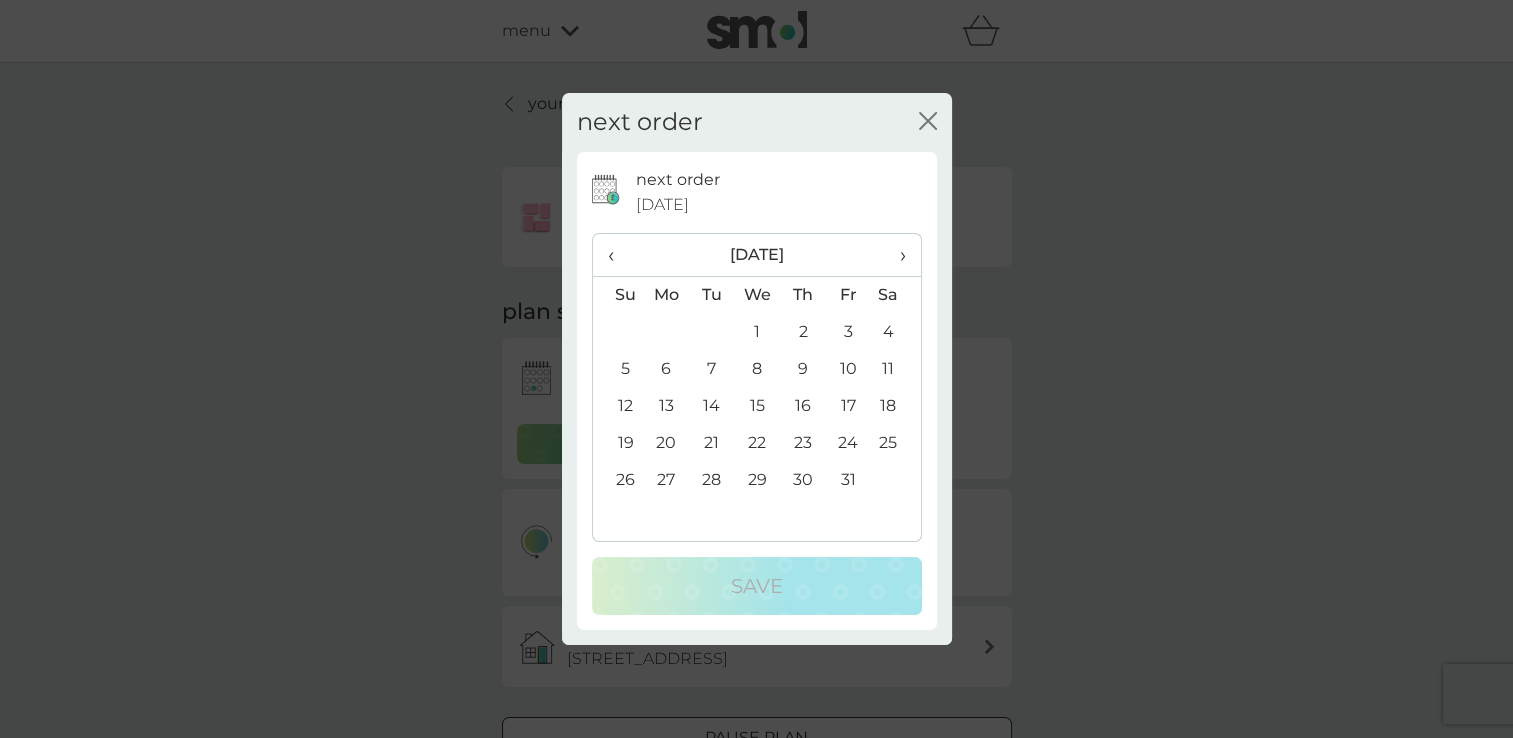 click on "›" at bounding box center (895, 255) 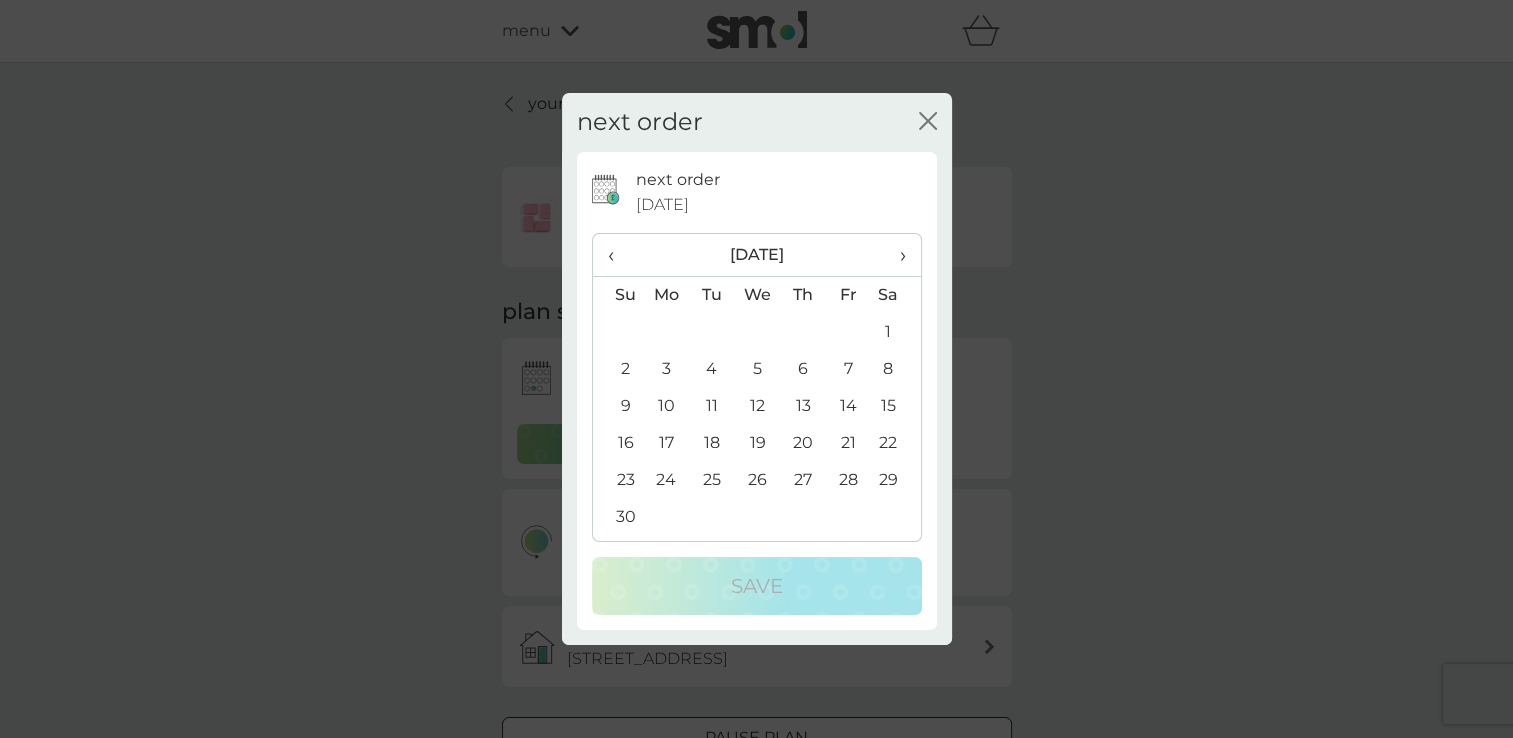 click on "›" at bounding box center (895, 255) 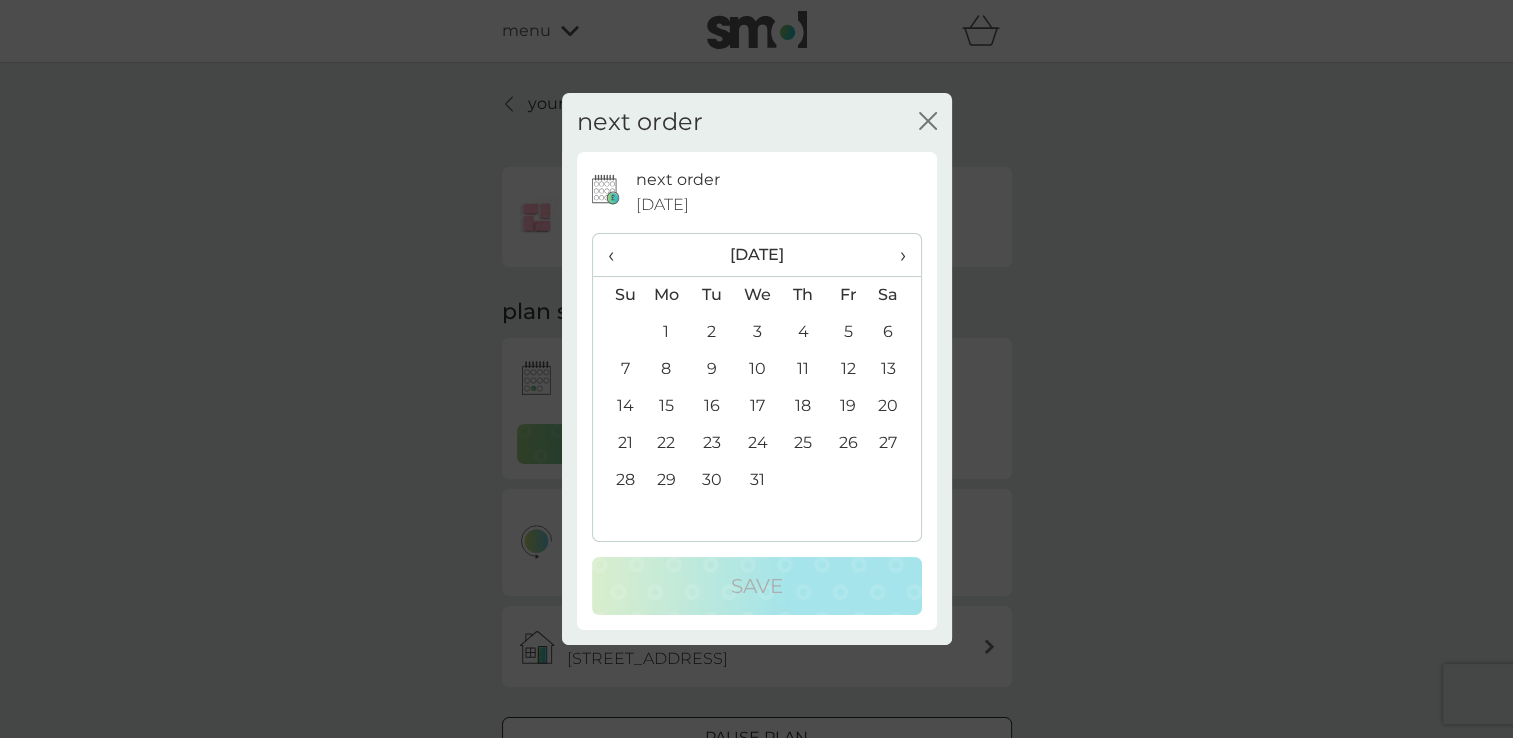 click on "›" at bounding box center [895, 255] 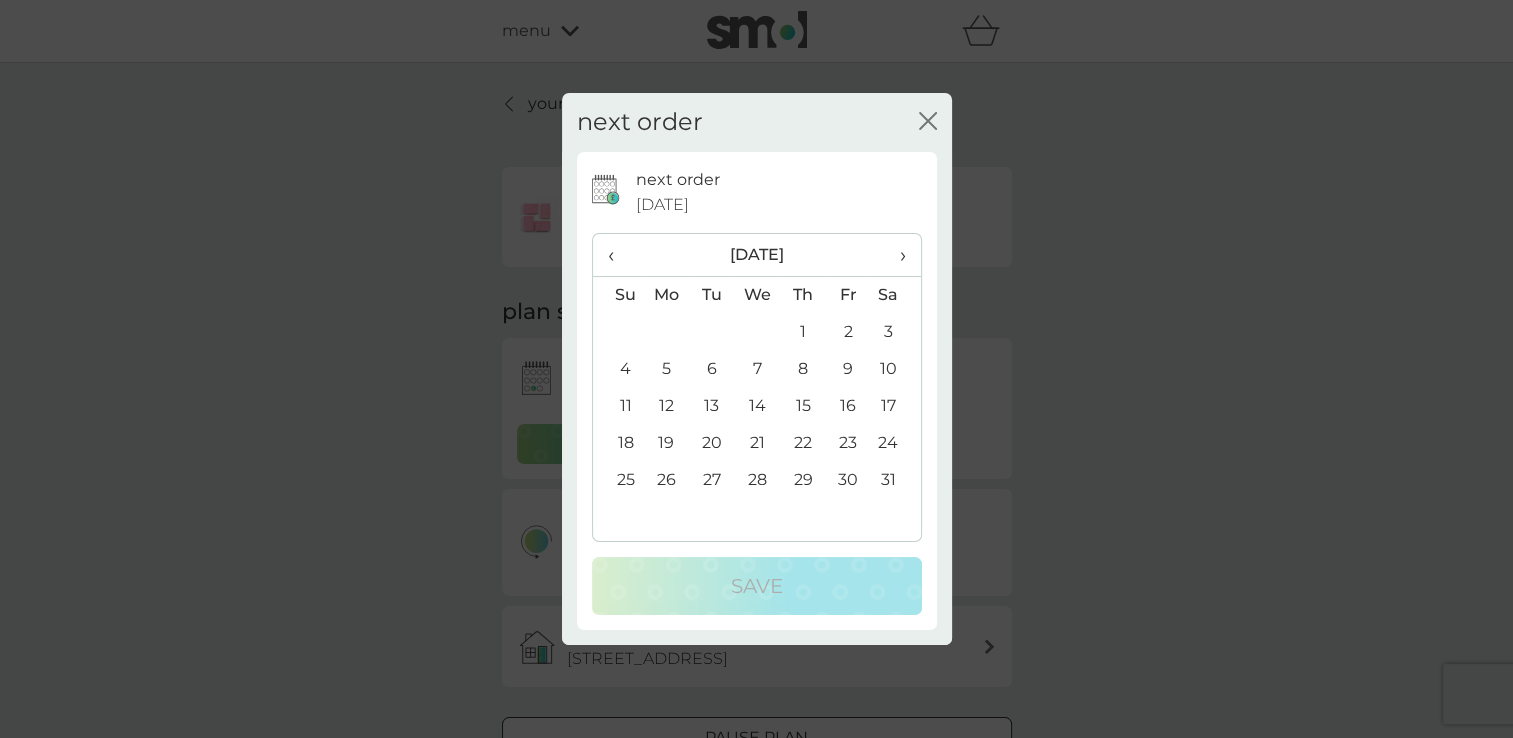 click on "›" at bounding box center [895, 255] 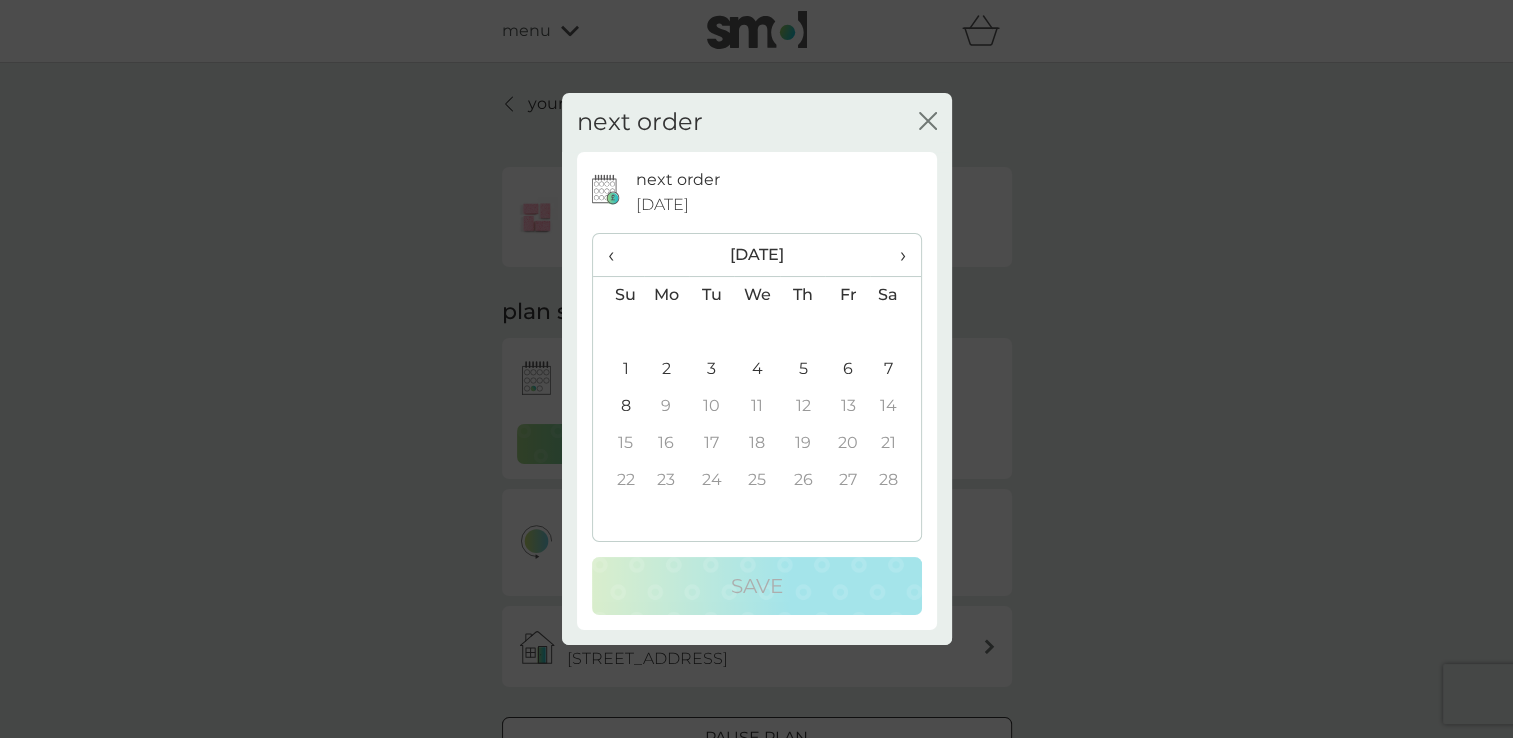 click on "›" at bounding box center (895, 255) 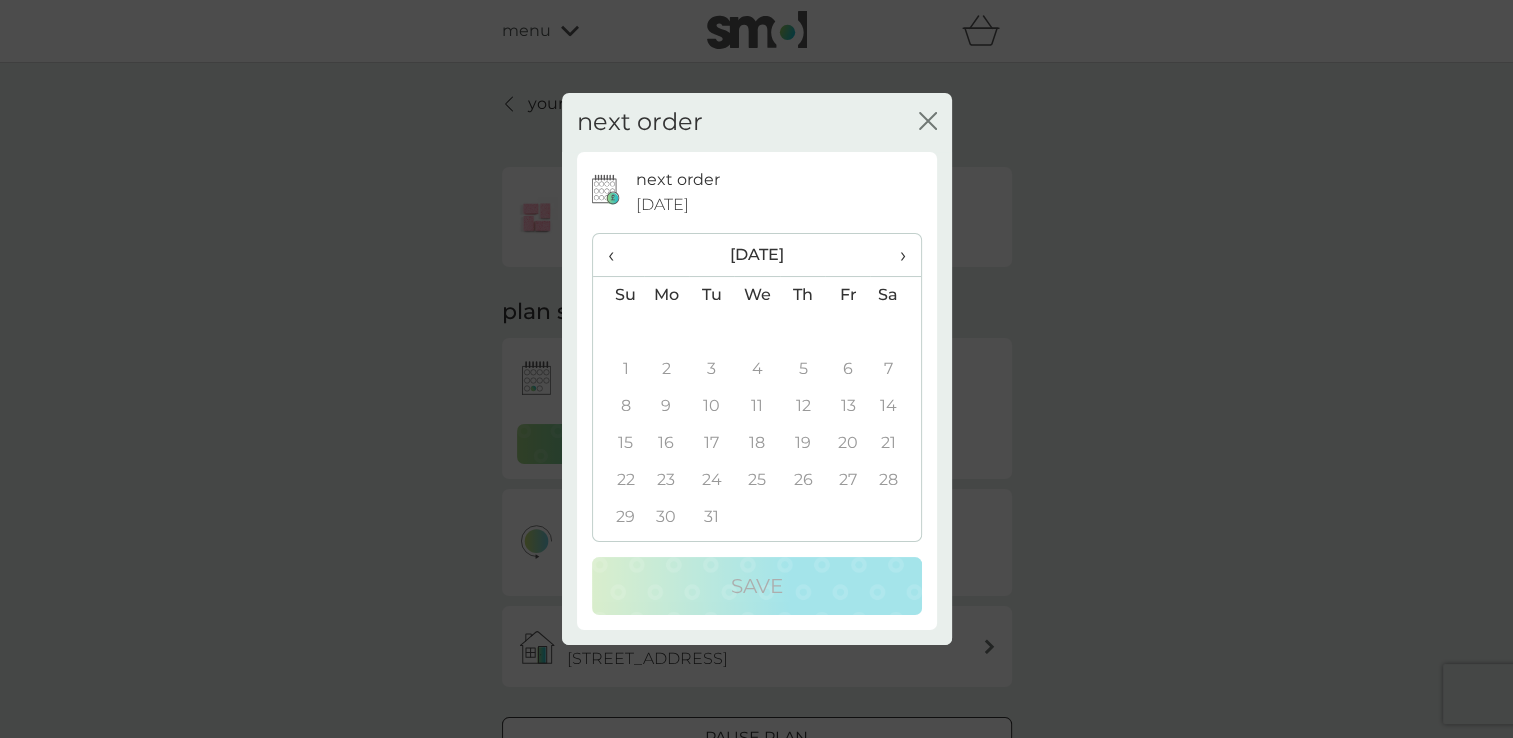 click on "›" at bounding box center (895, 255) 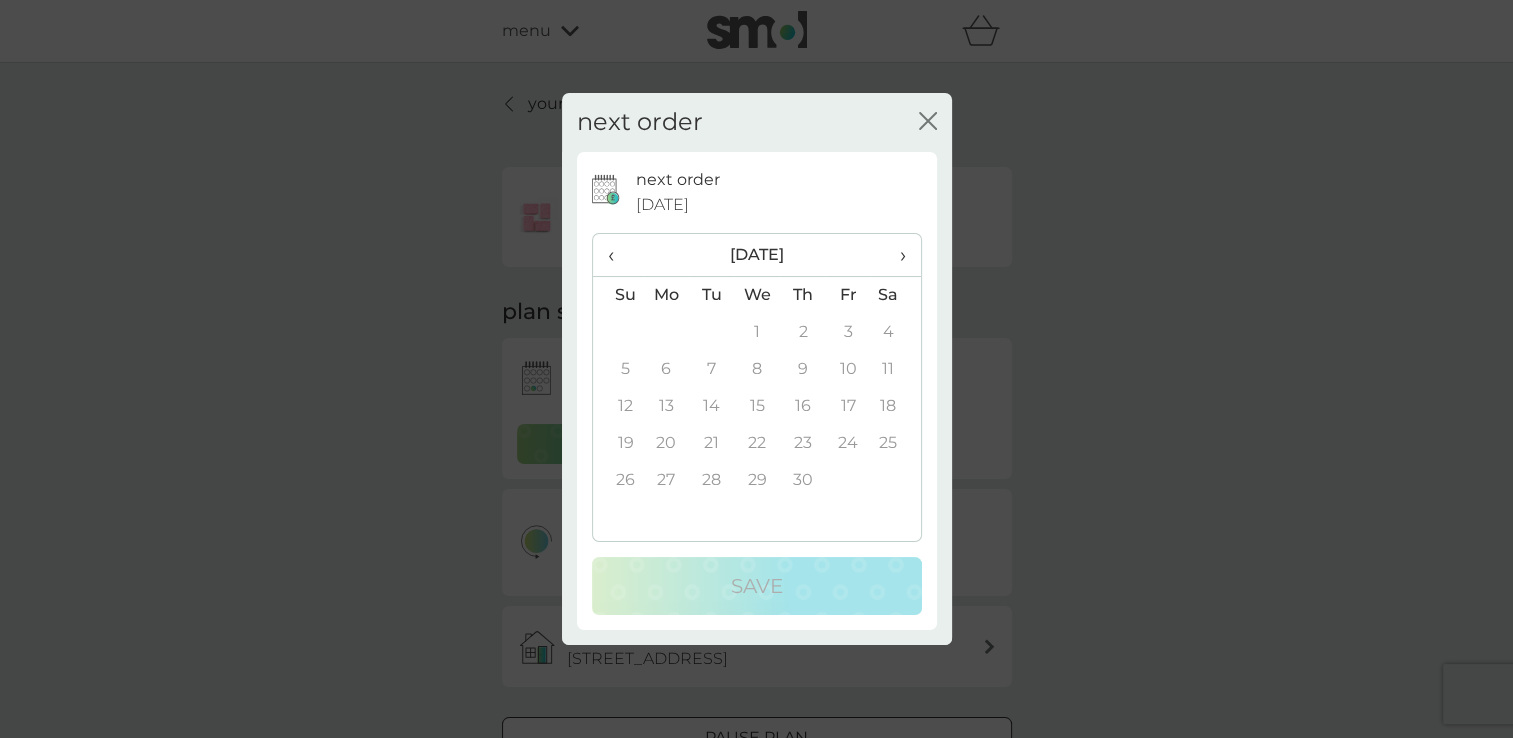 click on "‹" at bounding box center (618, 255) 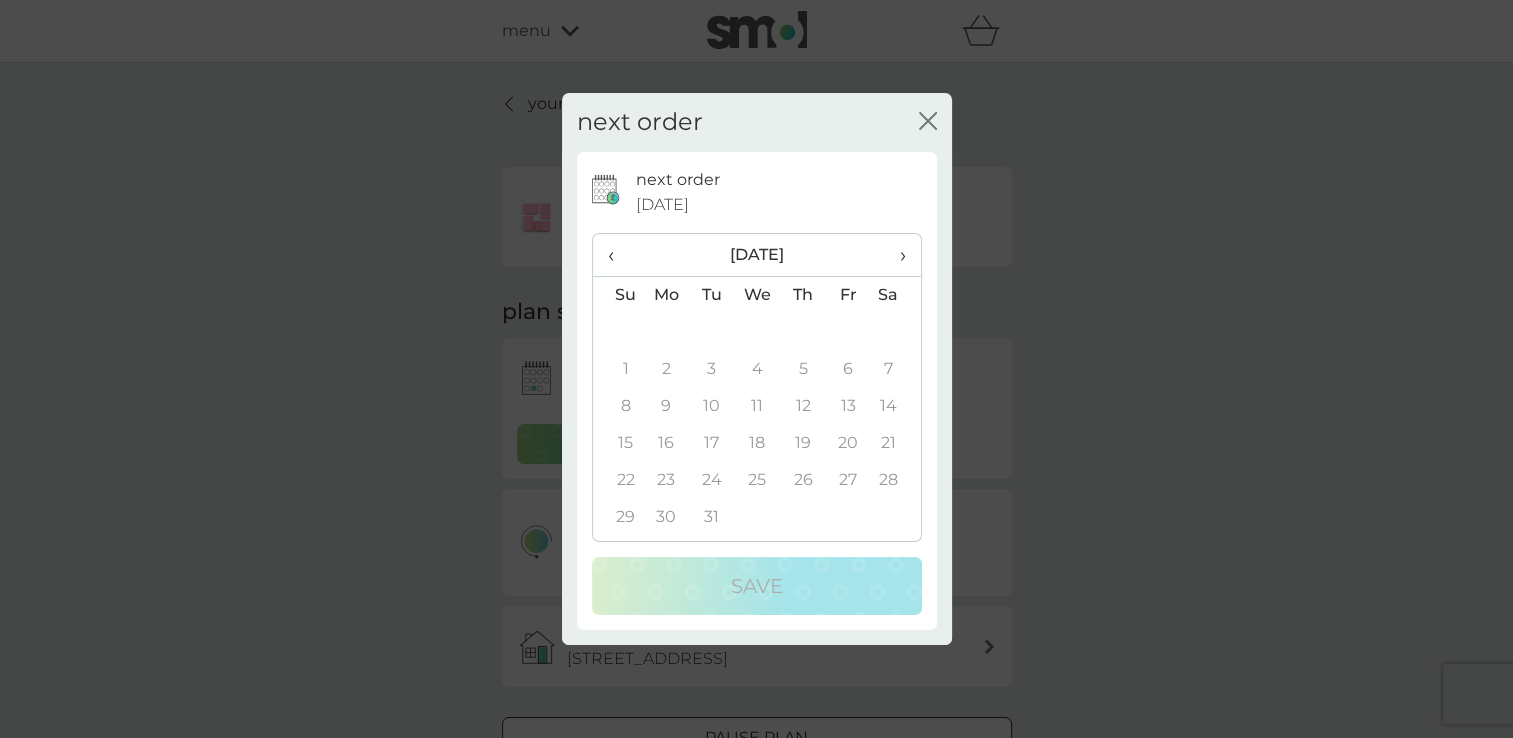 click on "‹" at bounding box center [618, 255] 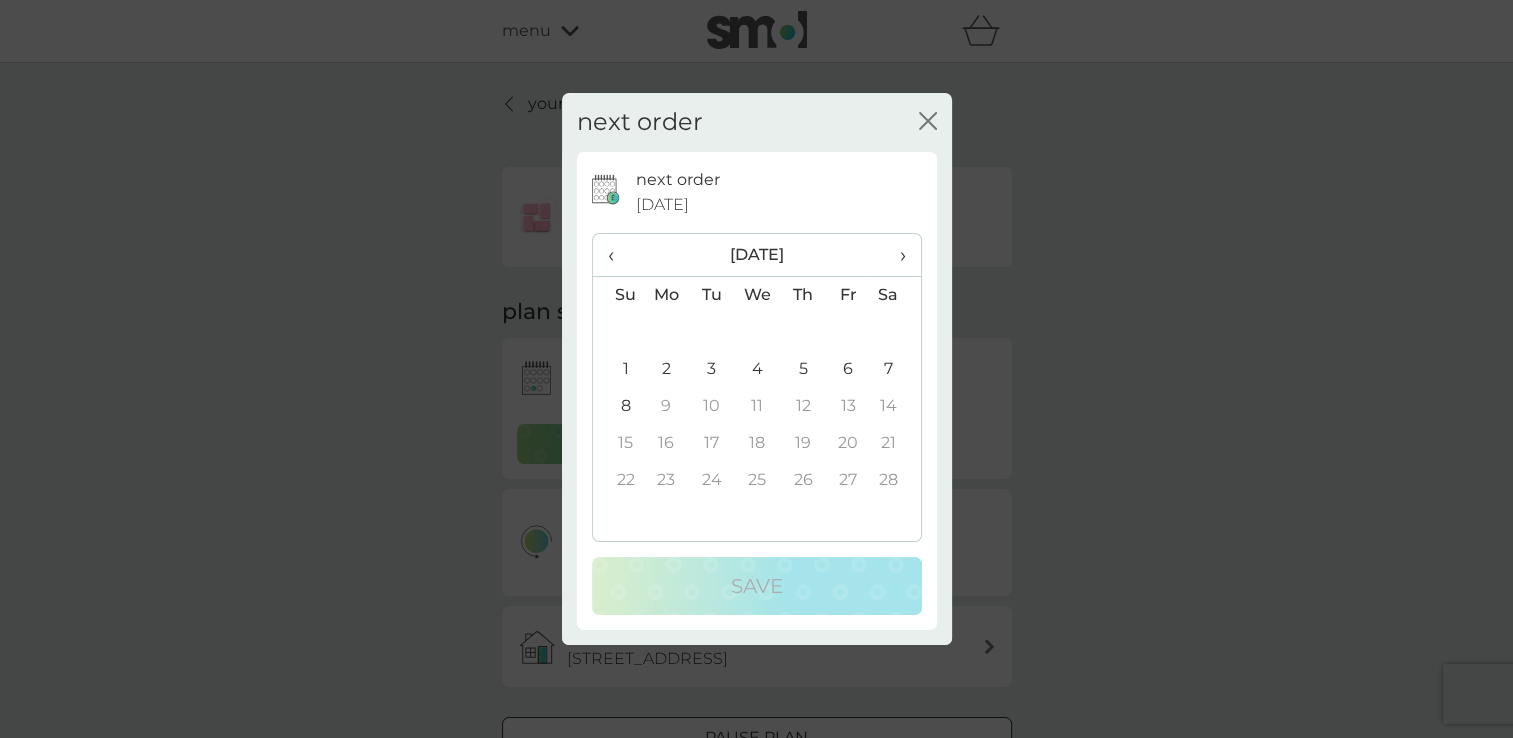 click on "‹" at bounding box center [618, 255] 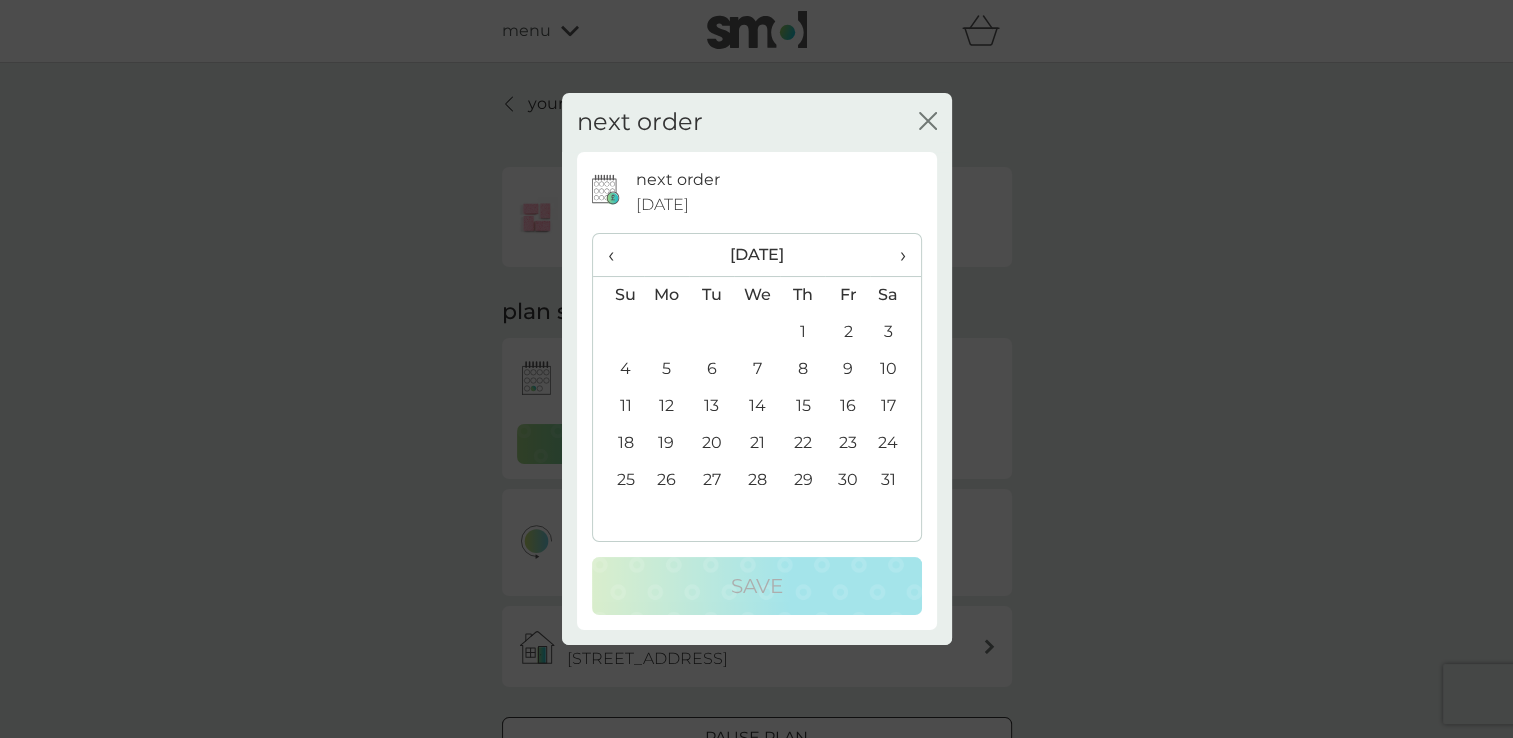 click on "31" at bounding box center (895, 480) 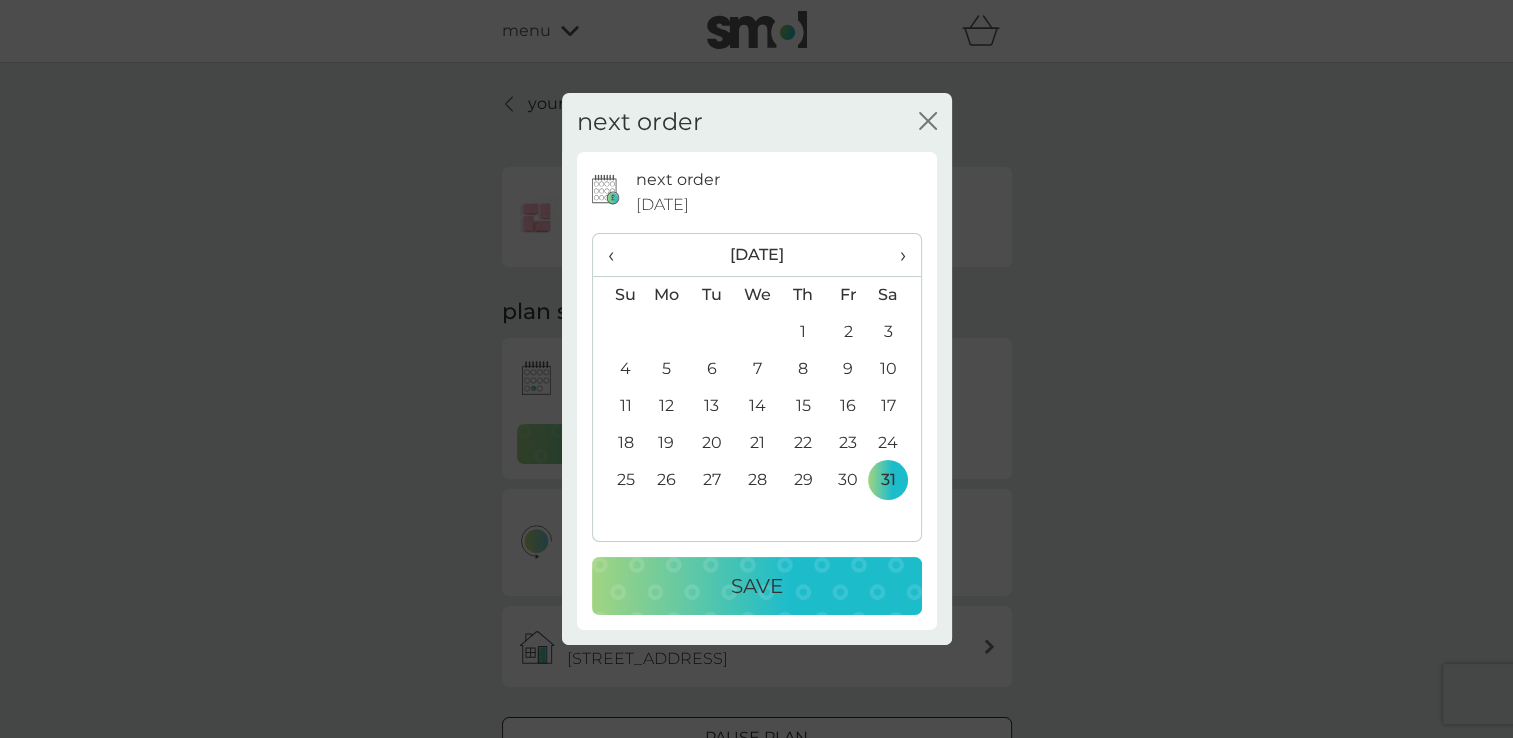 click on "Save" at bounding box center [757, 586] 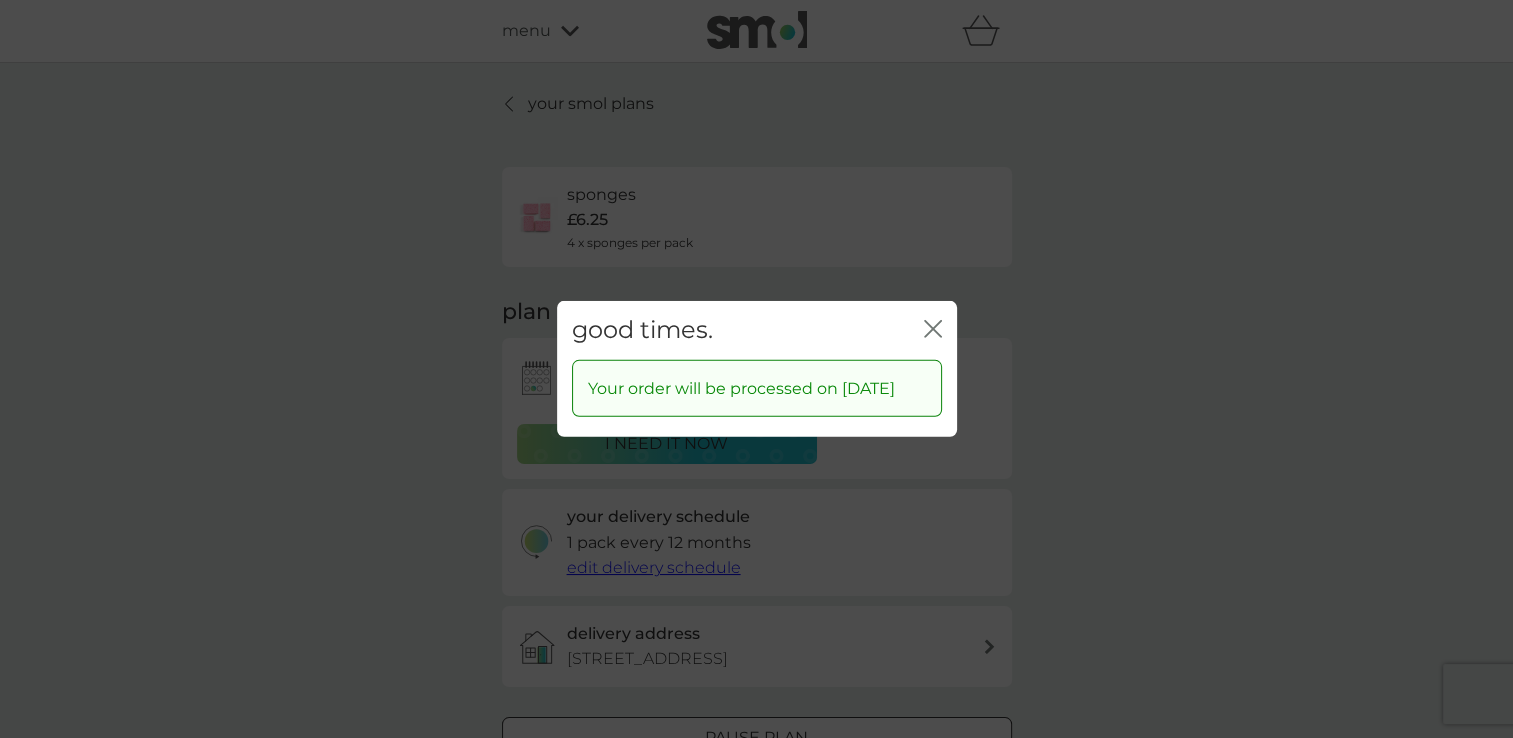 click on "close" 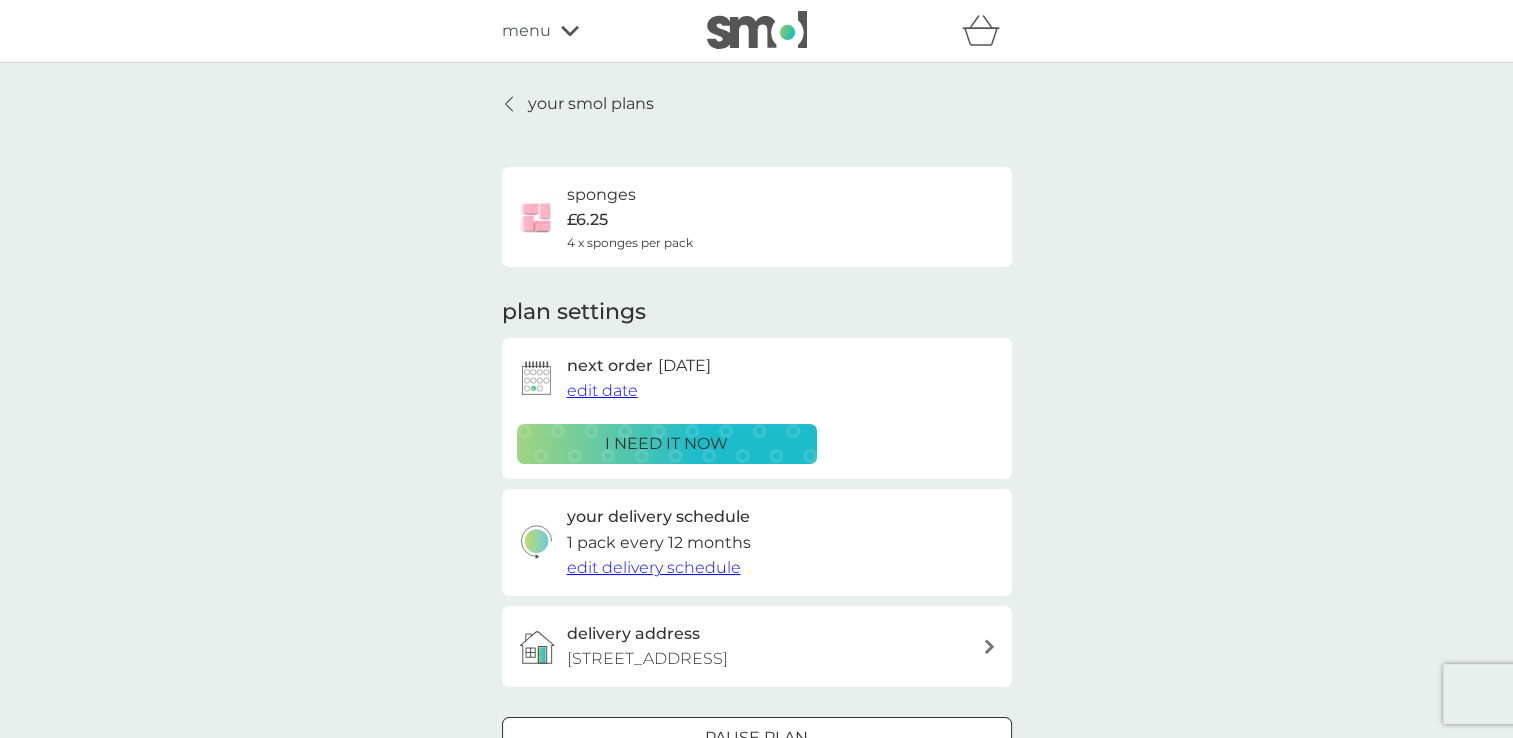 click on "your smol plans" at bounding box center [591, 104] 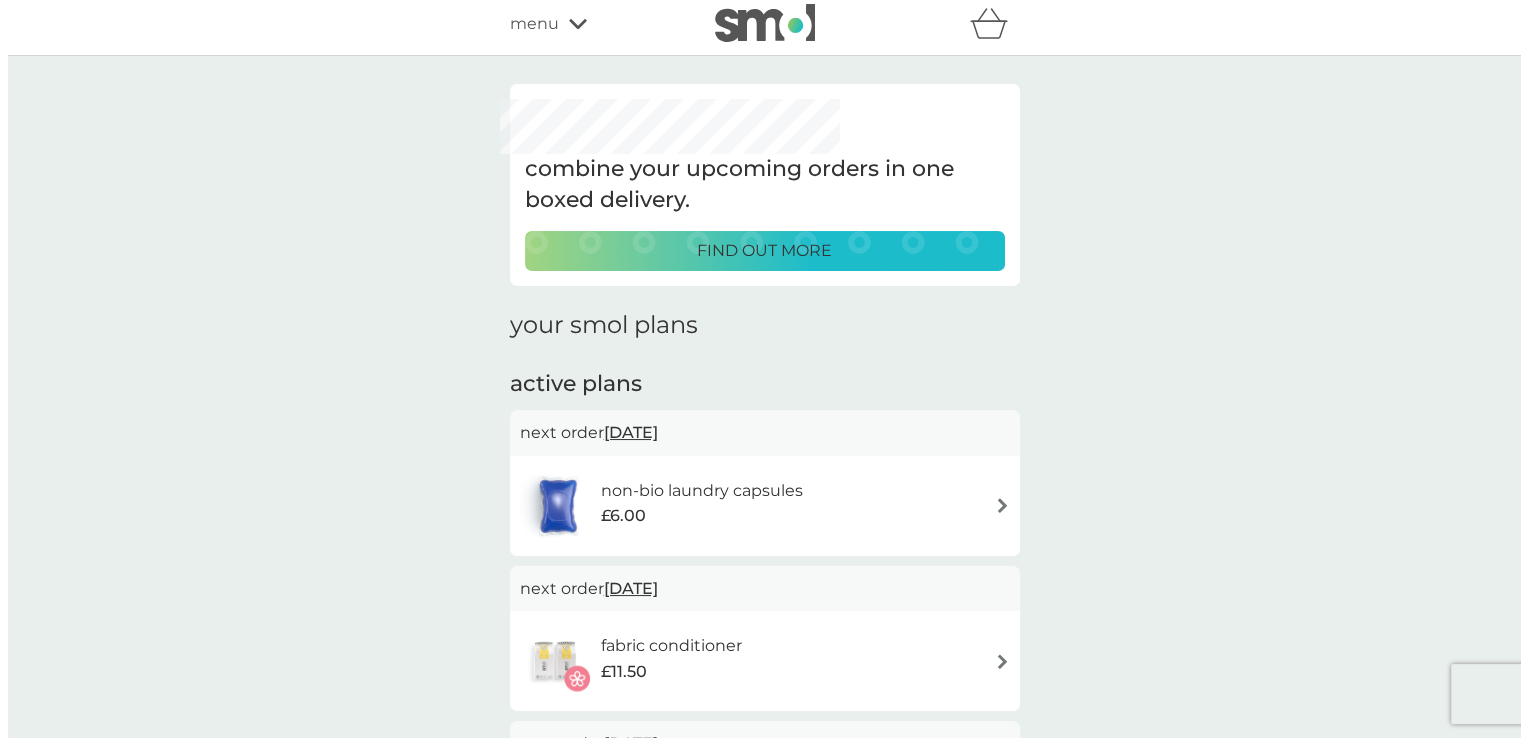 scroll, scrollTop: 0, scrollLeft: 0, axis: both 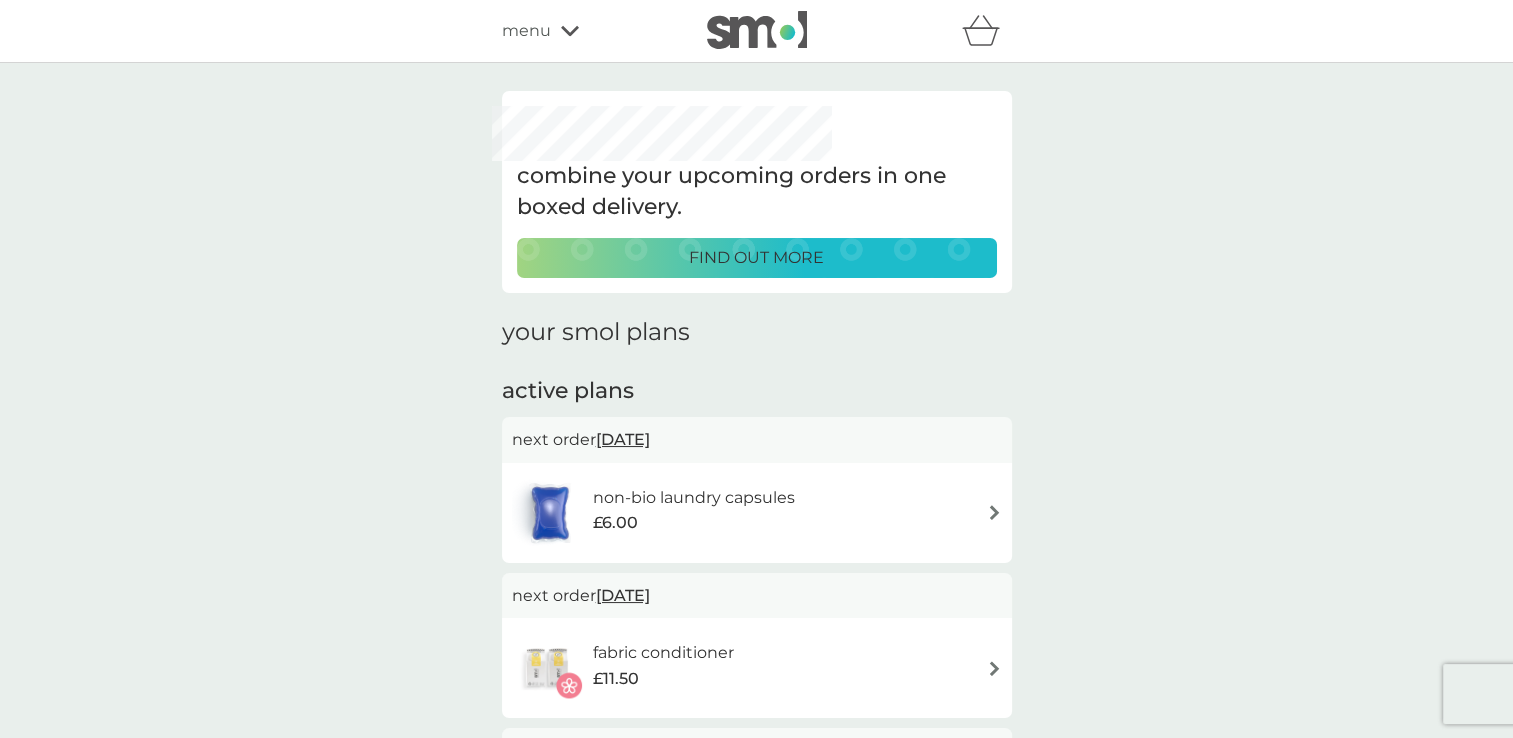 click 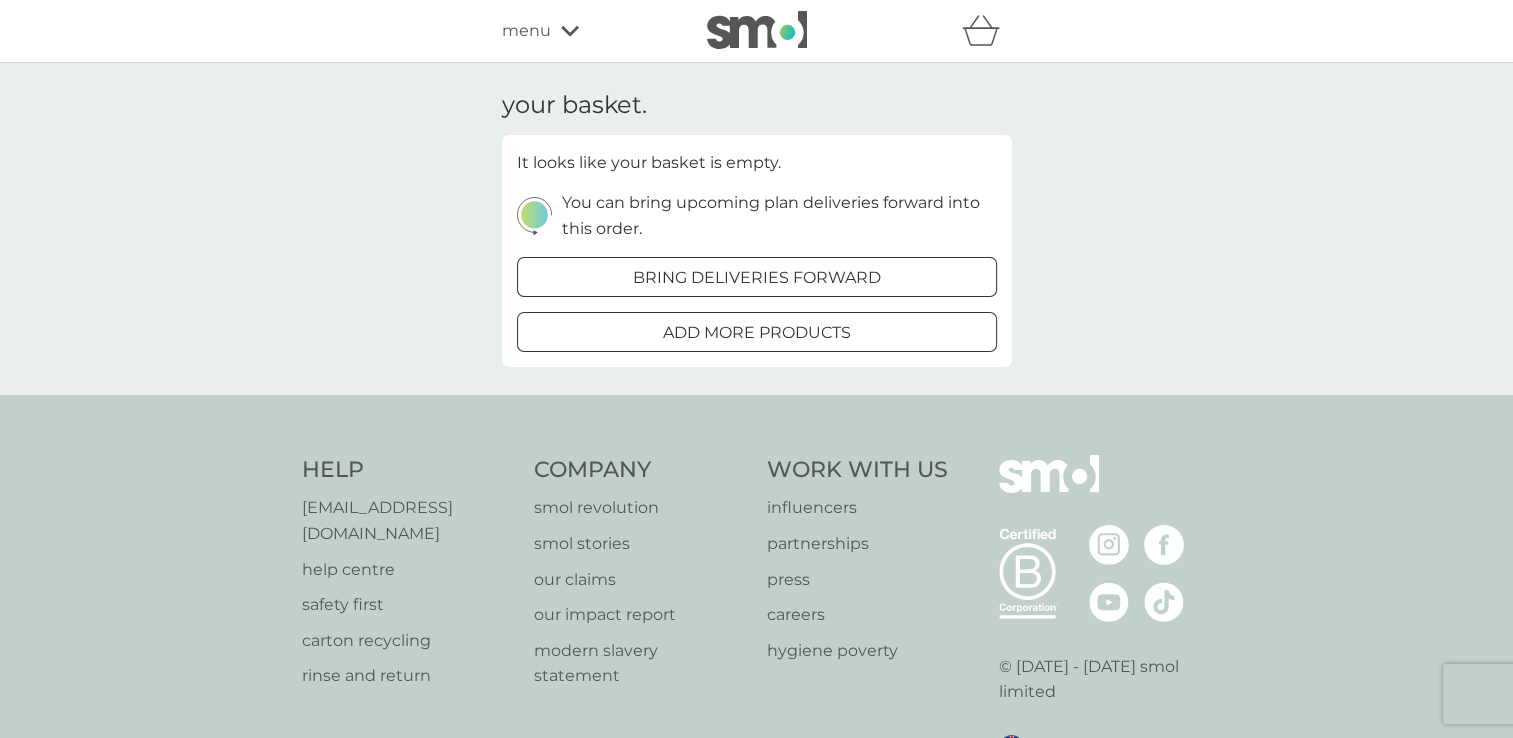 click 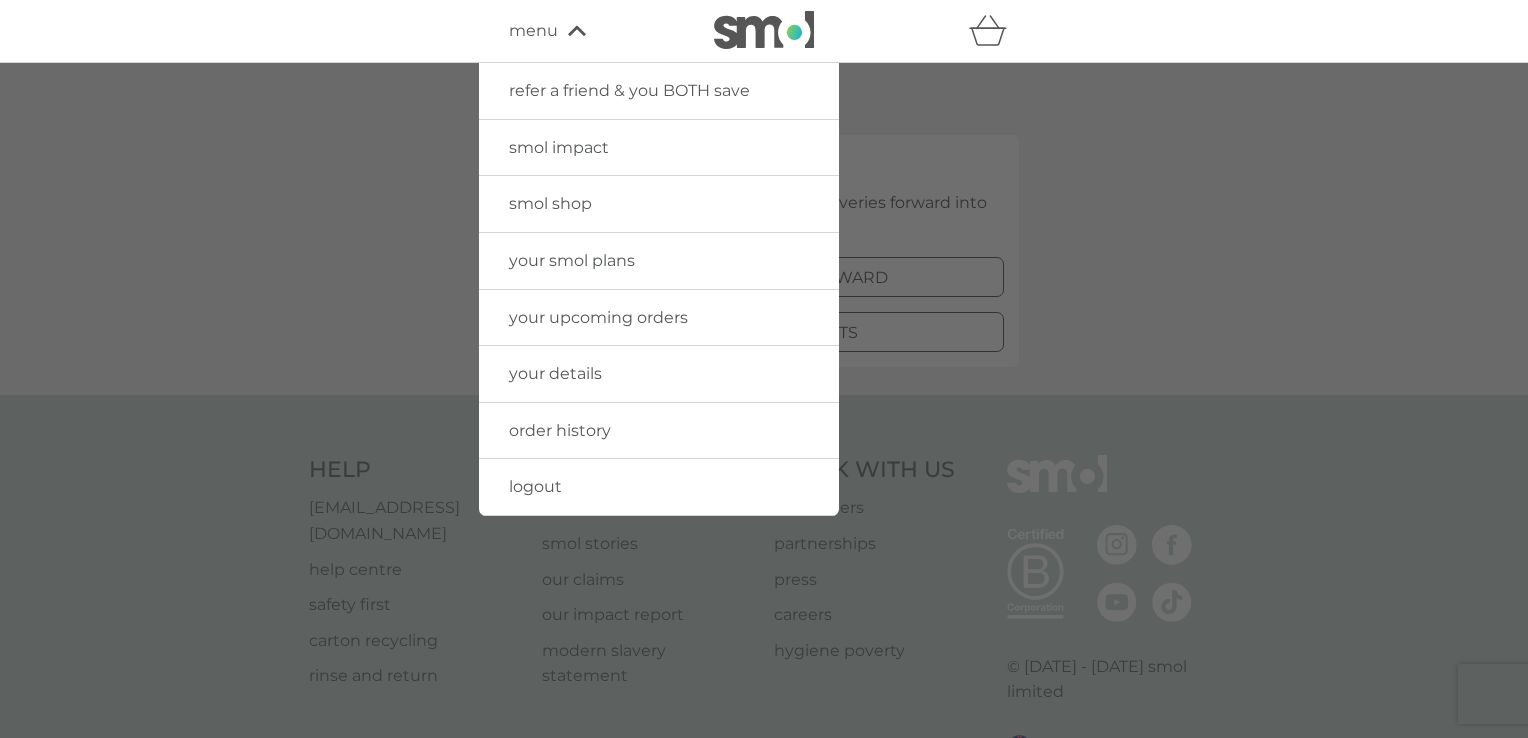 click on "logout" at bounding box center [535, 486] 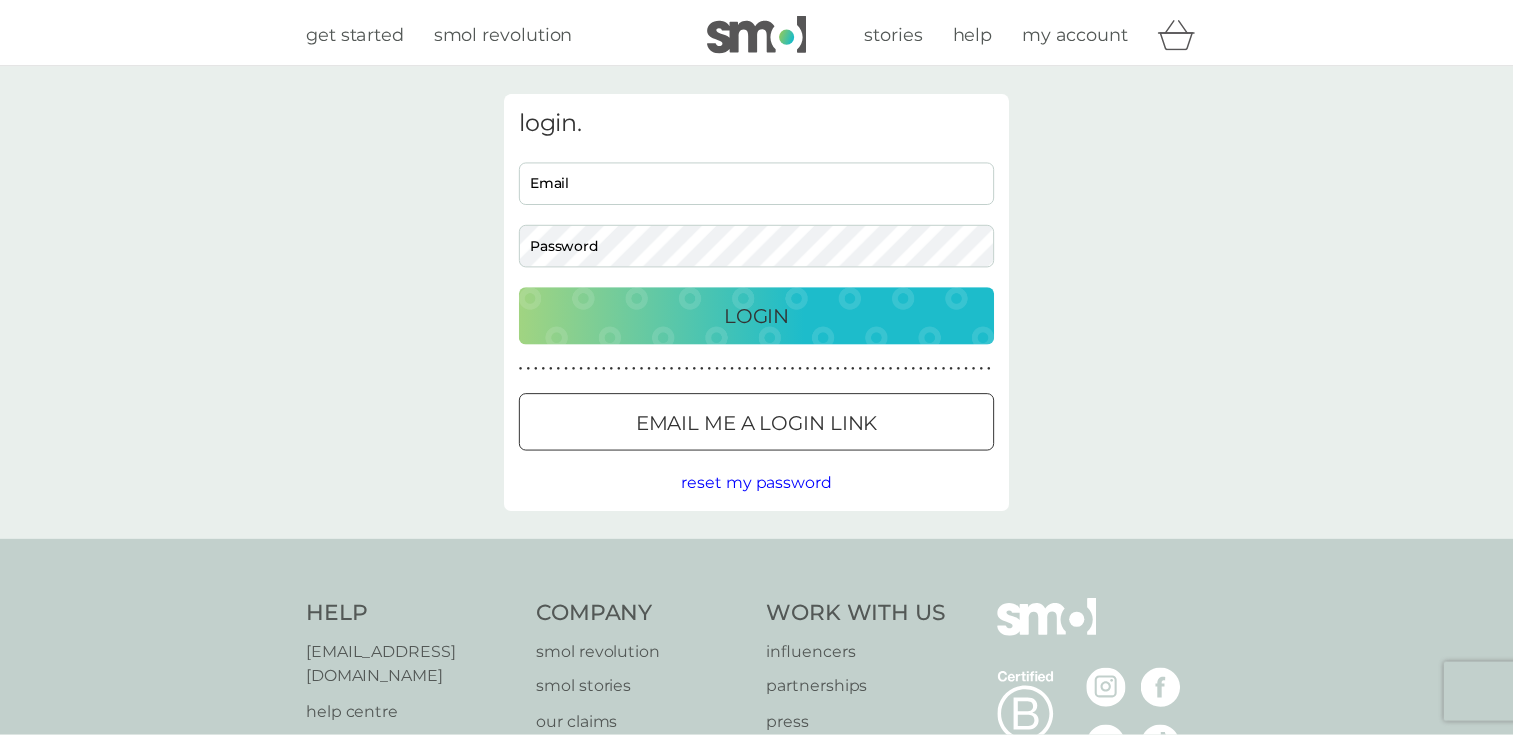 scroll, scrollTop: 0, scrollLeft: 0, axis: both 